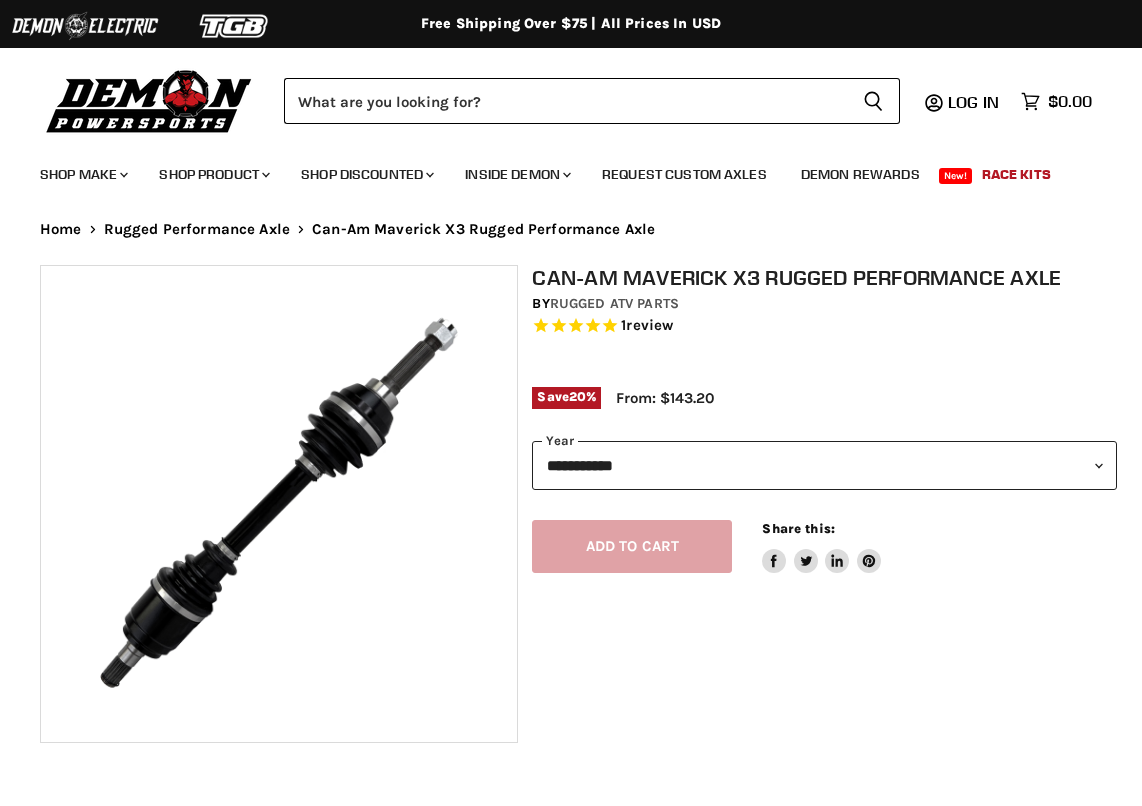 select on "******" 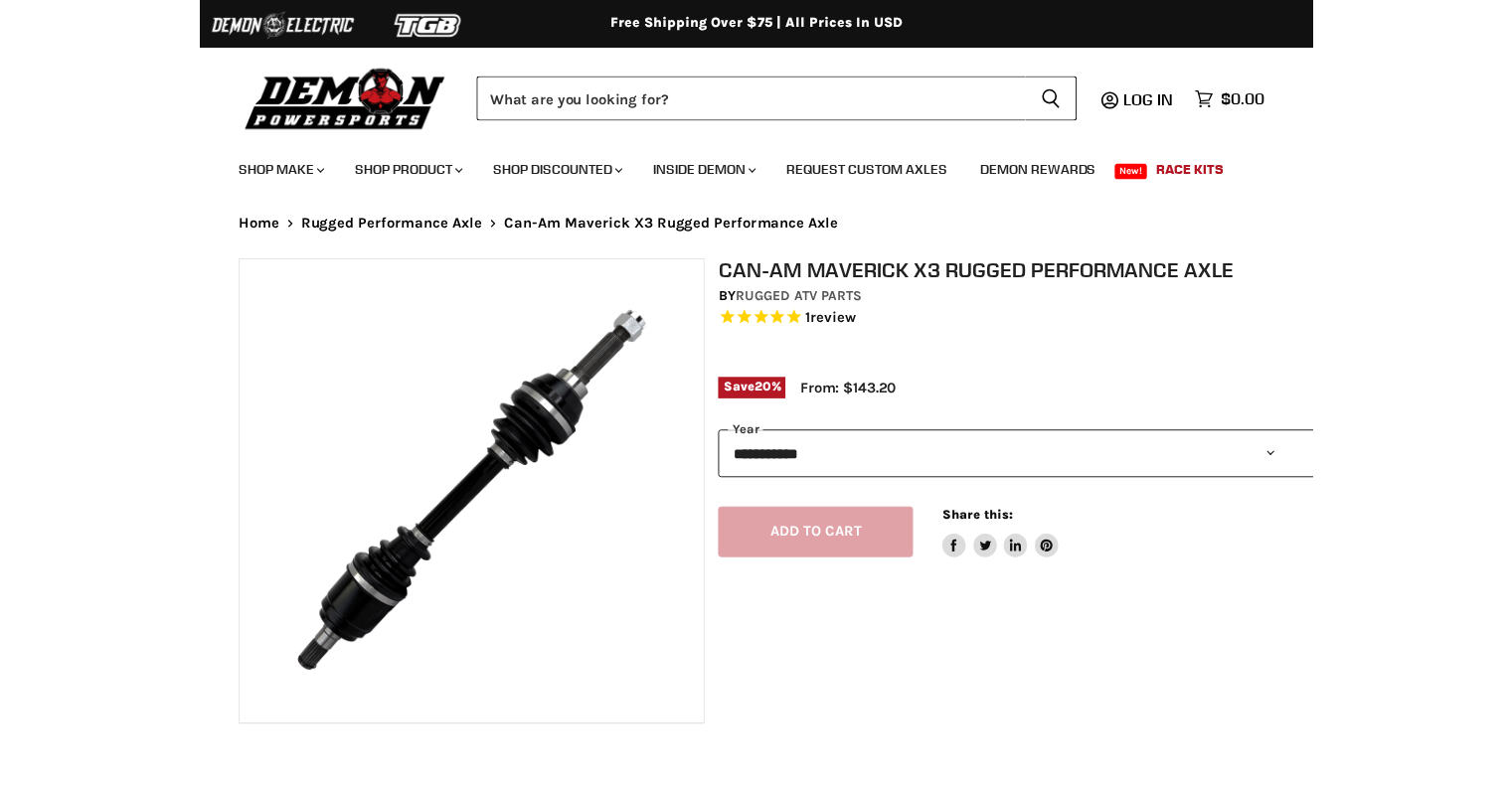 scroll, scrollTop: 0, scrollLeft: 0, axis: both 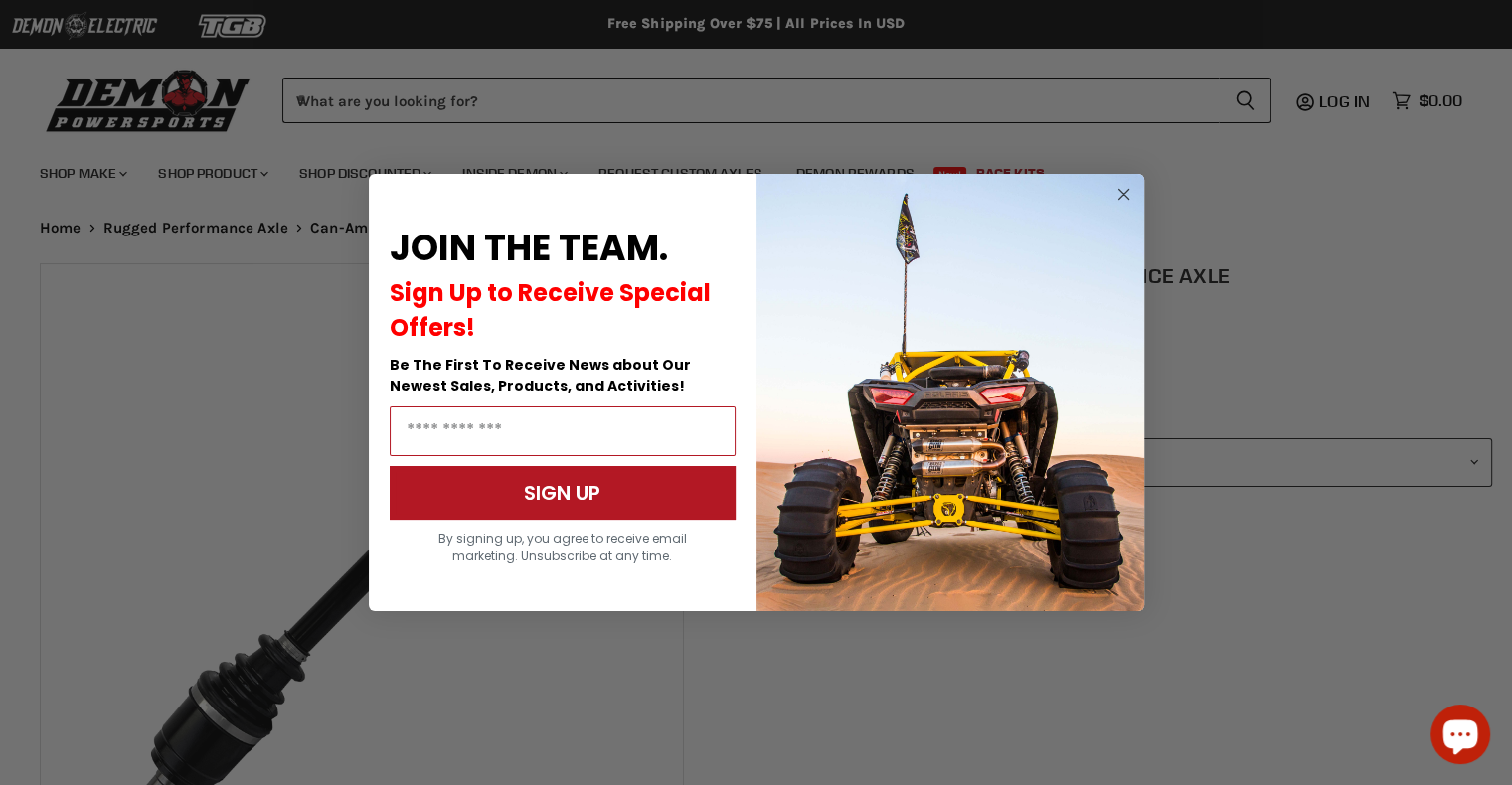 click 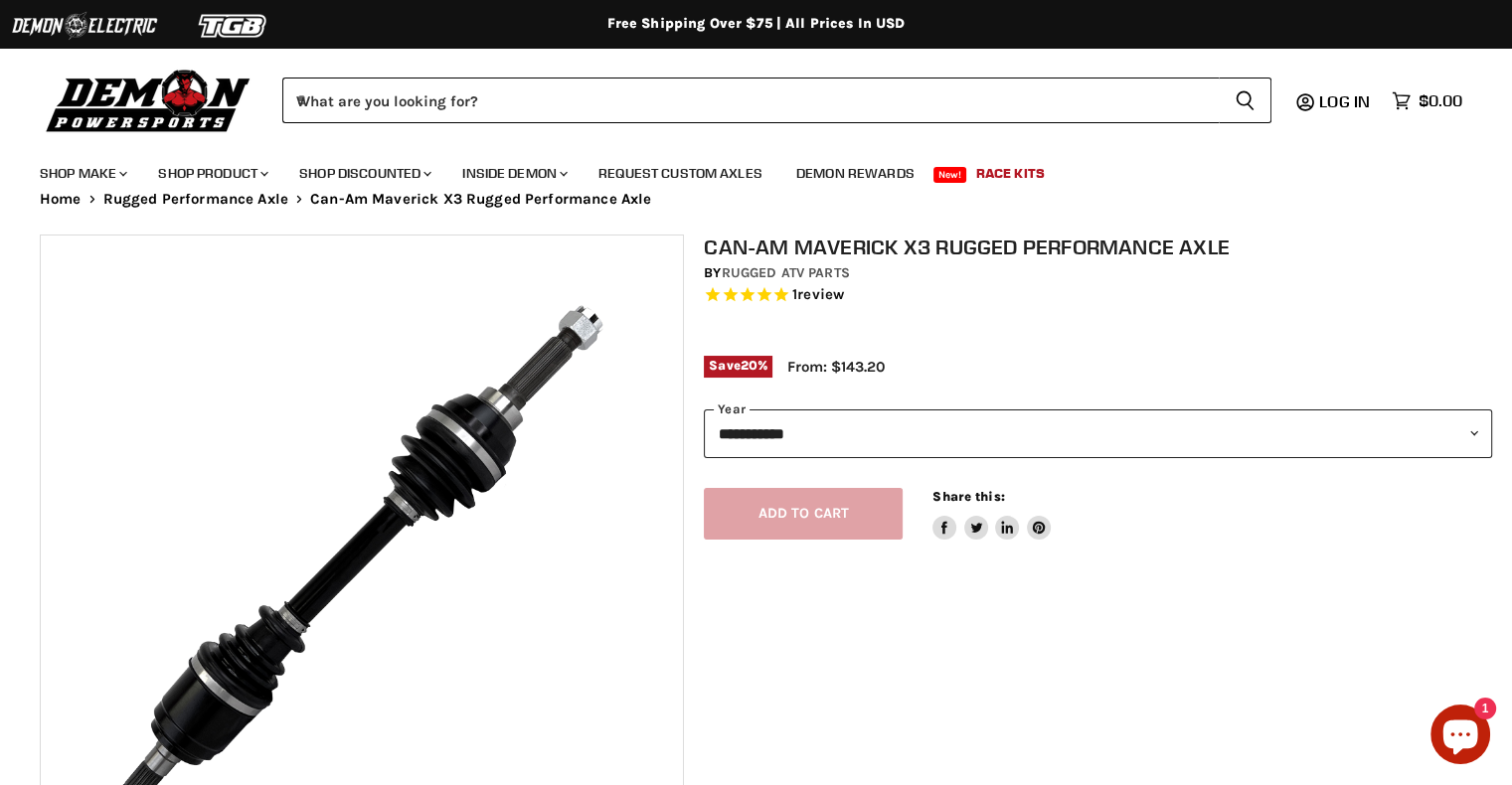 scroll, scrollTop: 40, scrollLeft: 8, axis: both 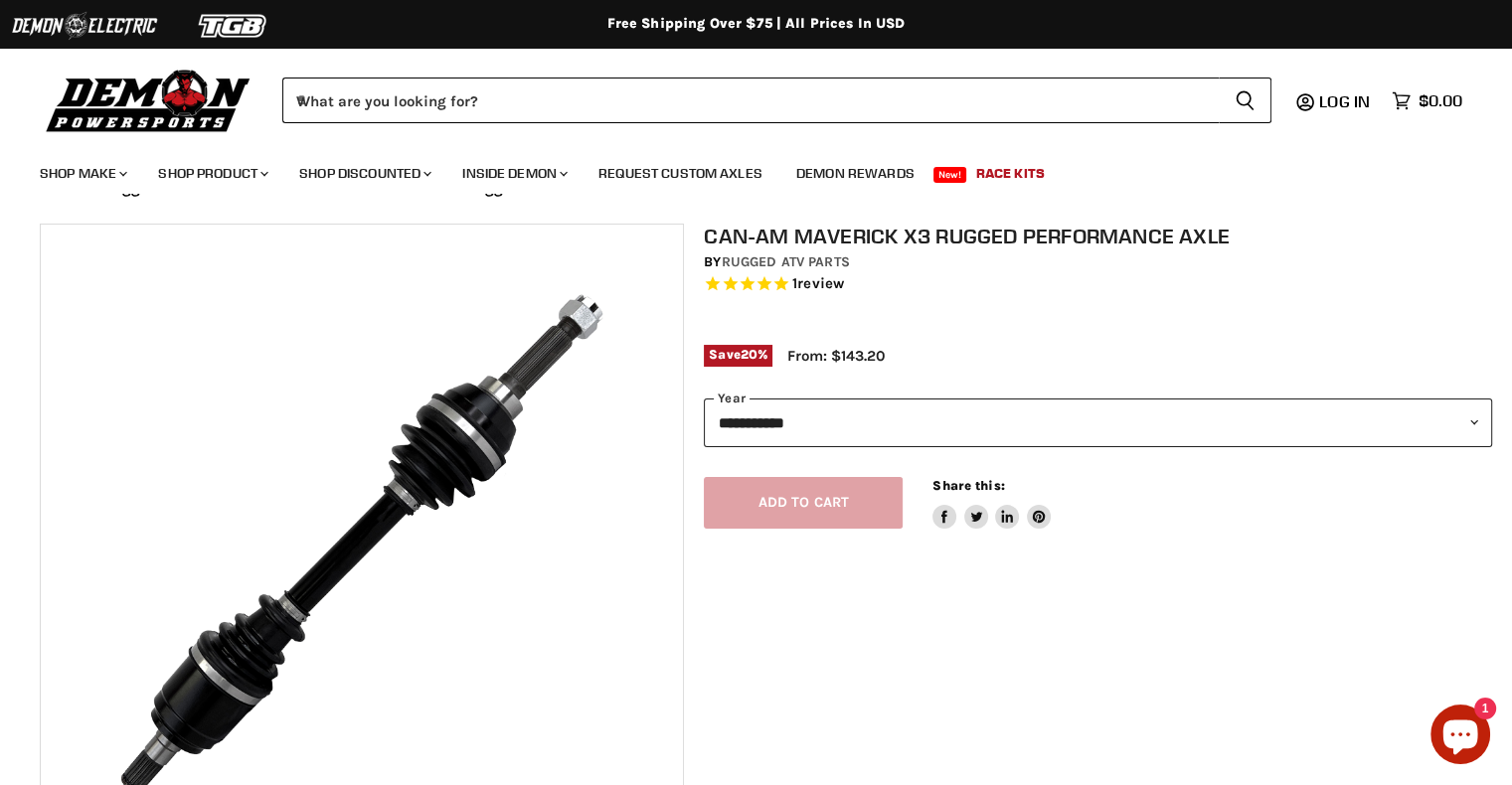 click on "Zoom icon
Click to expand
Tap to zoom
Chevron down icon
Chevron down icon" at bounding box center (756, 596) 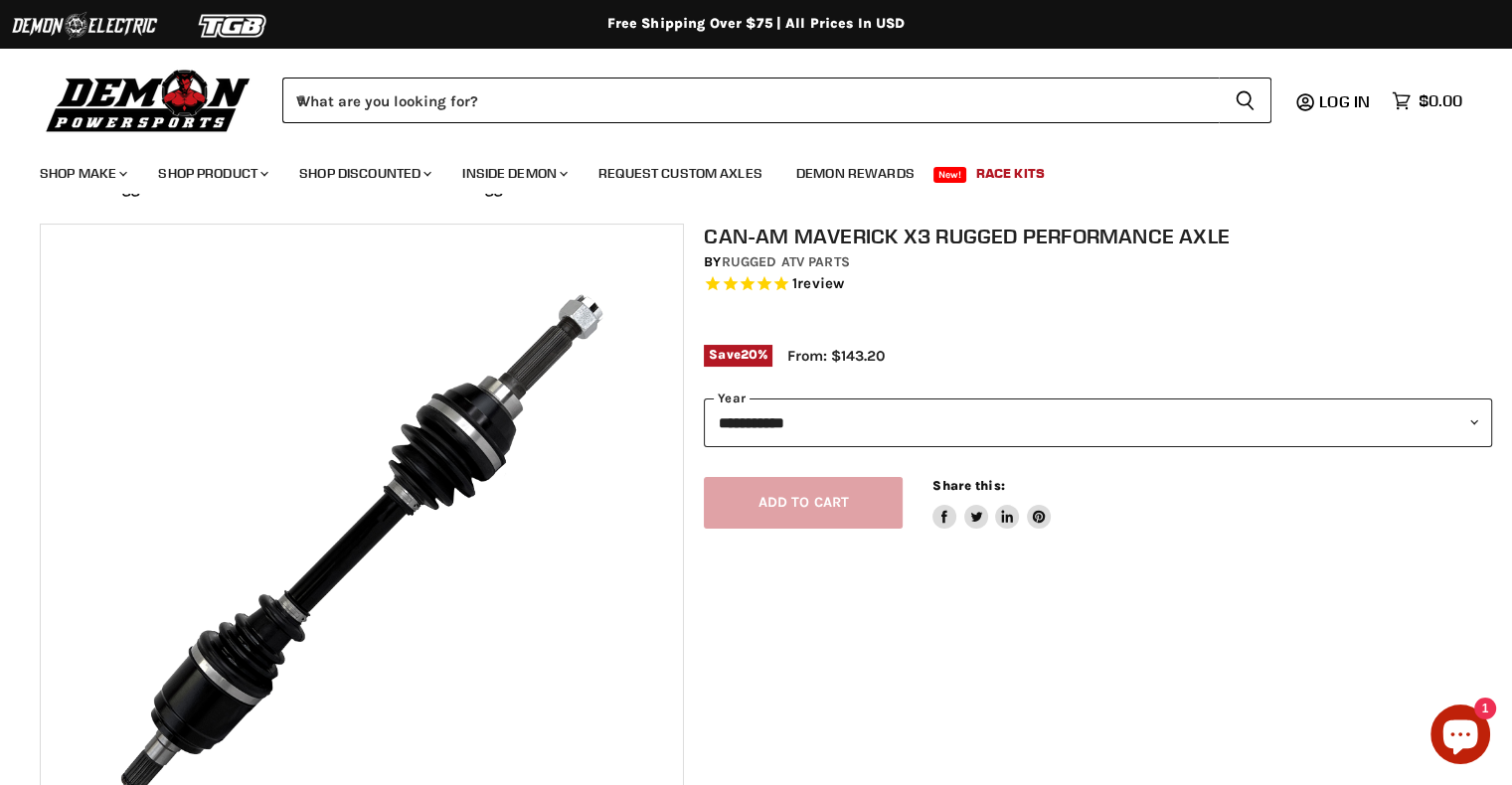 click on "**********" at bounding box center [1097, 422] 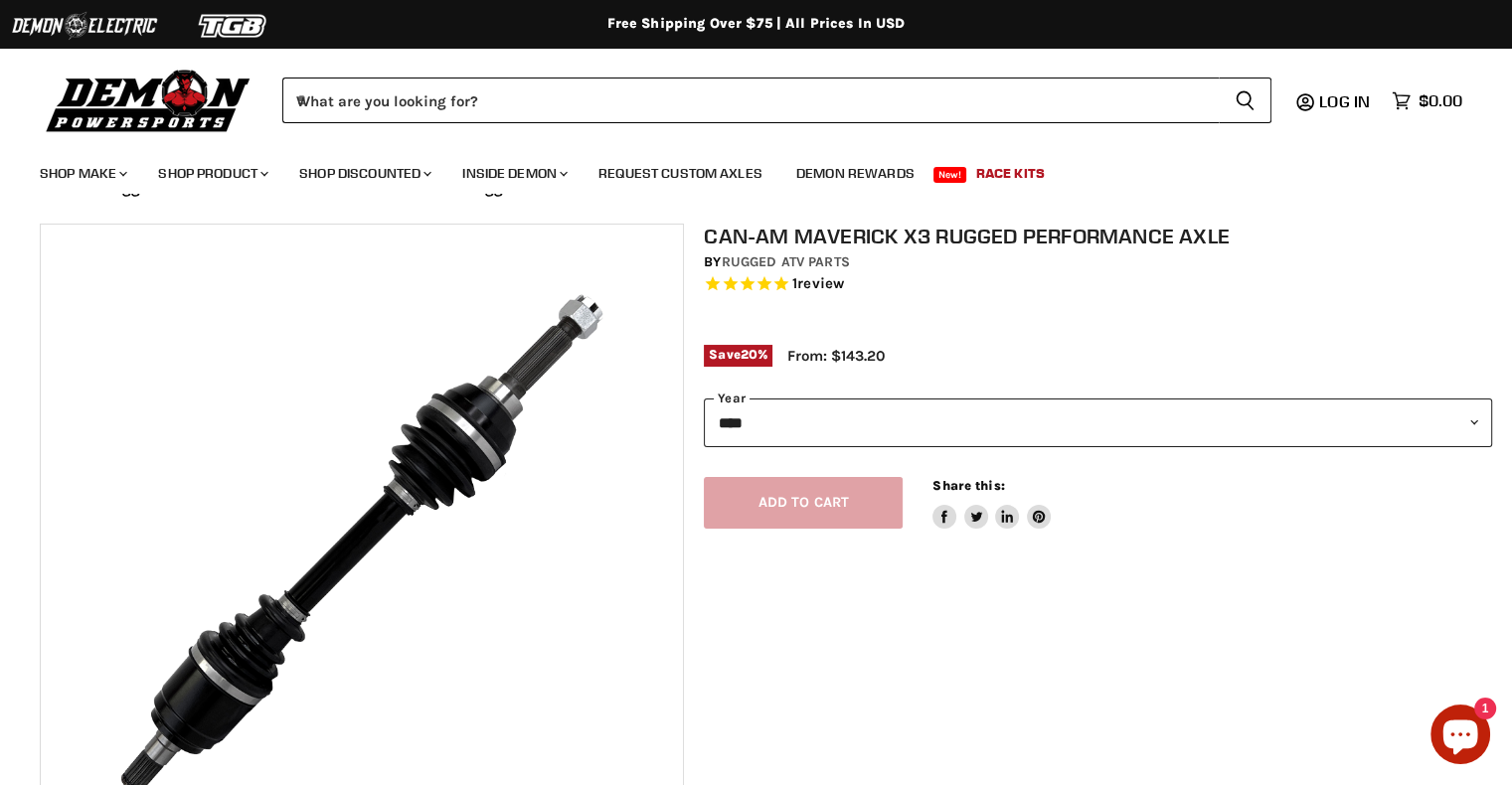 click on "**********" at bounding box center (1097, 422) 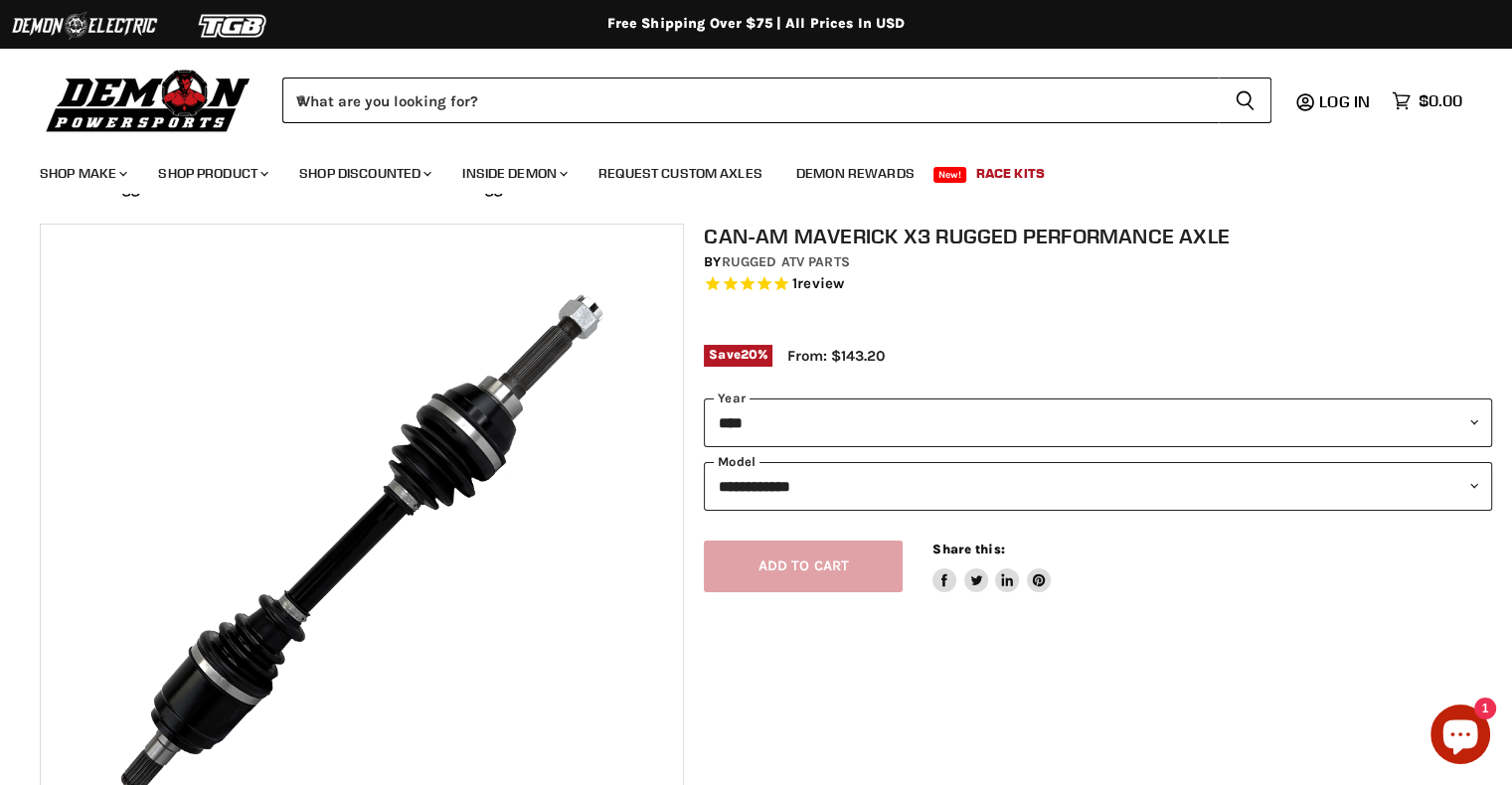 click on "**********" at bounding box center [1097, 486] 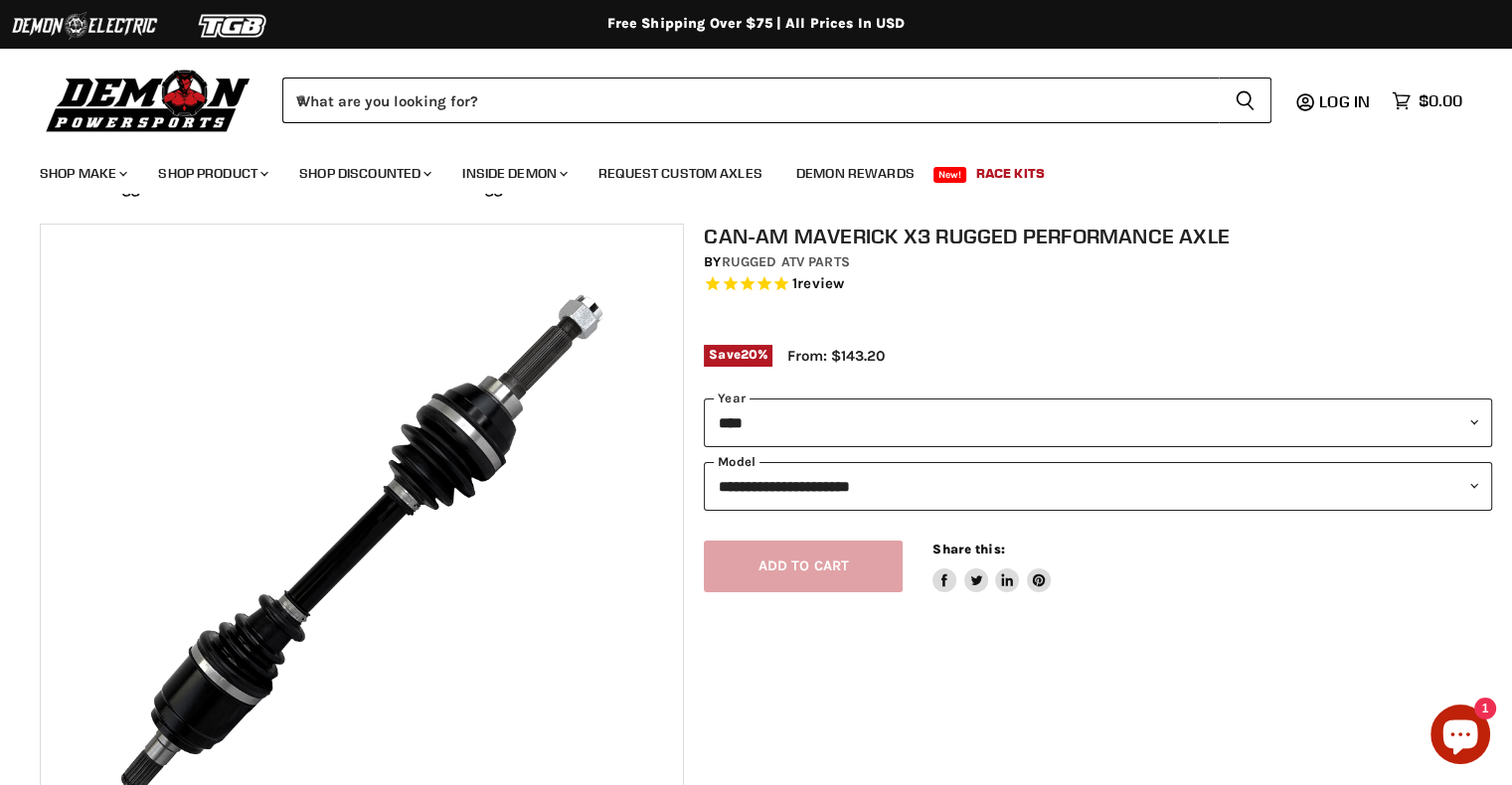 click on "**********" at bounding box center (1097, 486) 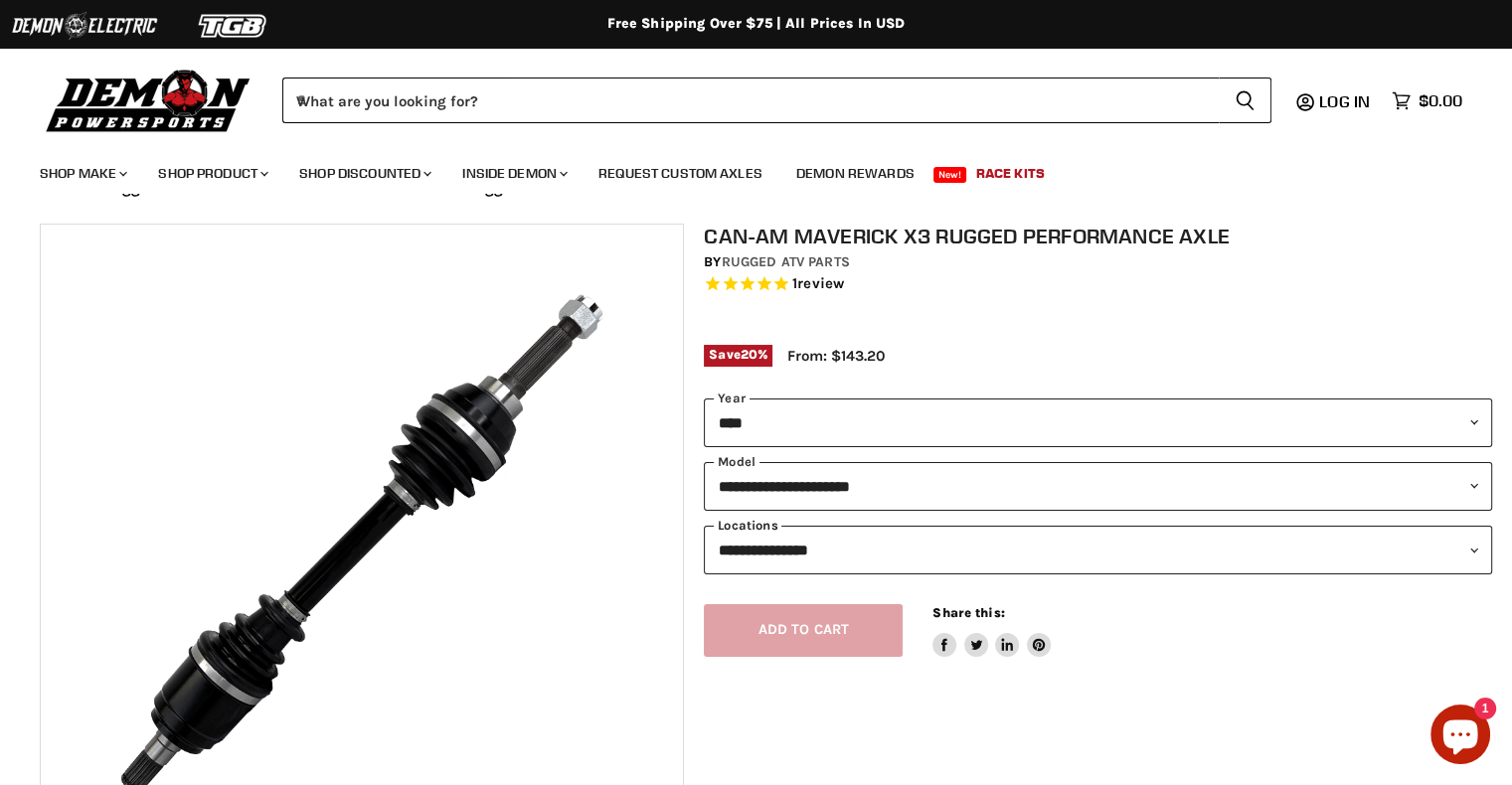 click on "**********" at bounding box center (1097, 550) 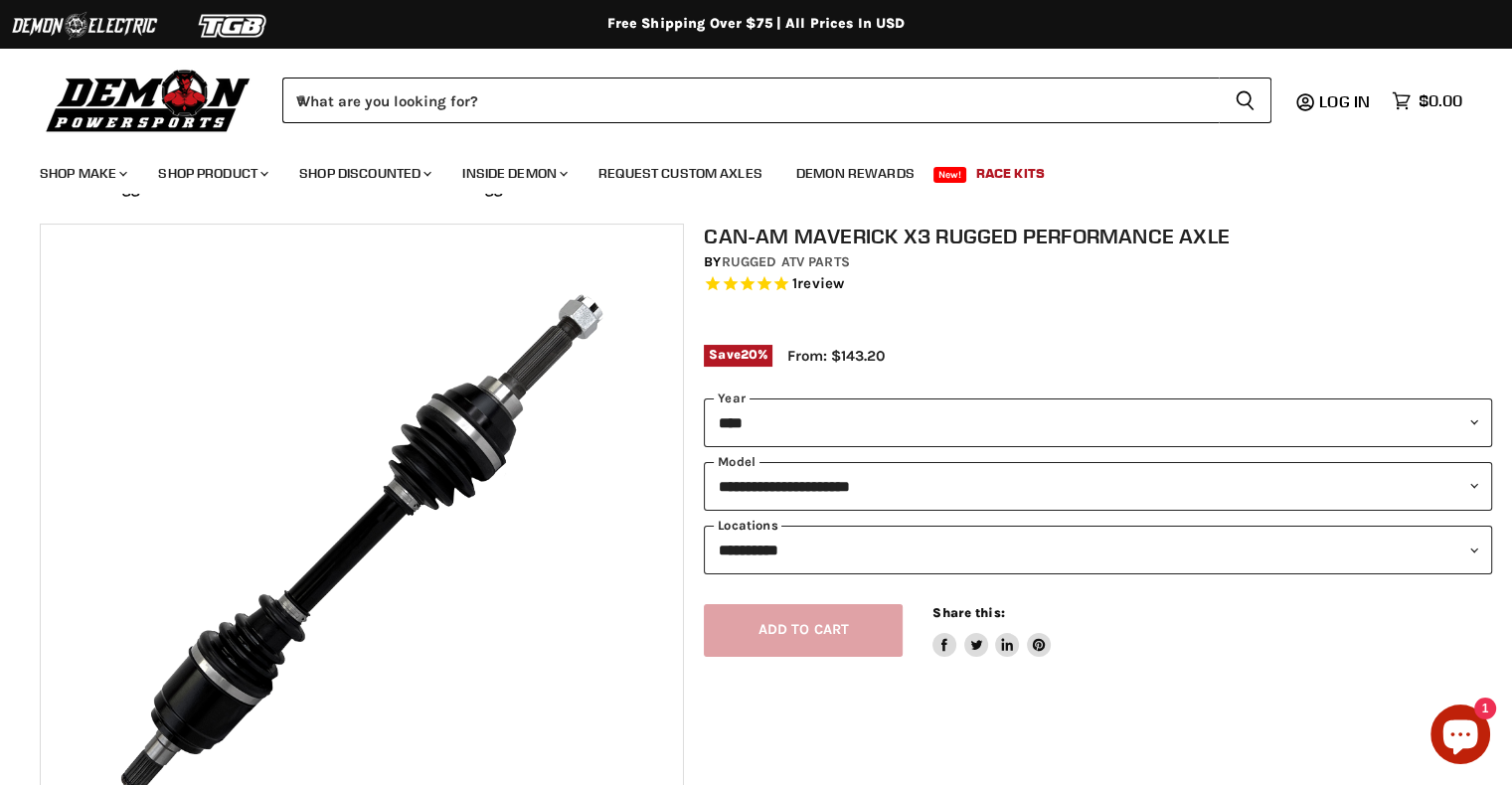 click on "**********" at bounding box center [1097, 550] 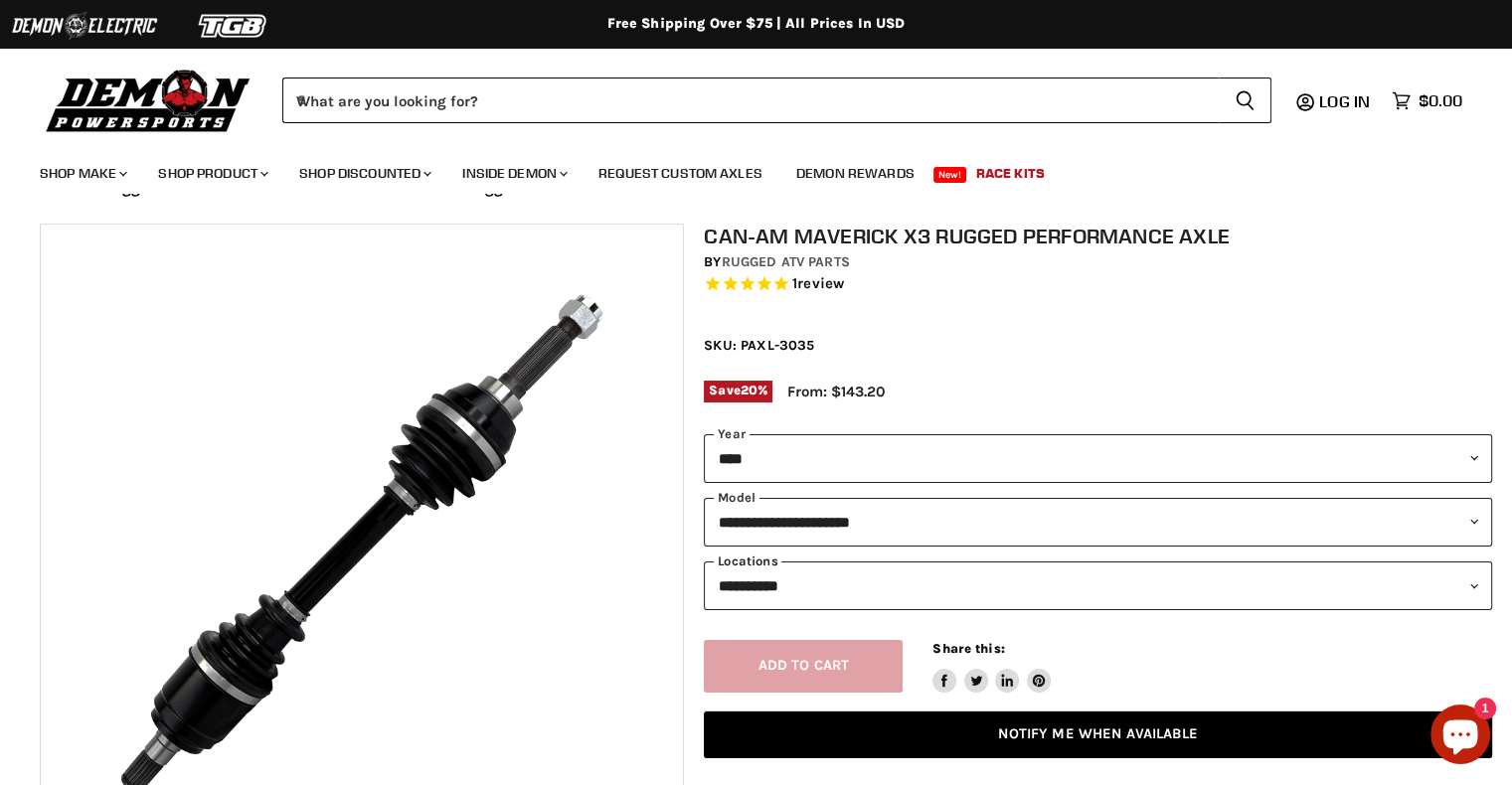 click on "**********" at bounding box center [1097, 585] 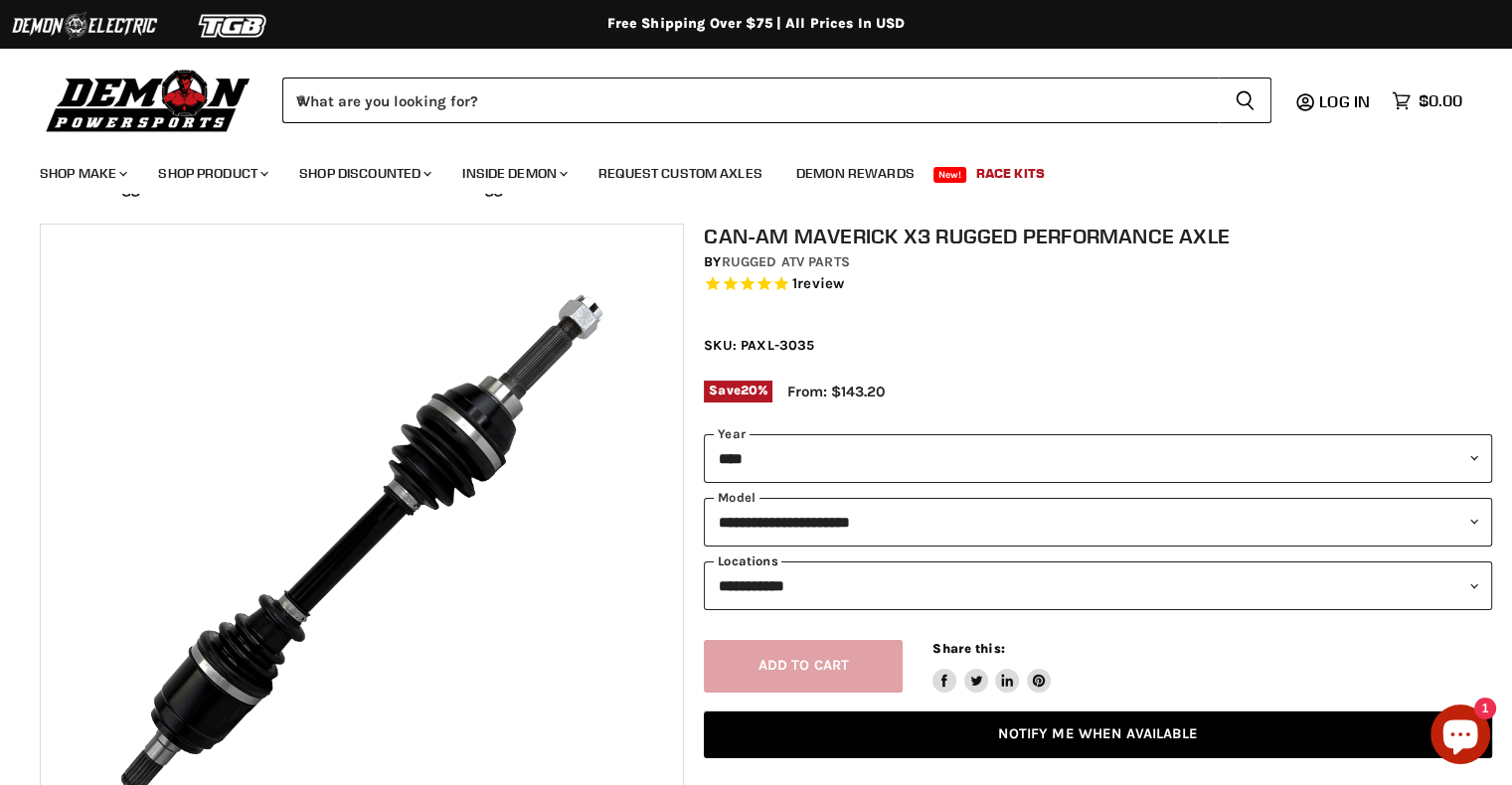 click on "**********" at bounding box center [1097, 585] 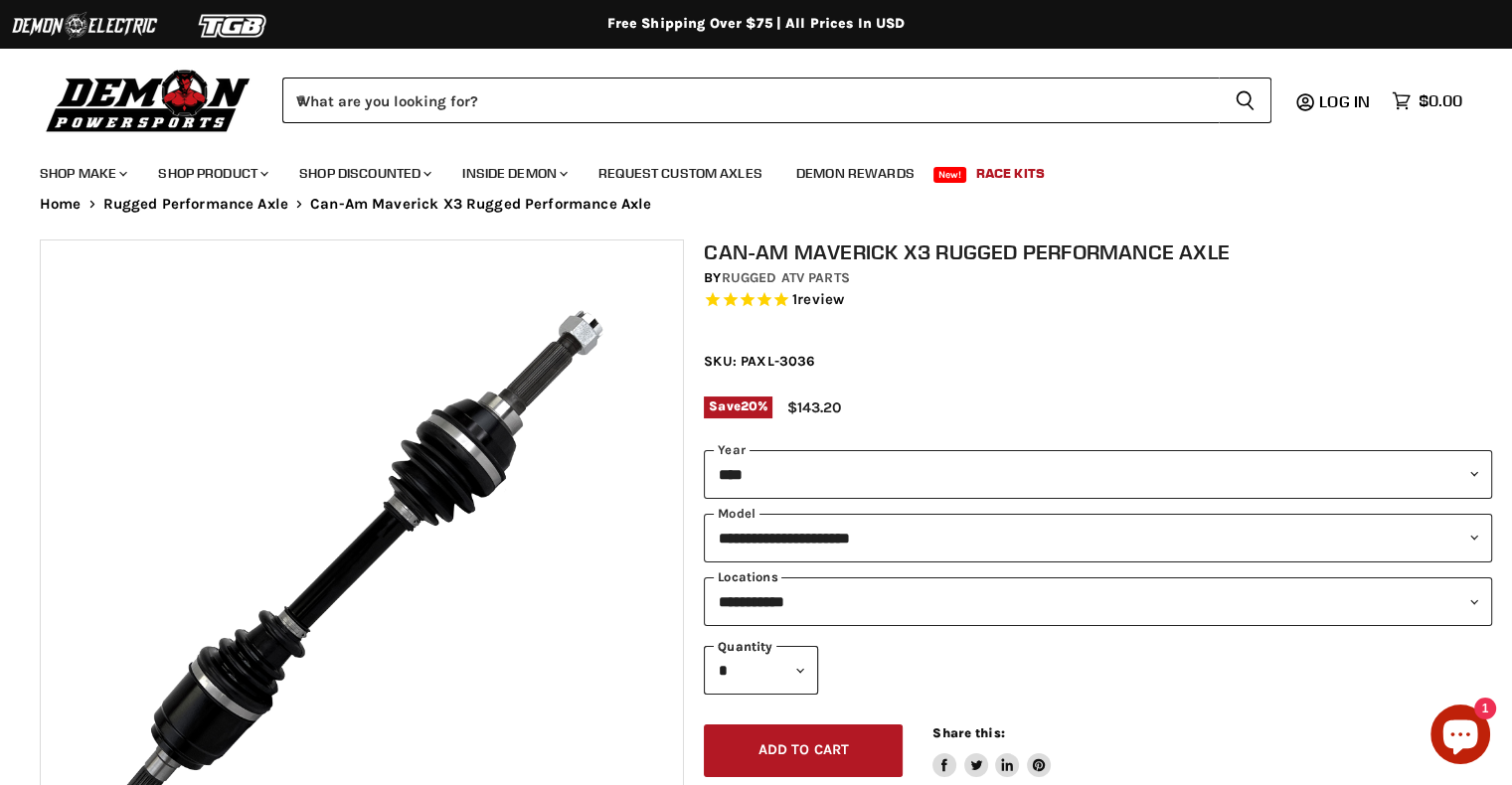 scroll, scrollTop: 0, scrollLeft: 8, axis: horizontal 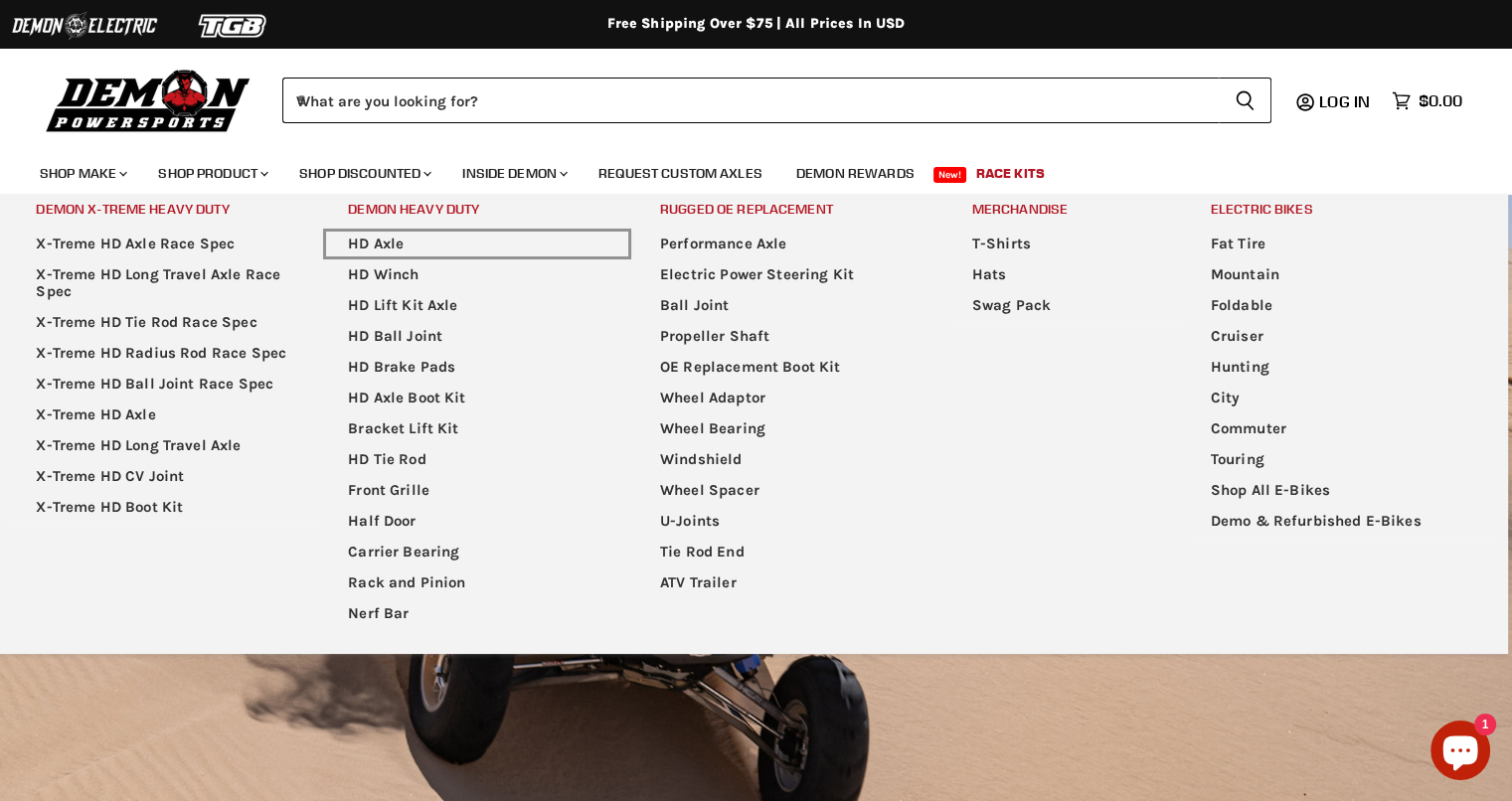 click on "HD Axle" at bounding box center (477, 243) 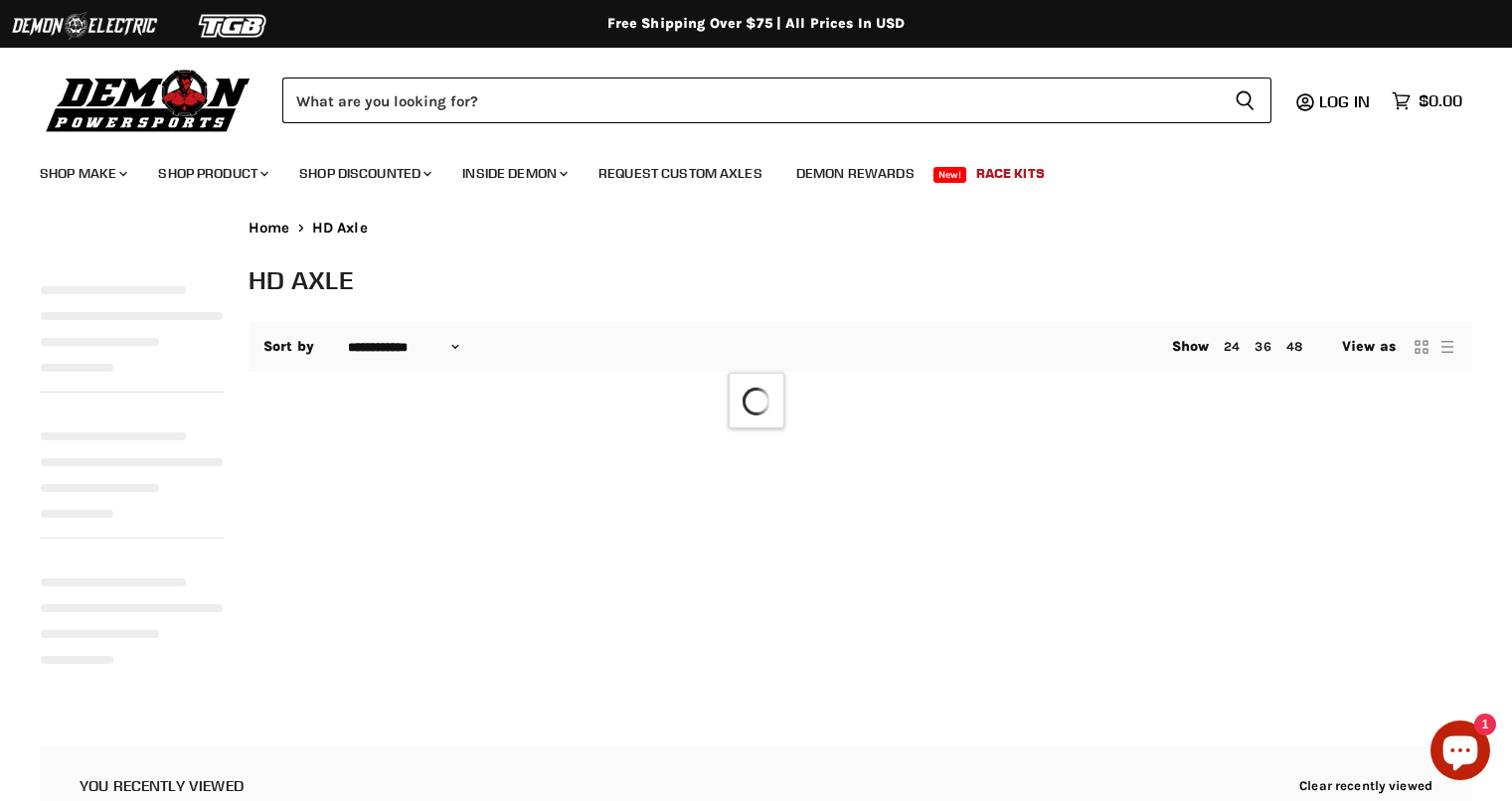 select on "**********" 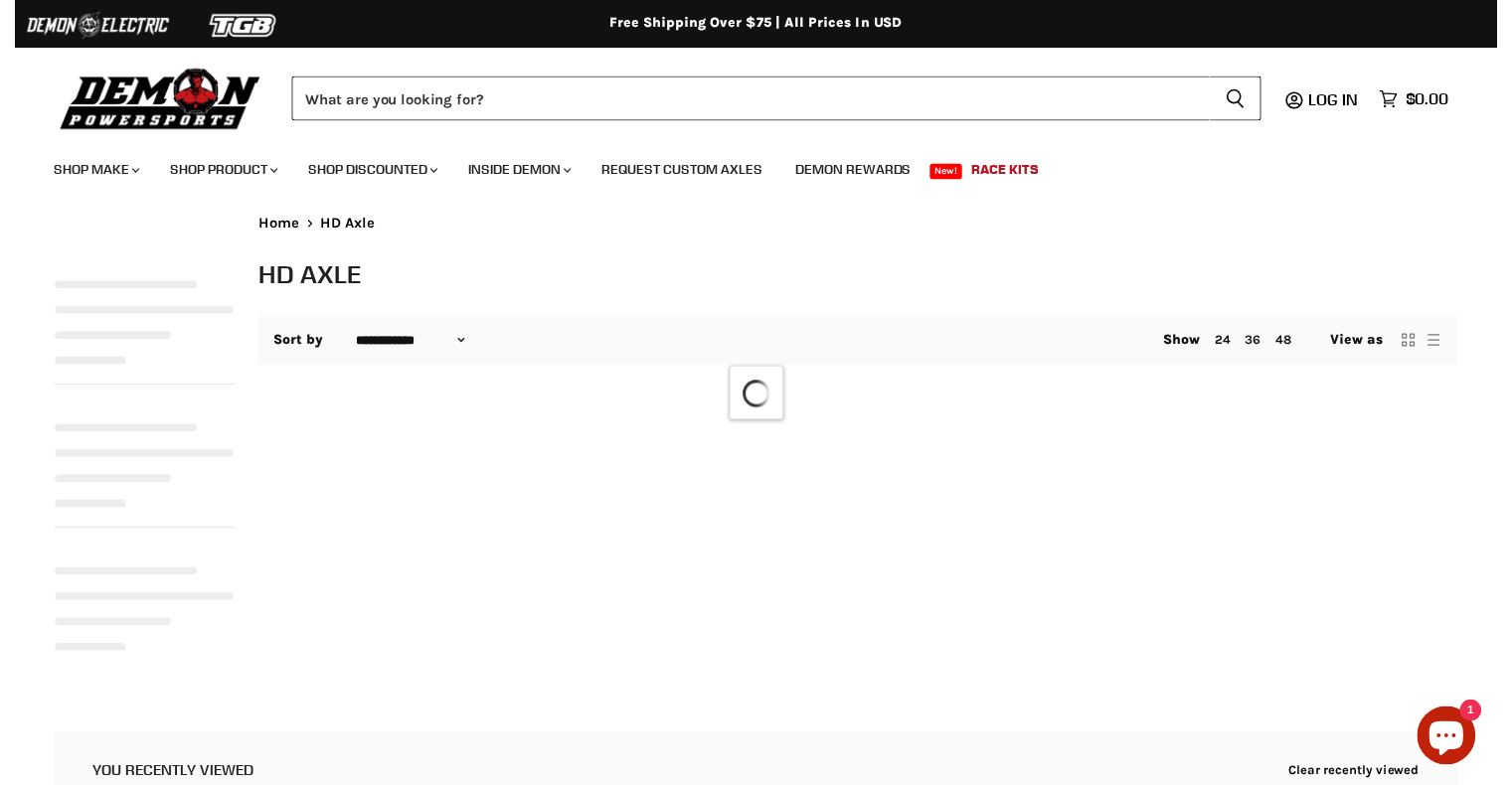 scroll, scrollTop: 0, scrollLeft: 0, axis: both 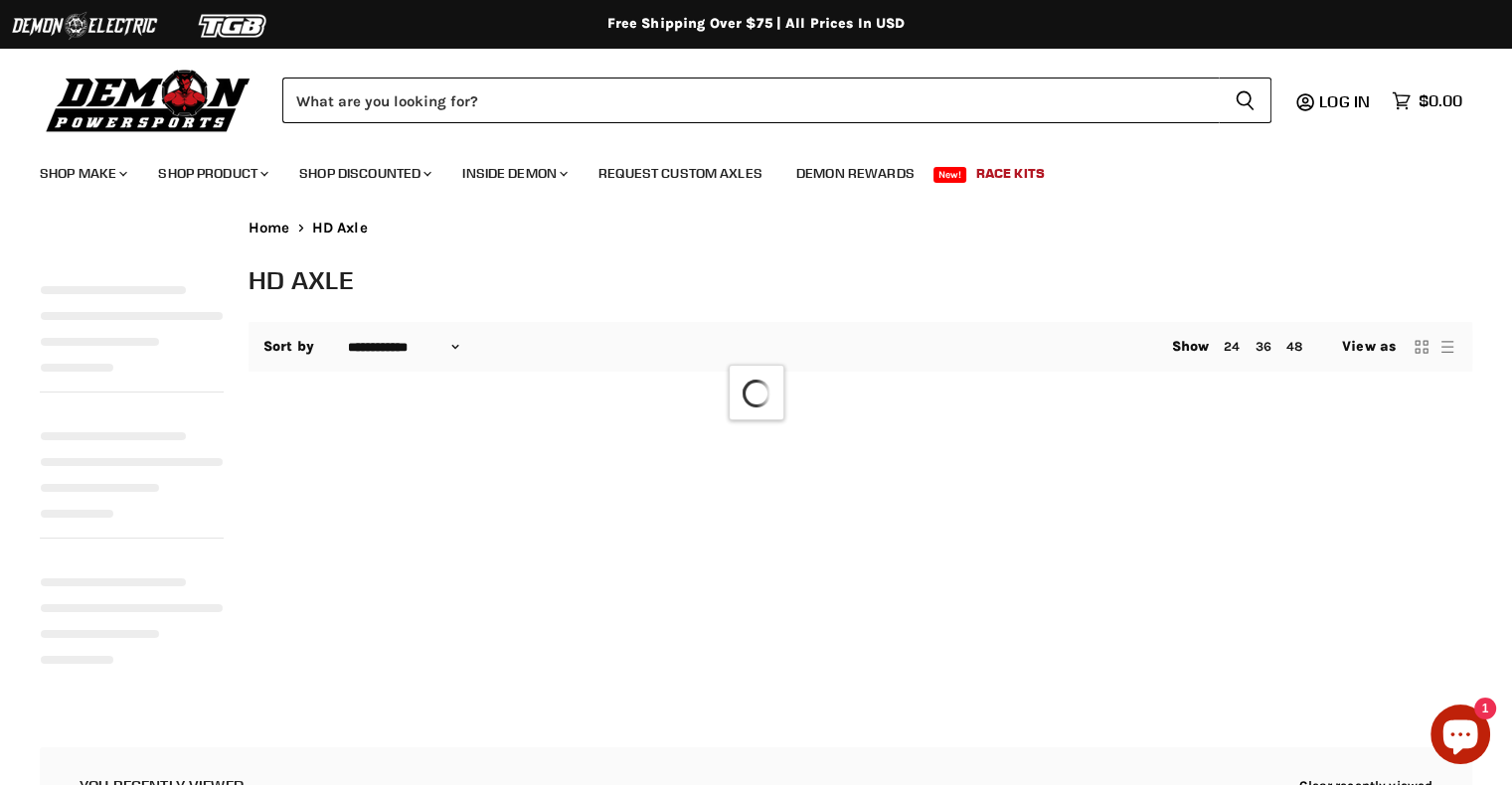 select on "**********" 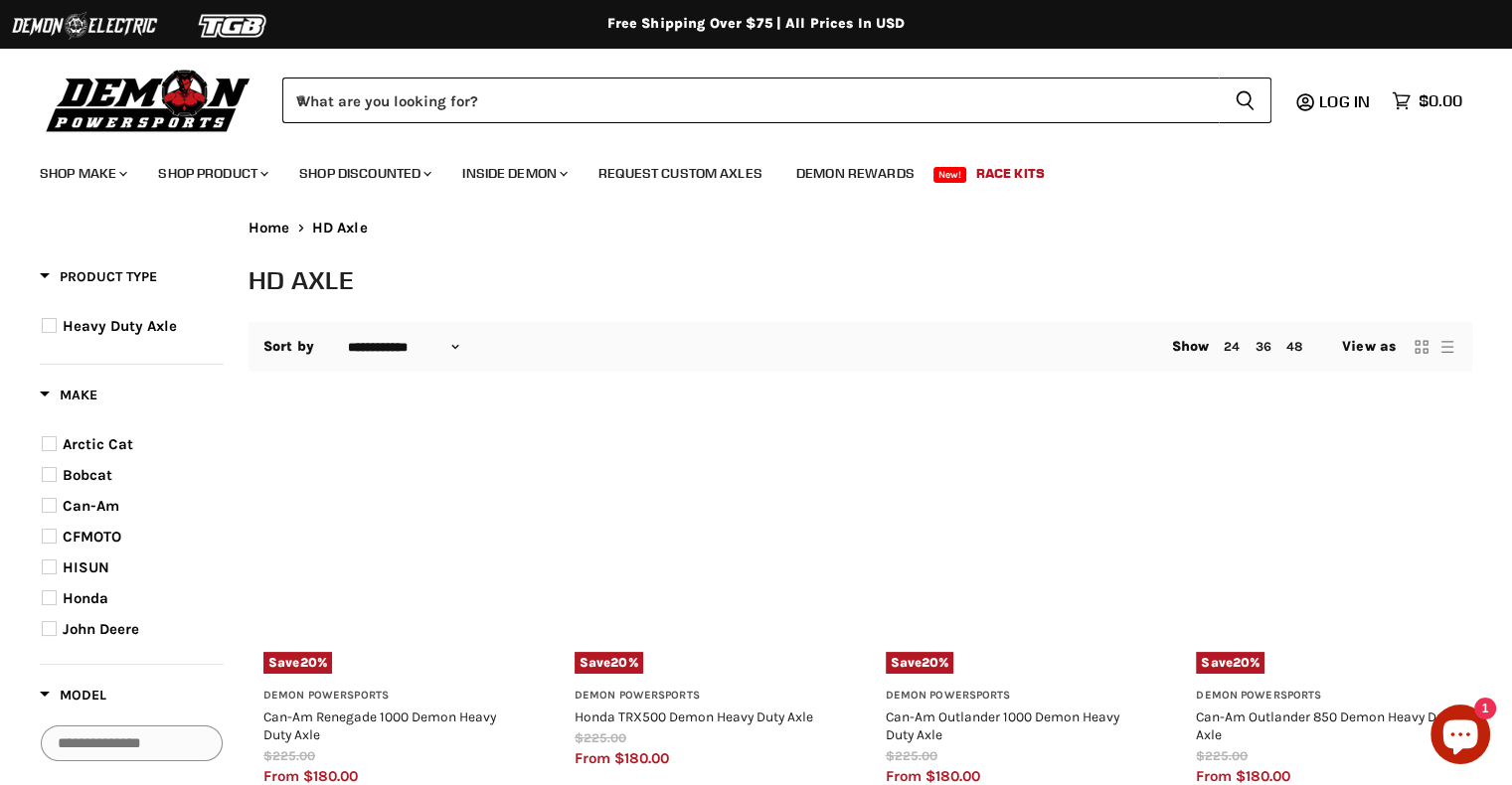 scroll, scrollTop: 0, scrollLeft: 0, axis: both 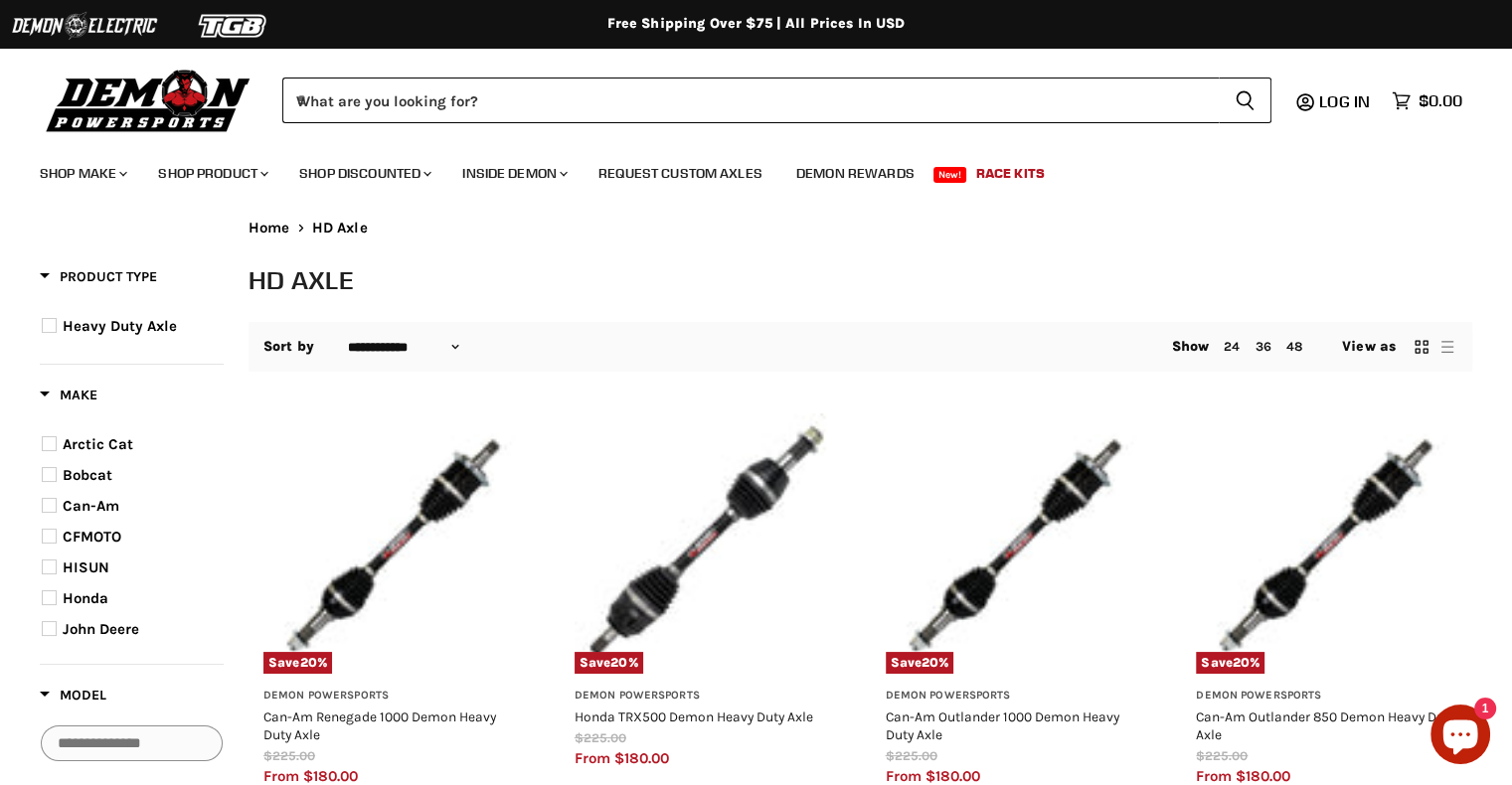 click at bounding box center (49, 505) 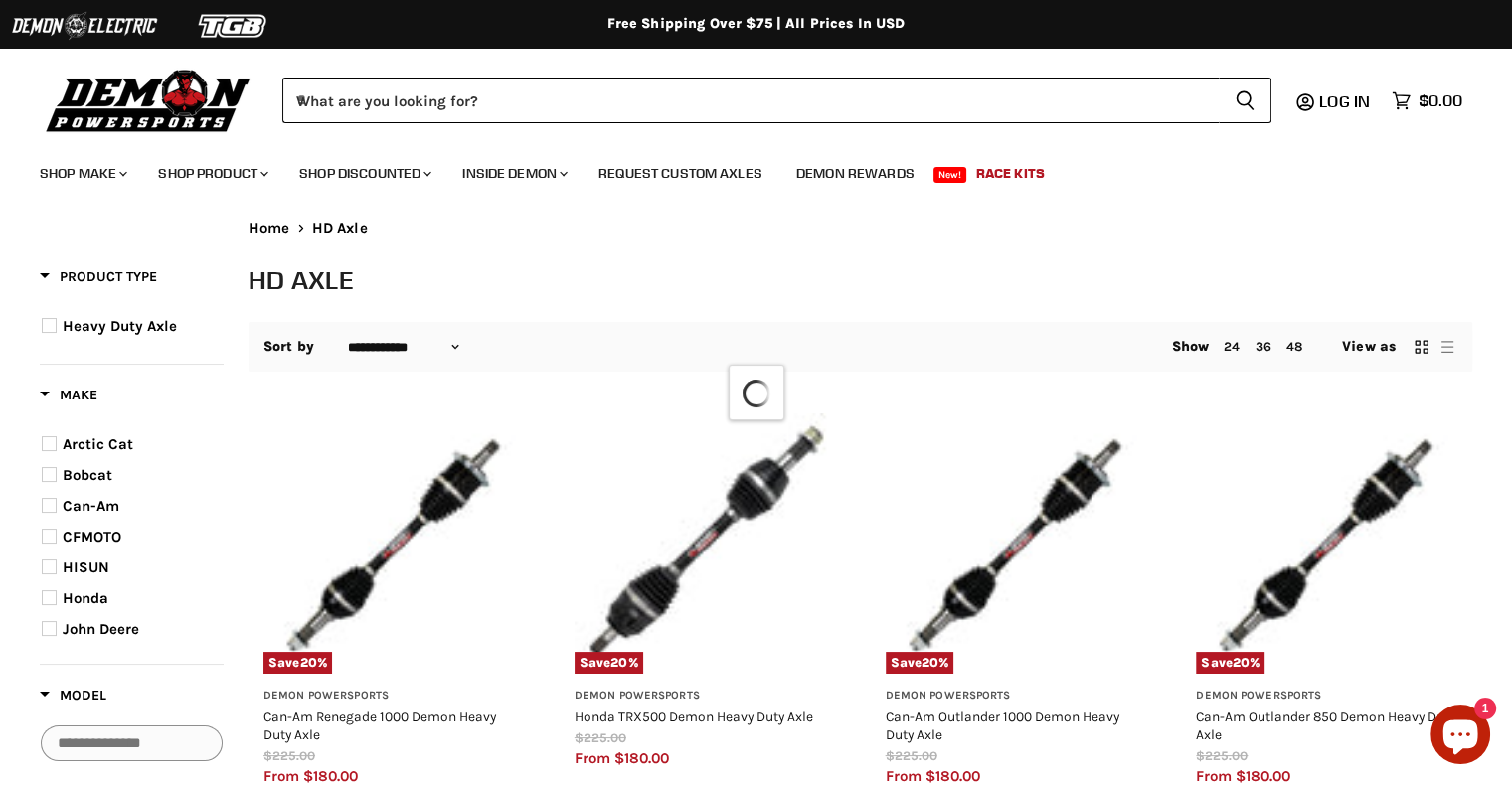 select on "**********" 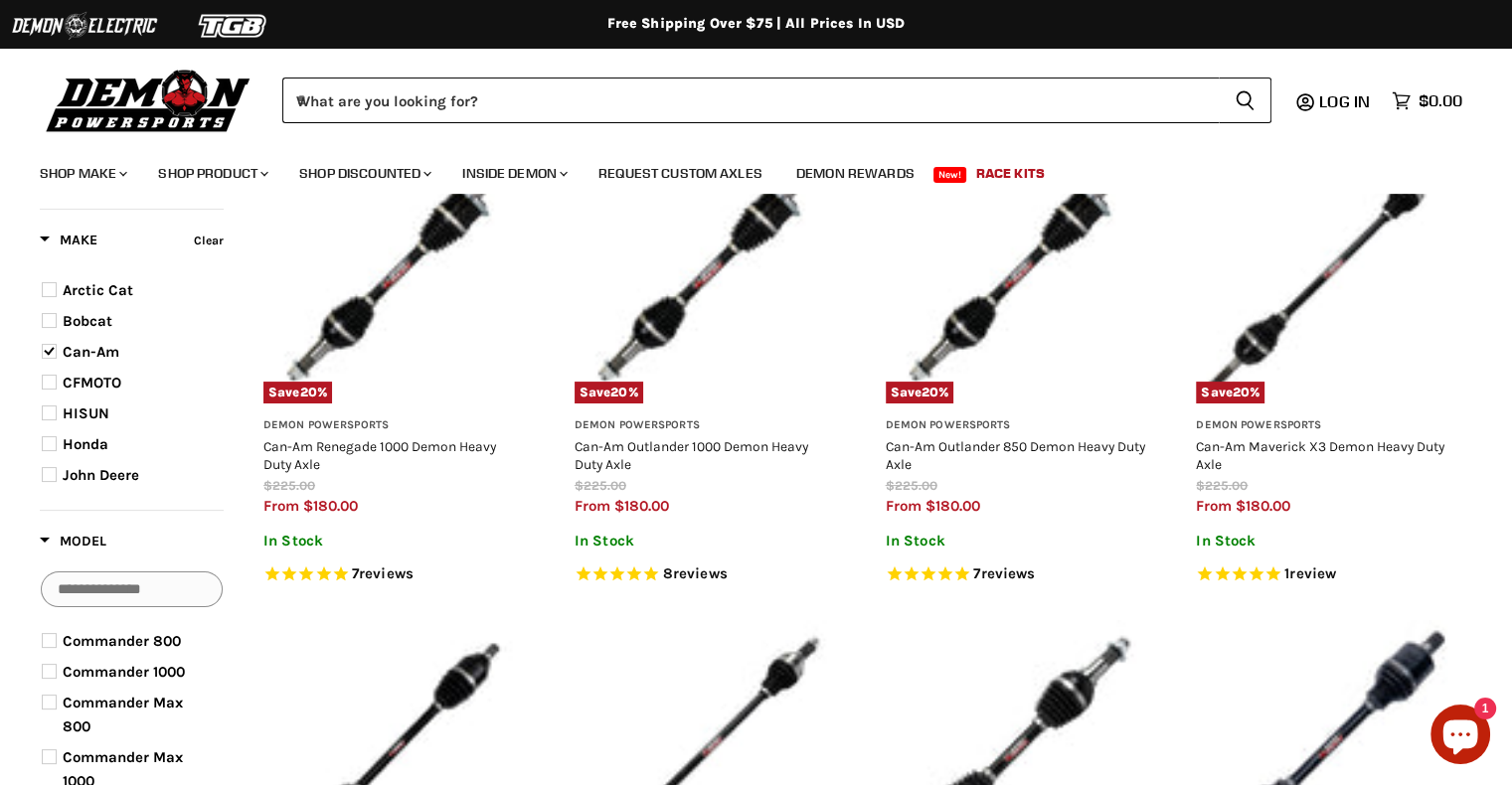 scroll, scrollTop: 256, scrollLeft: 0, axis: vertical 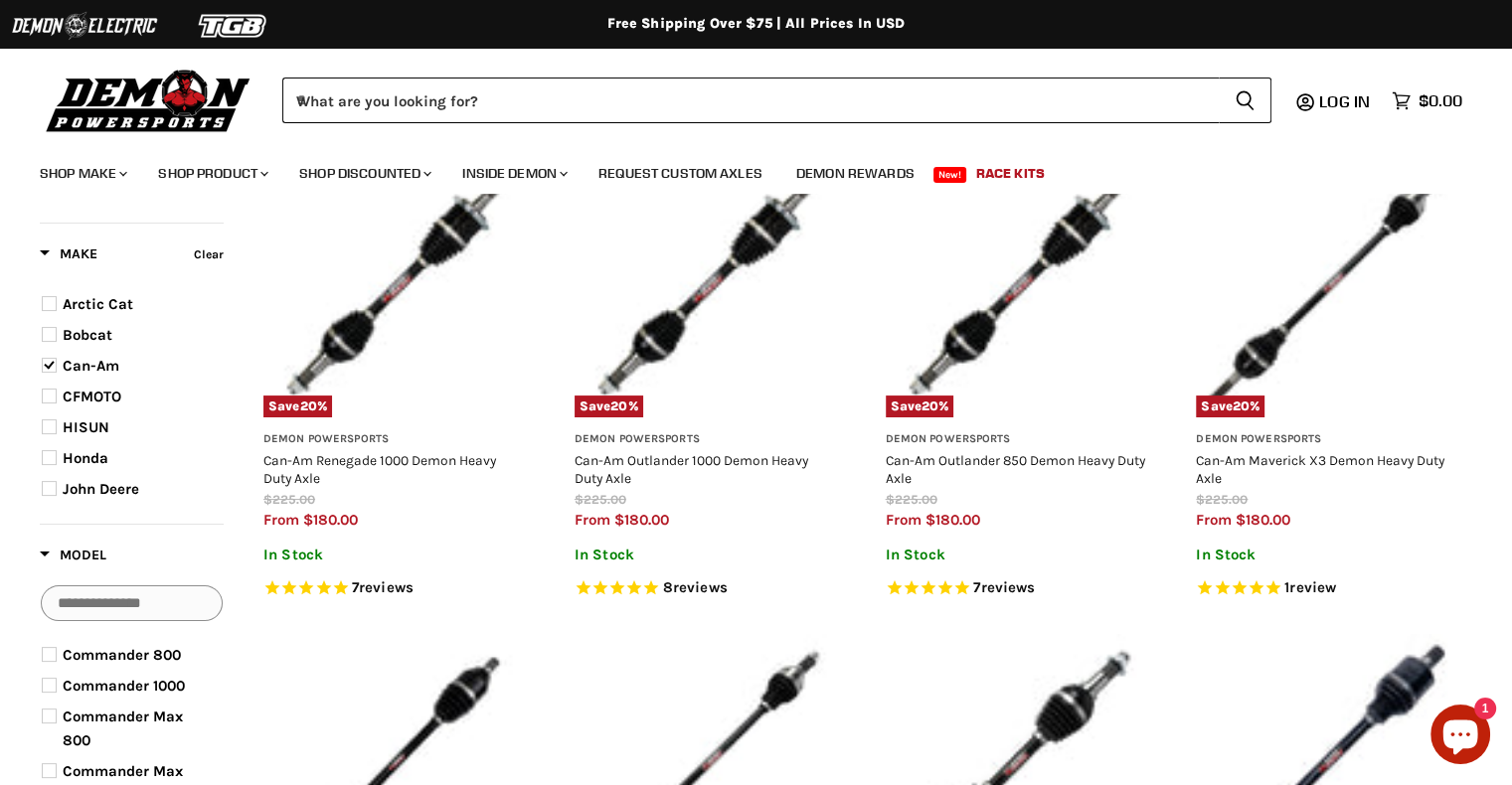click on "Demon Powersports" at bounding box center [1326, 439] 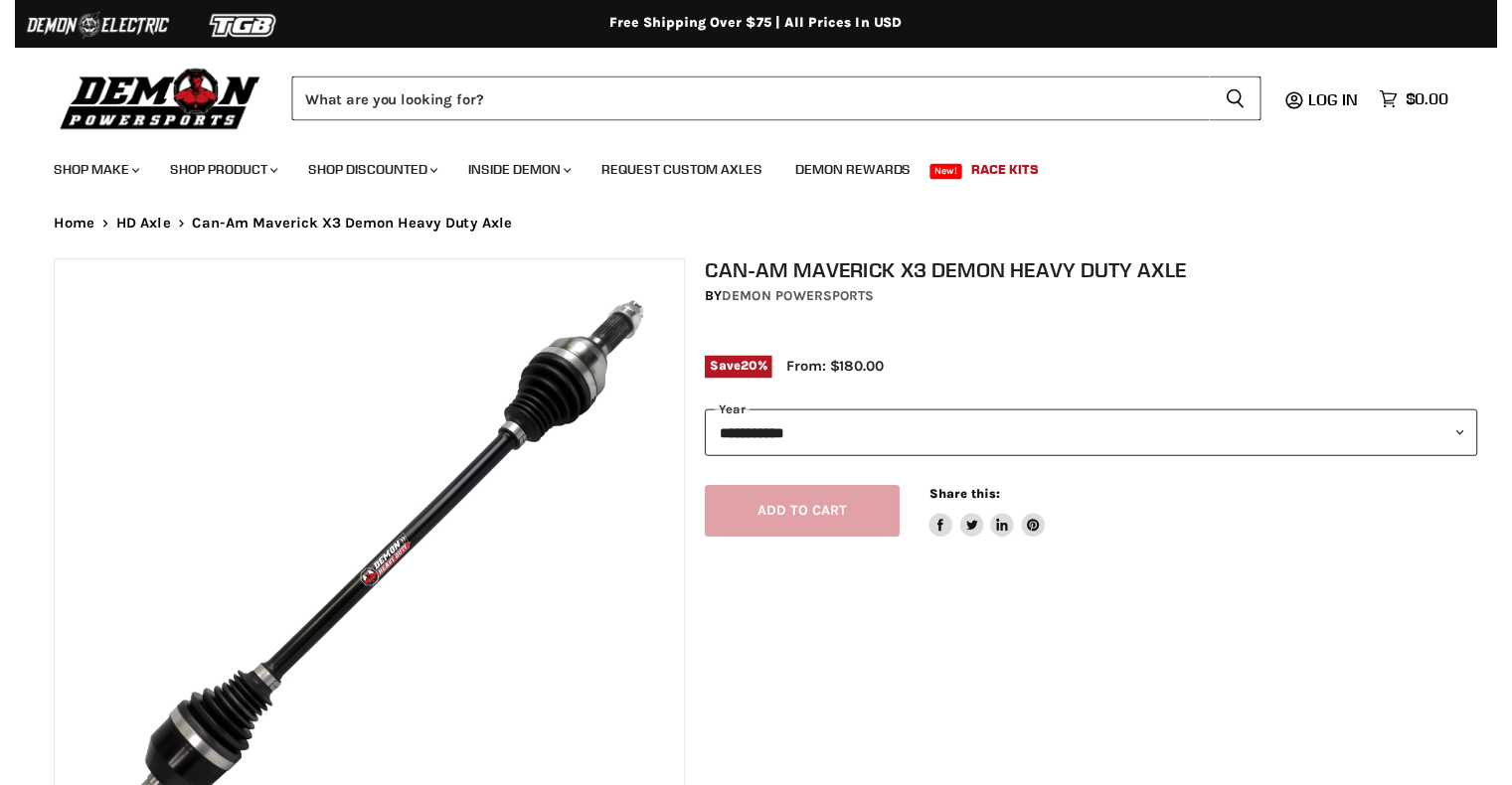scroll, scrollTop: 0, scrollLeft: 0, axis: both 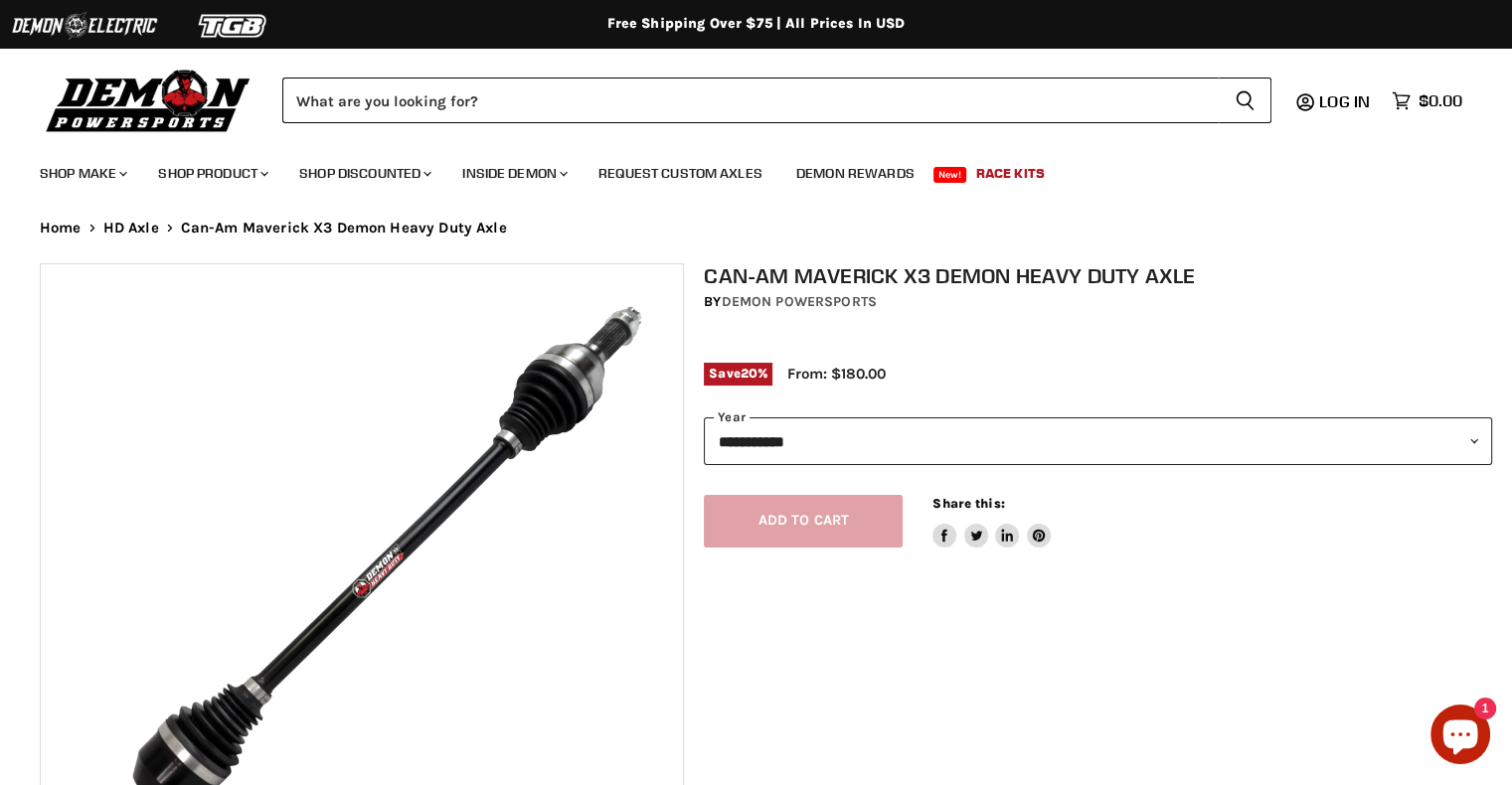 select on "******" 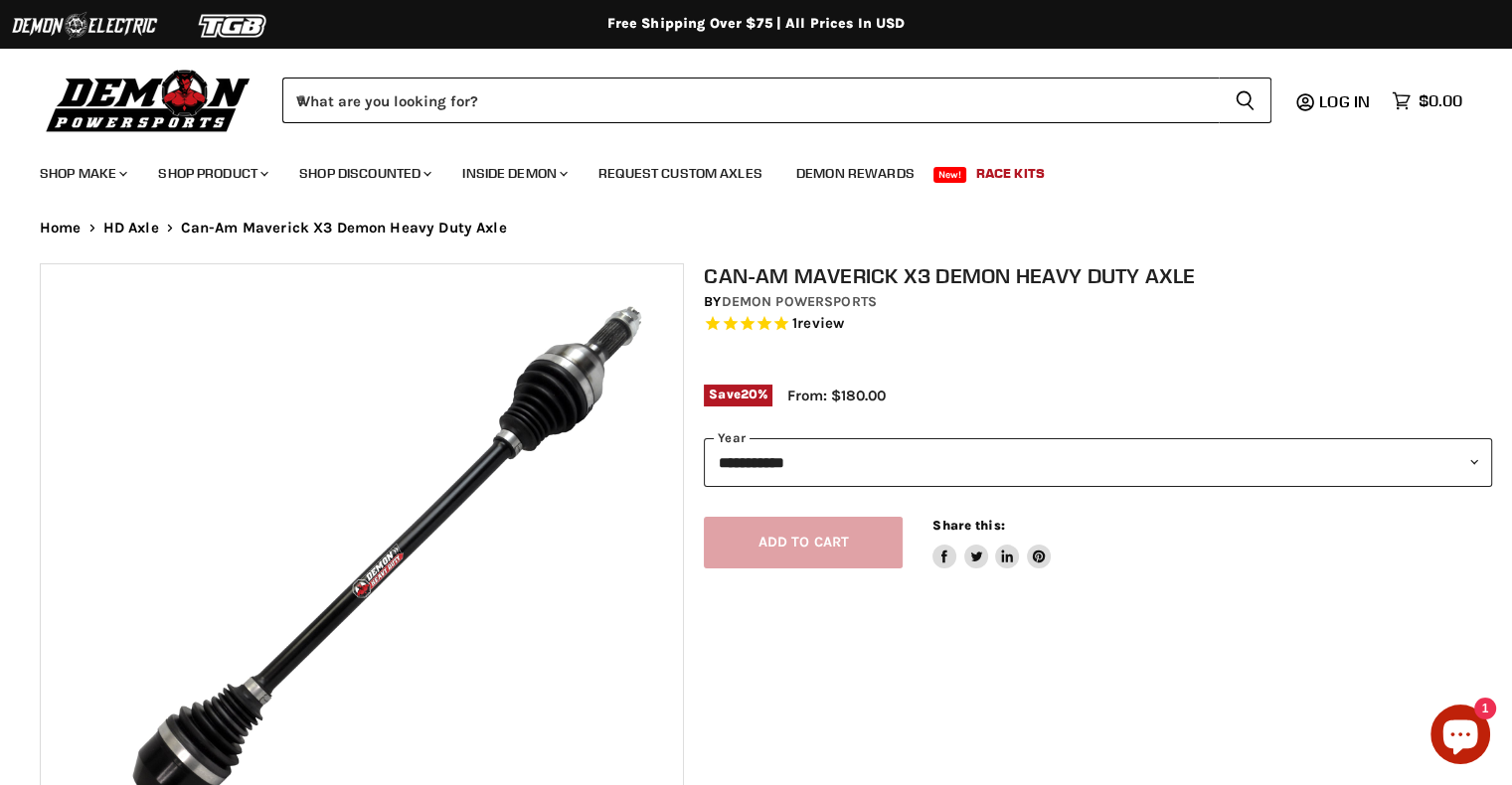 scroll, scrollTop: 0, scrollLeft: 0, axis: both 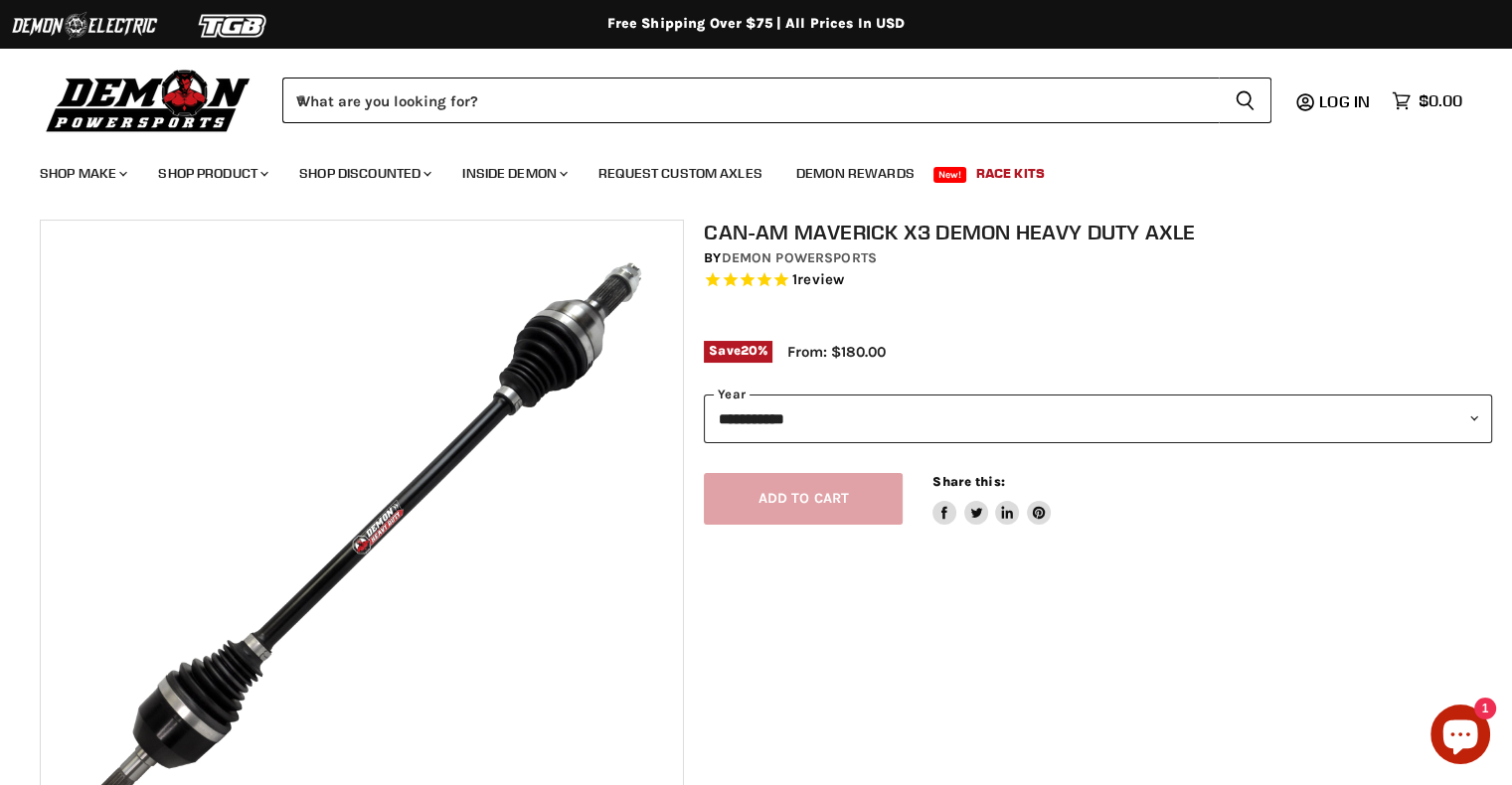 click on "**********" at bounding box center (1097, 418) 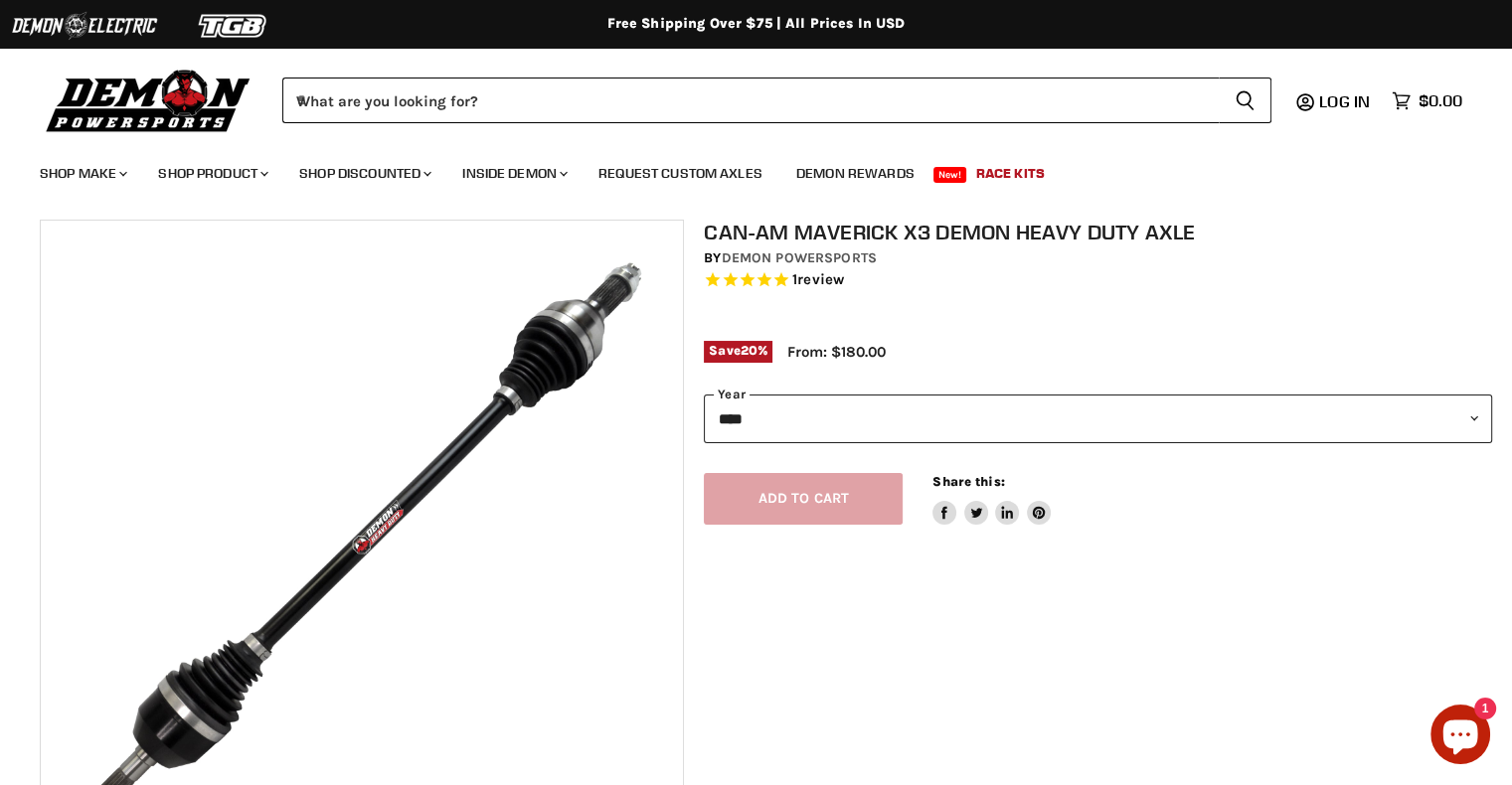click on "**********" at bounding box center (1097, 418) 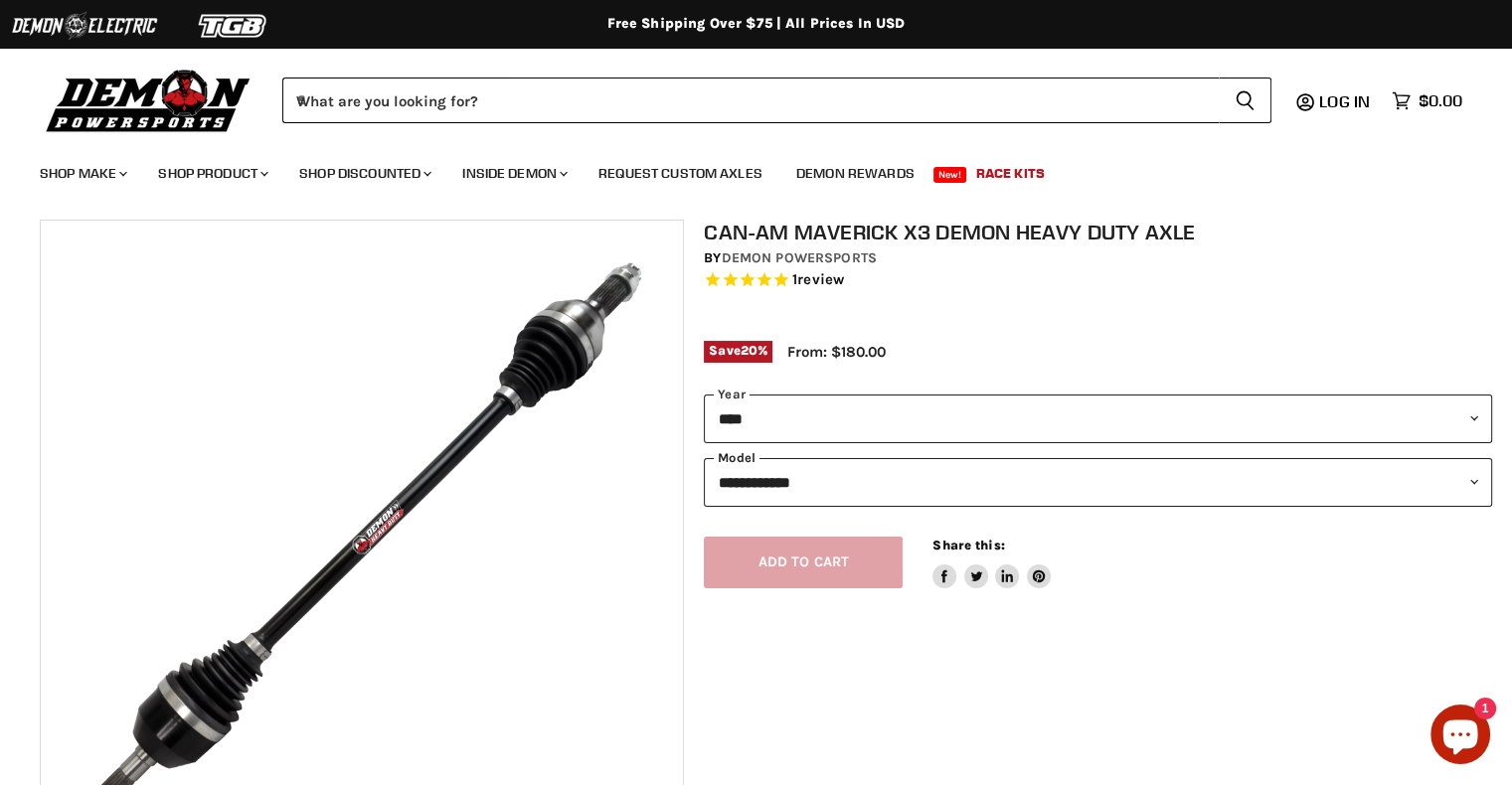click on "**********" at bounding box center (1097, 482) 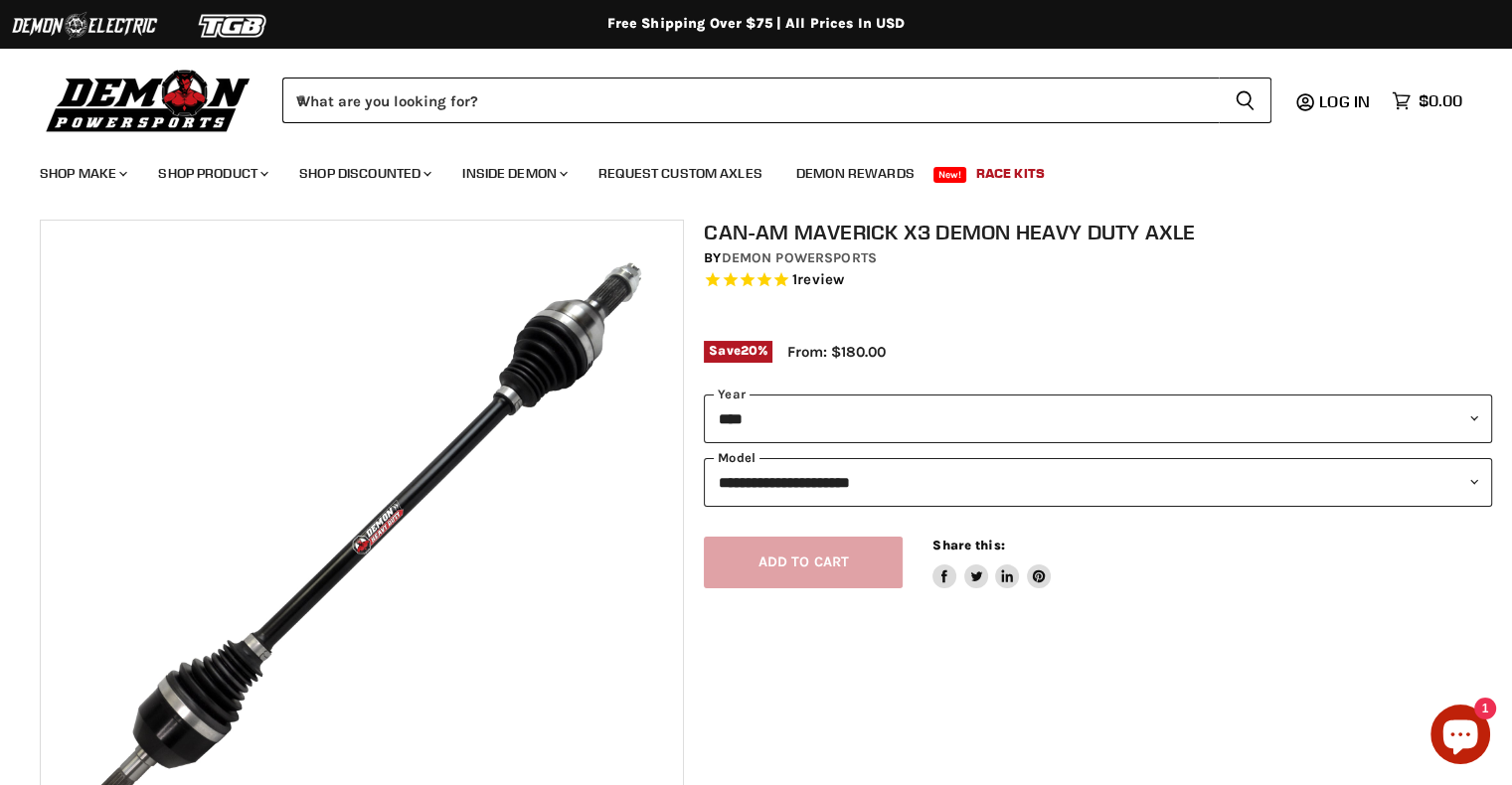 click on "**********" at bounding box center (1097, 482) 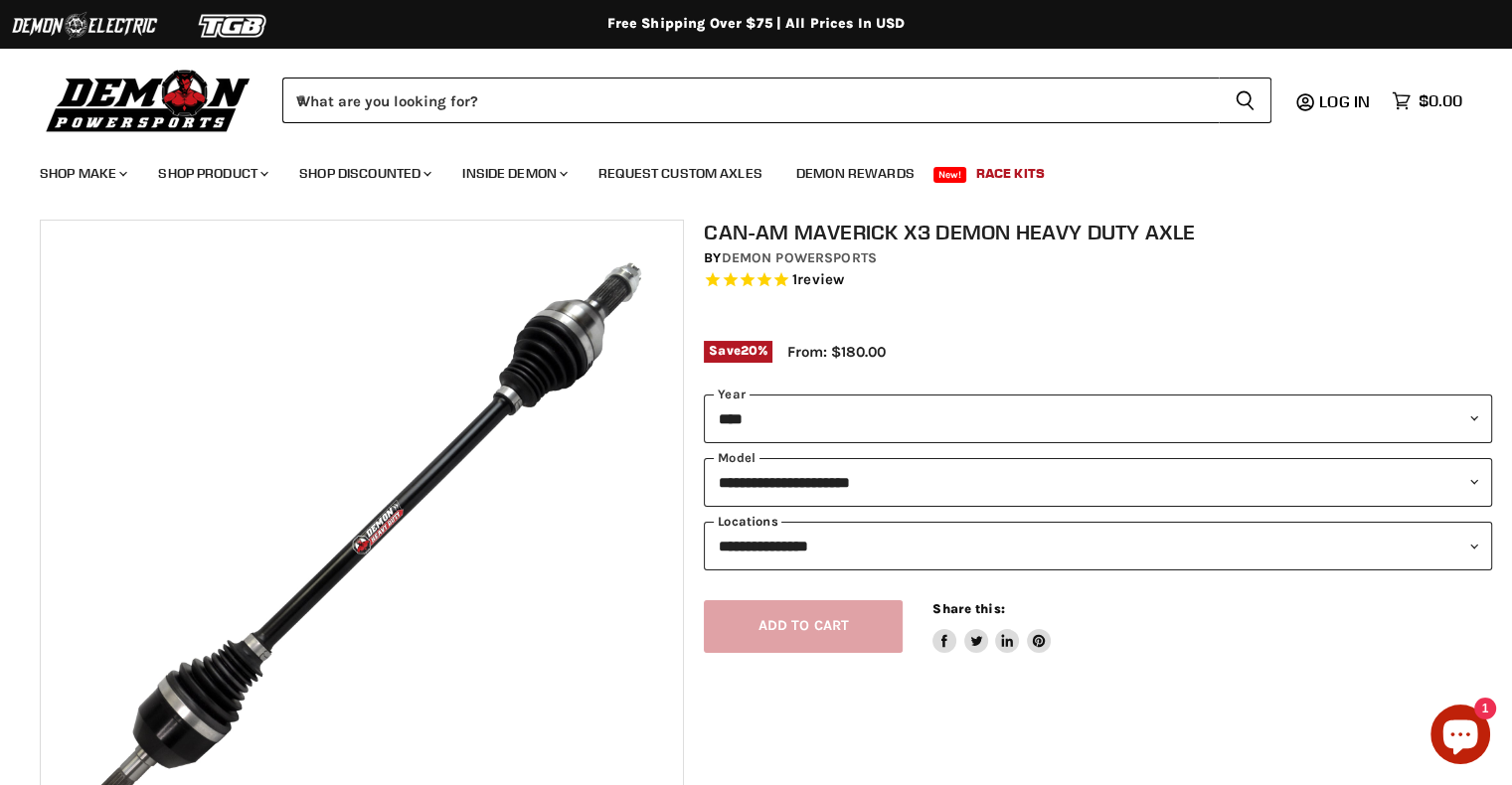 click on "**********" at bounding box center (1097, 546) 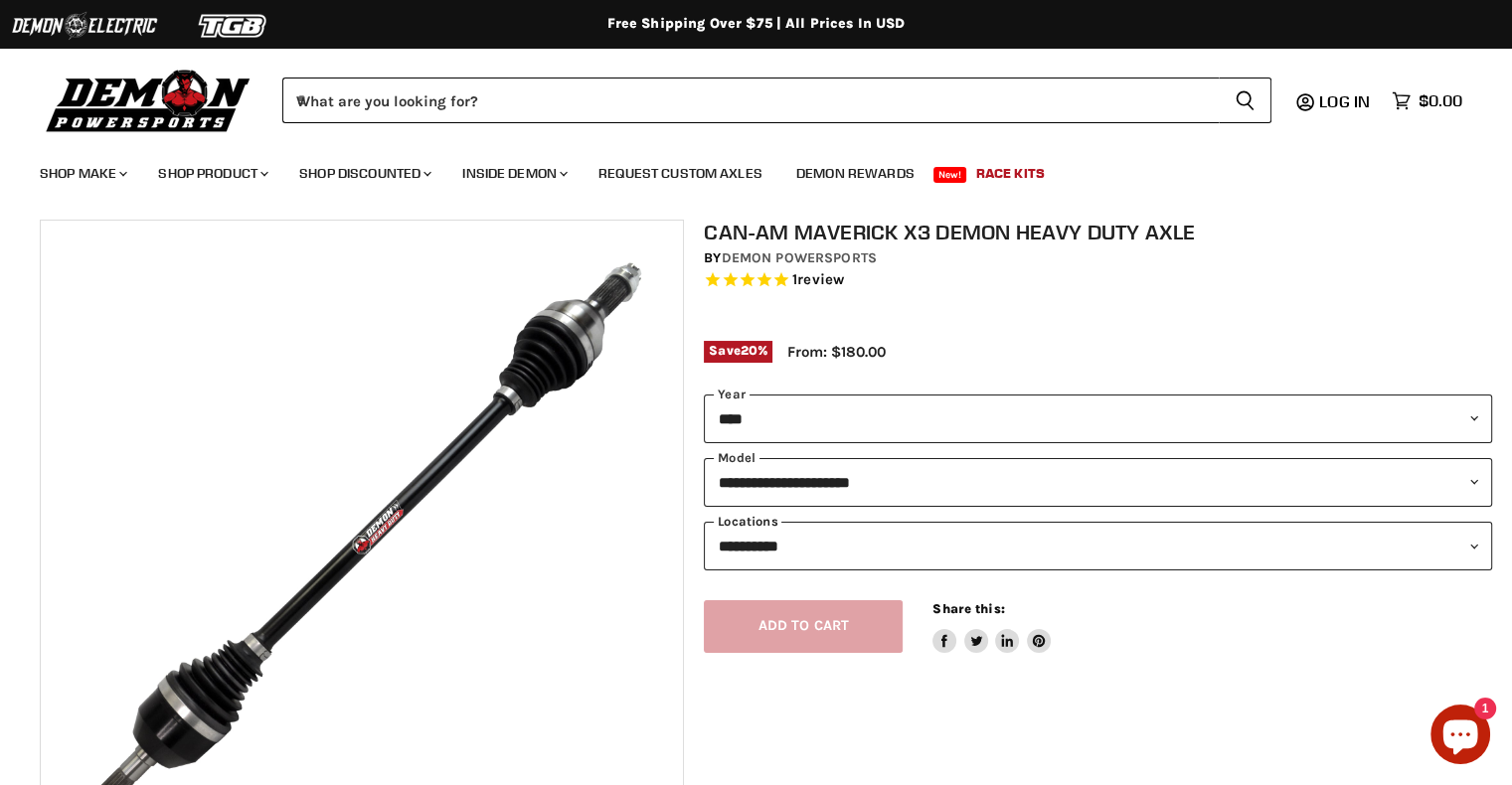 click on "**********" at bounding box center [1097, 546] 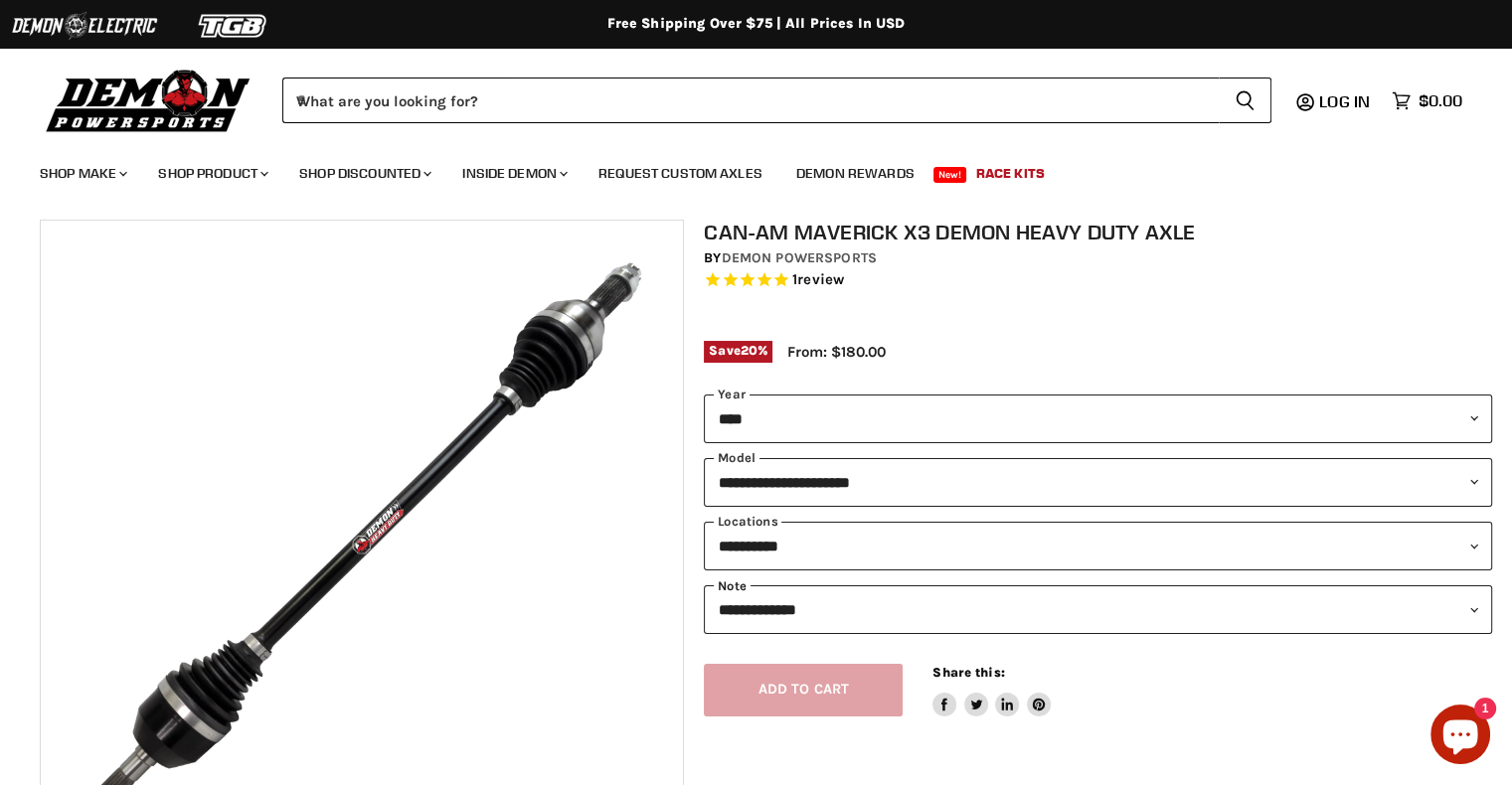 click on "**********" at bounding box center (1097, 609) 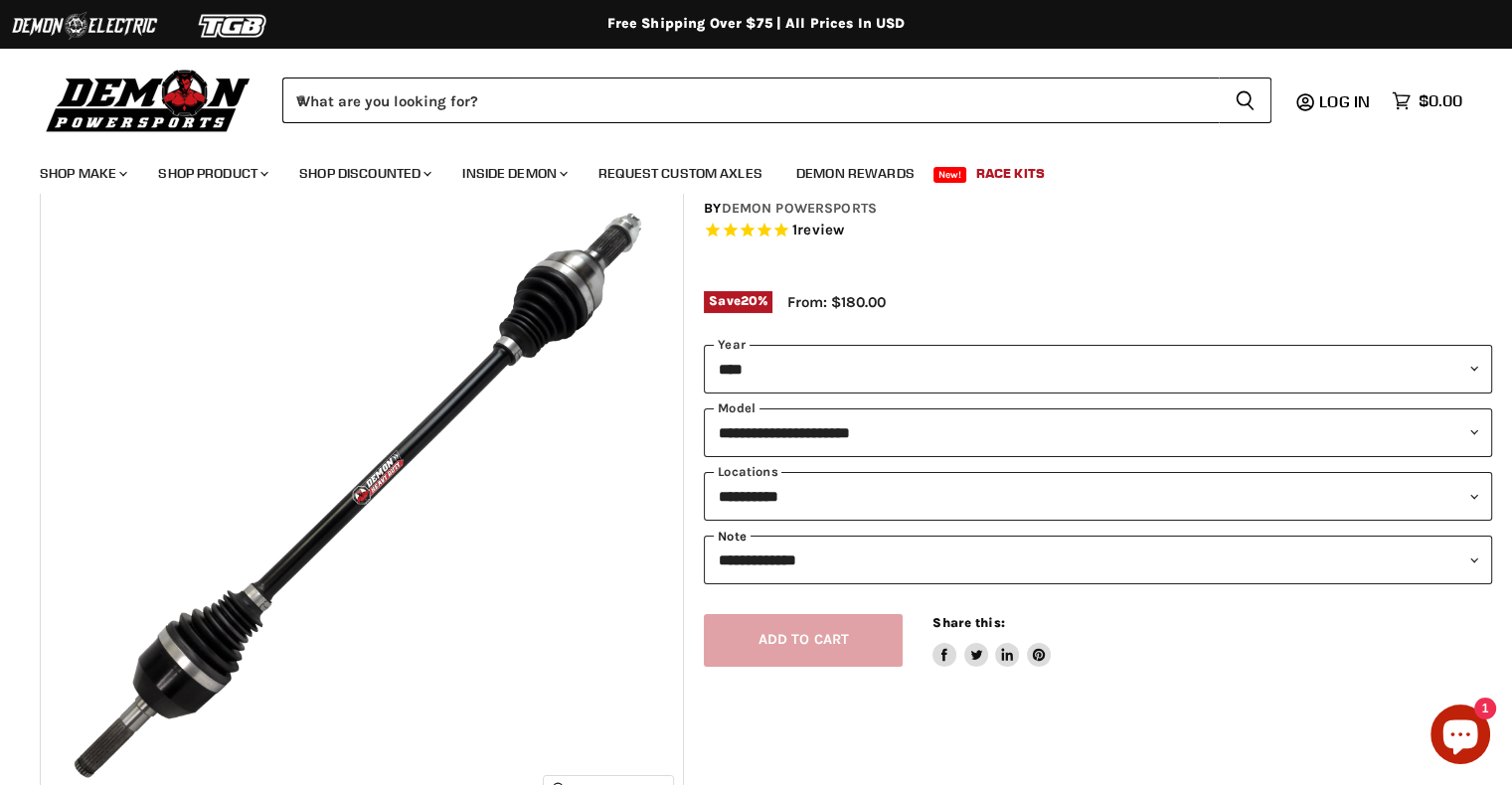 scroll, scrollTop: 103, scrollLeft: 0, axis: vertical 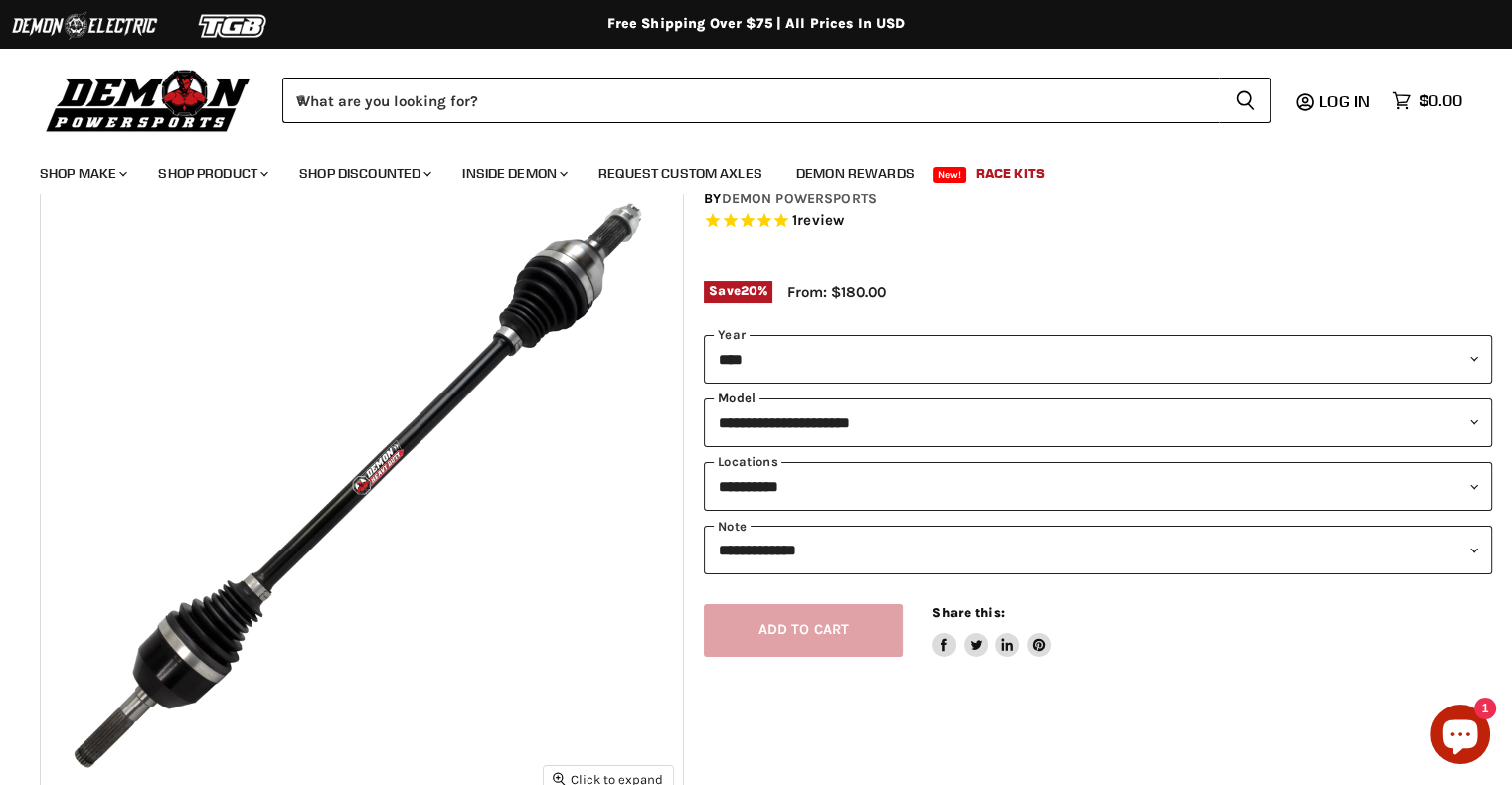 click on "**********" at bounding box center [1097, 422] 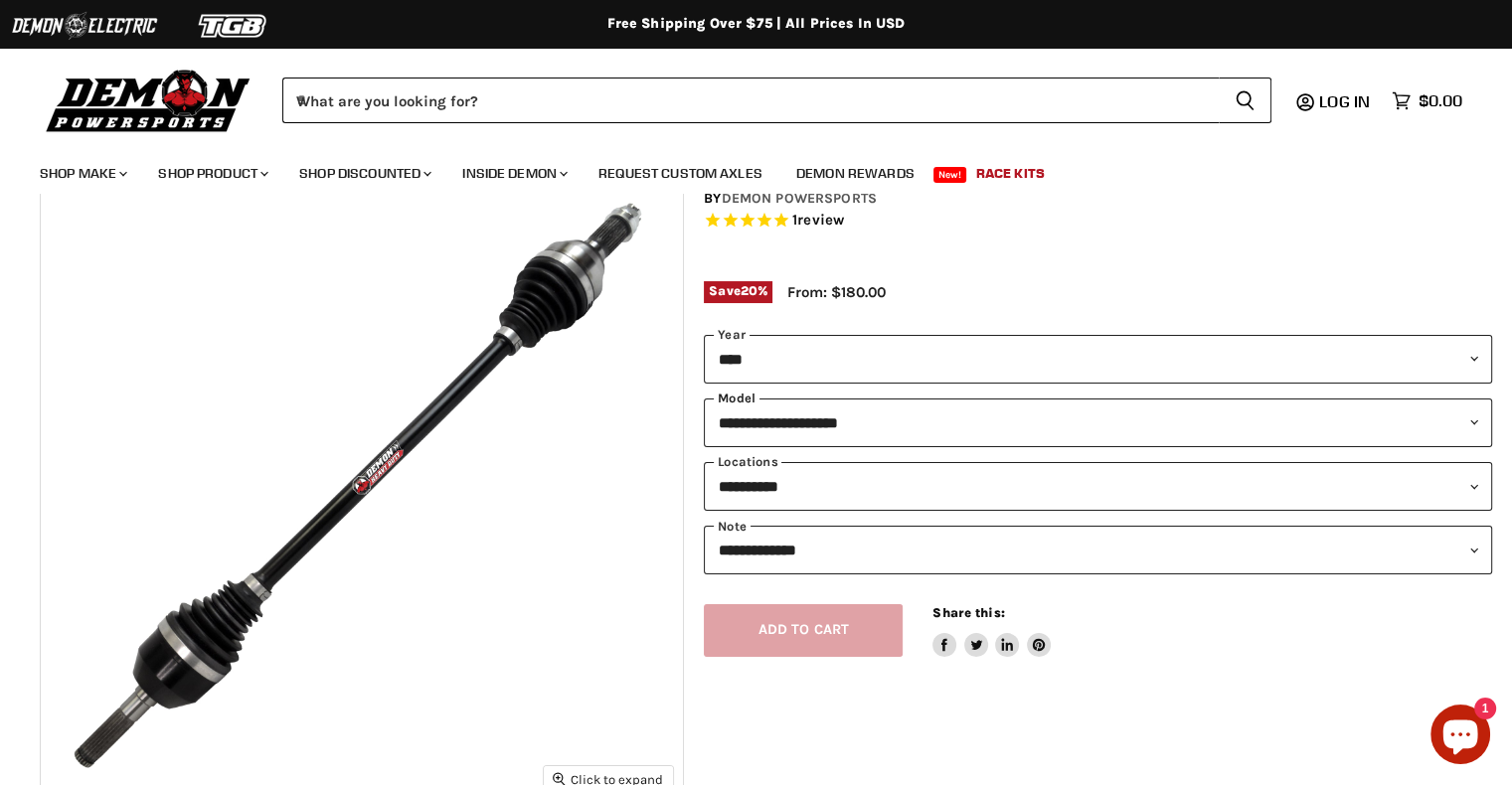 click on "**********" at bounding box center (1097, 422) 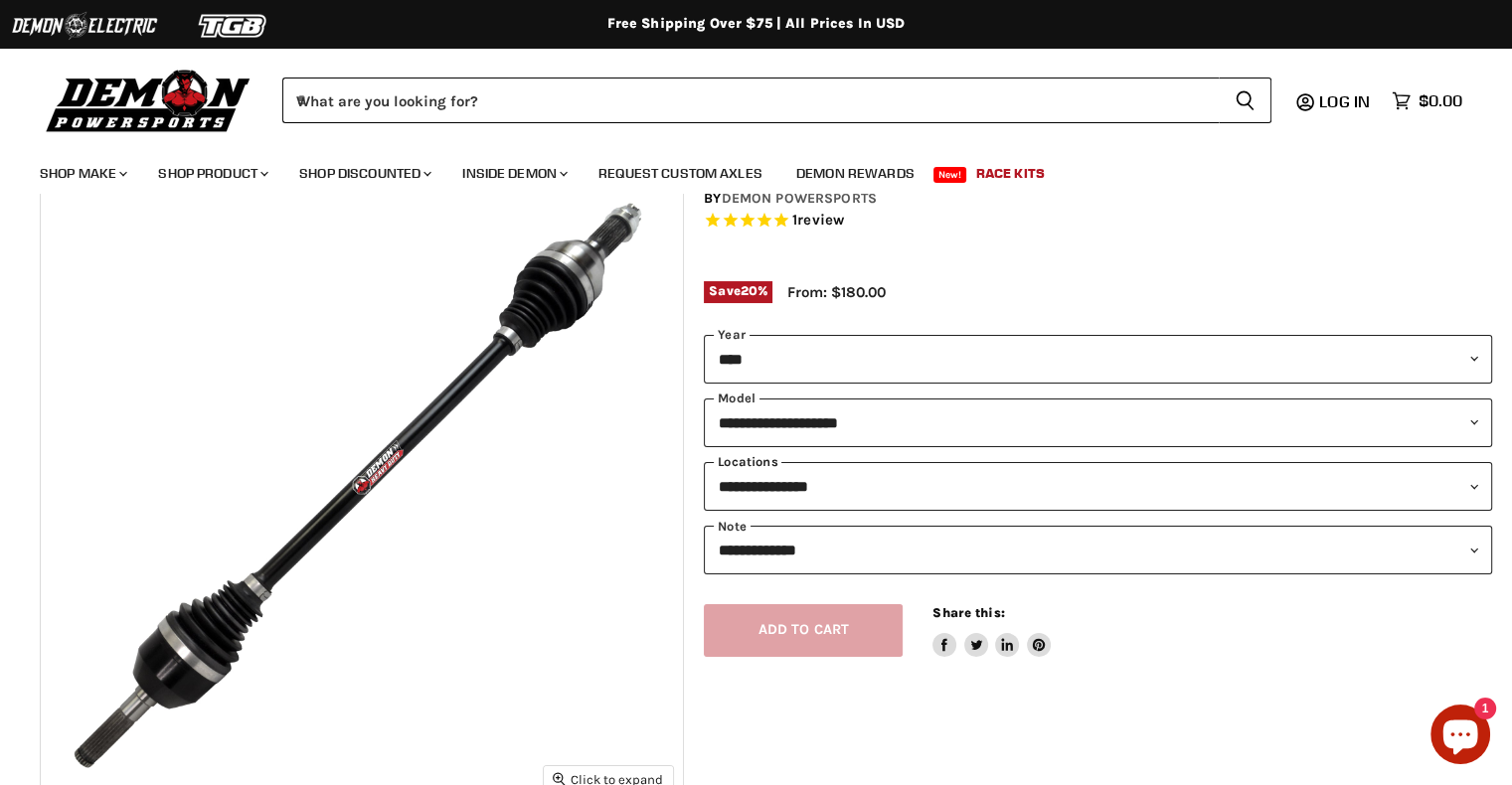 click on "**********" at bounding box center [1097, 486] 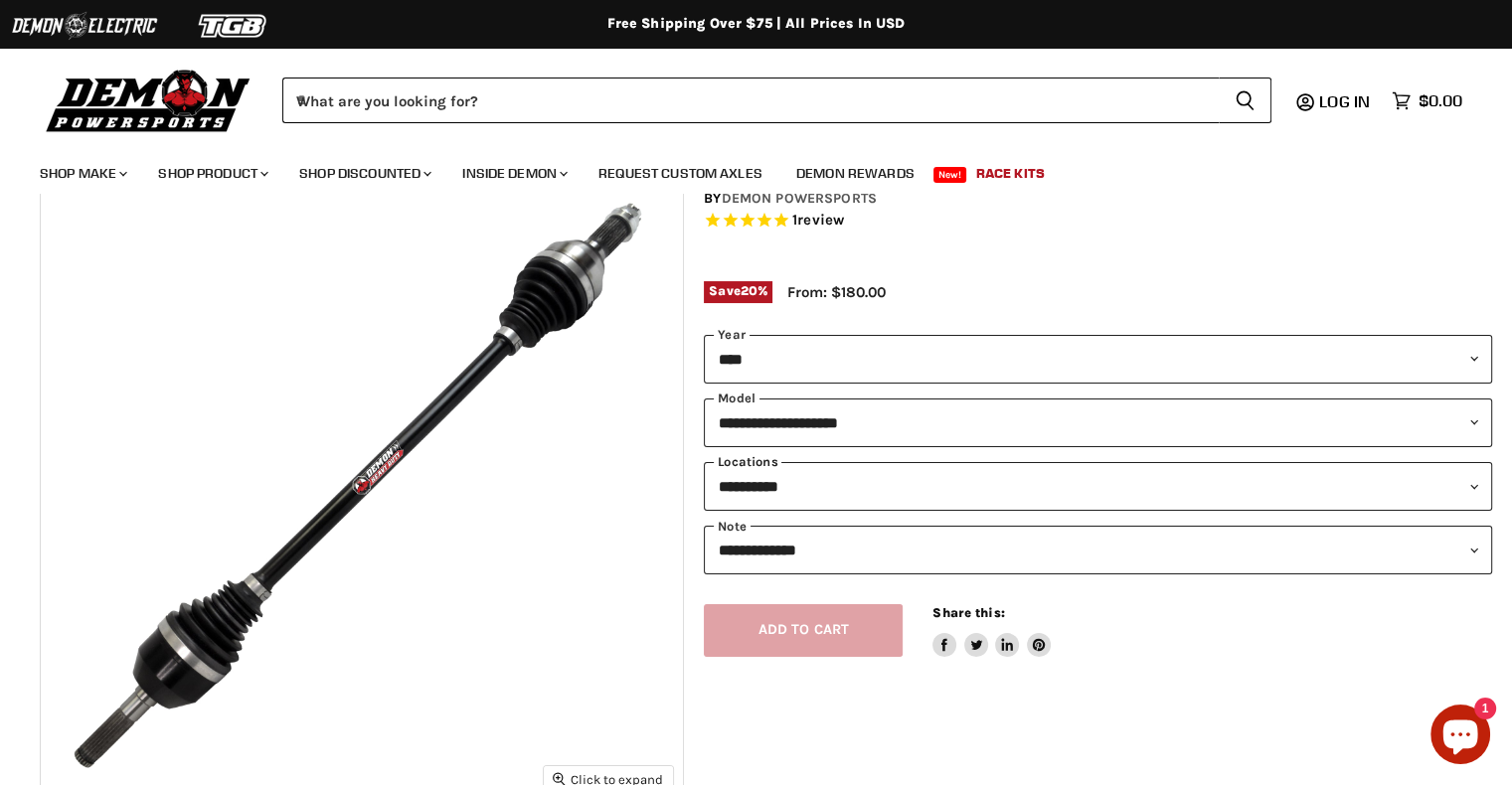 click on "**********" at bounding box center [1097, 486] 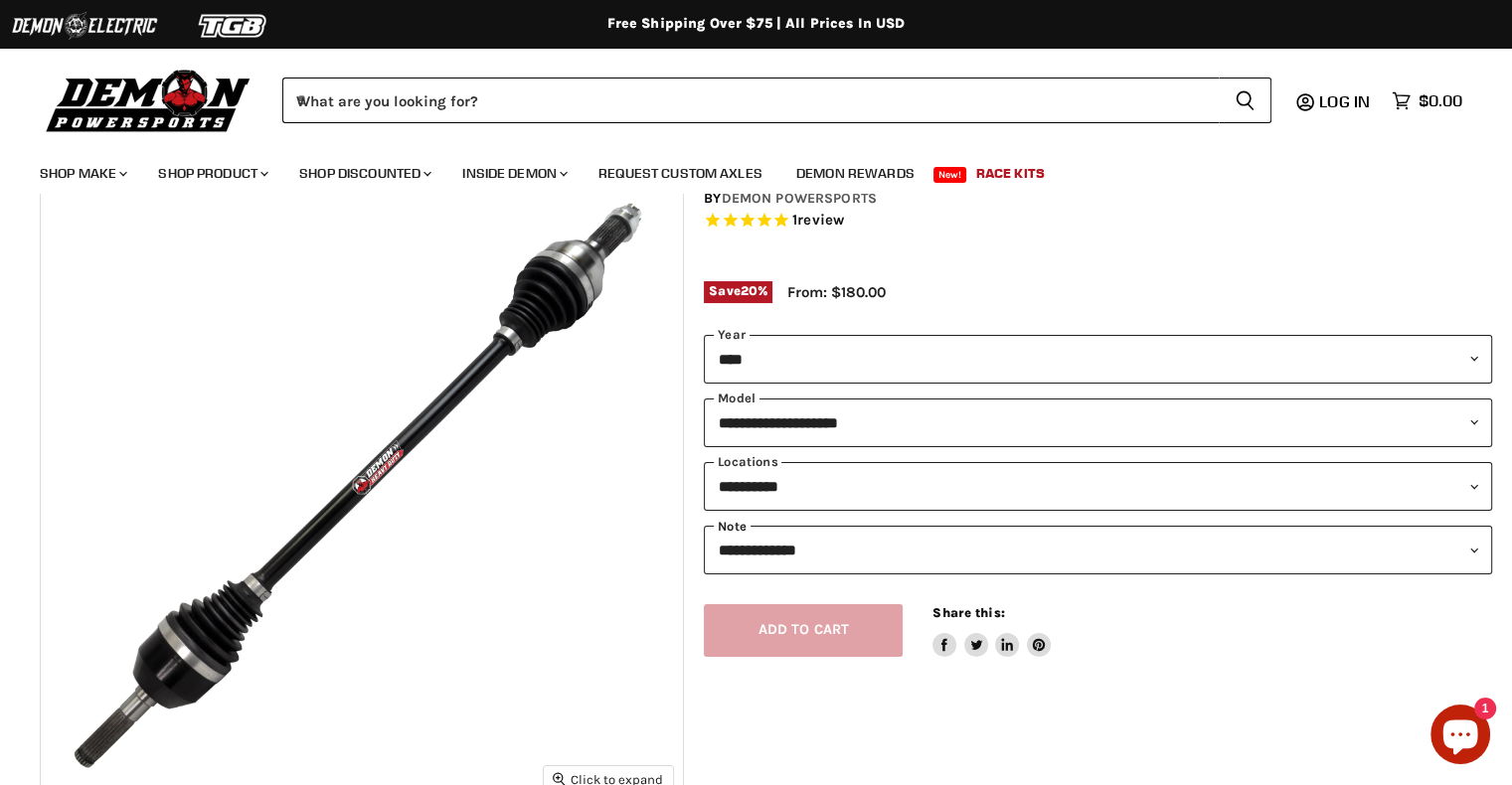 click on "**********" at bounding box center [1097, 550] 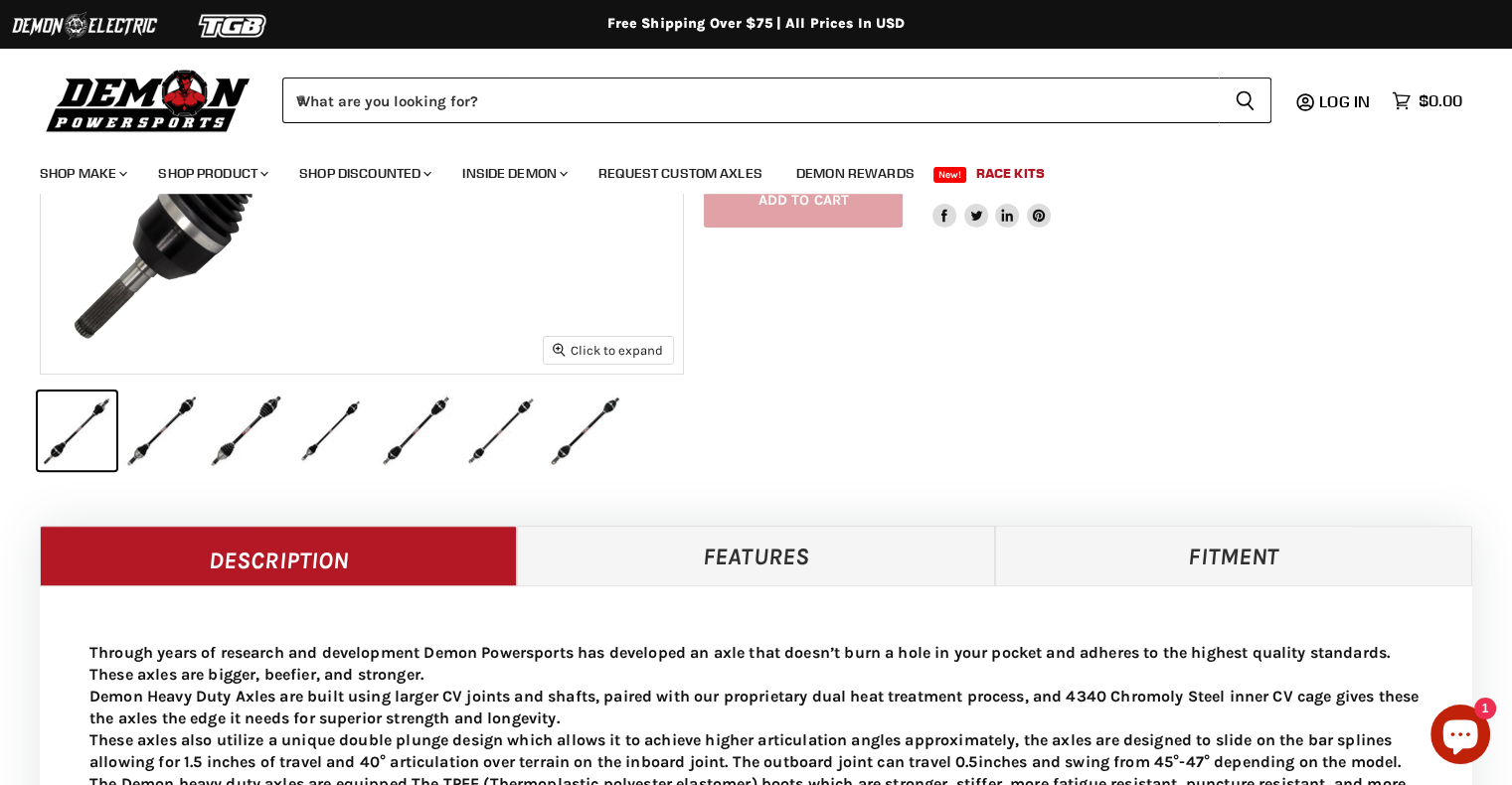 scroll, scrollTop: 571, scrollLeft: 0, axis: vertical 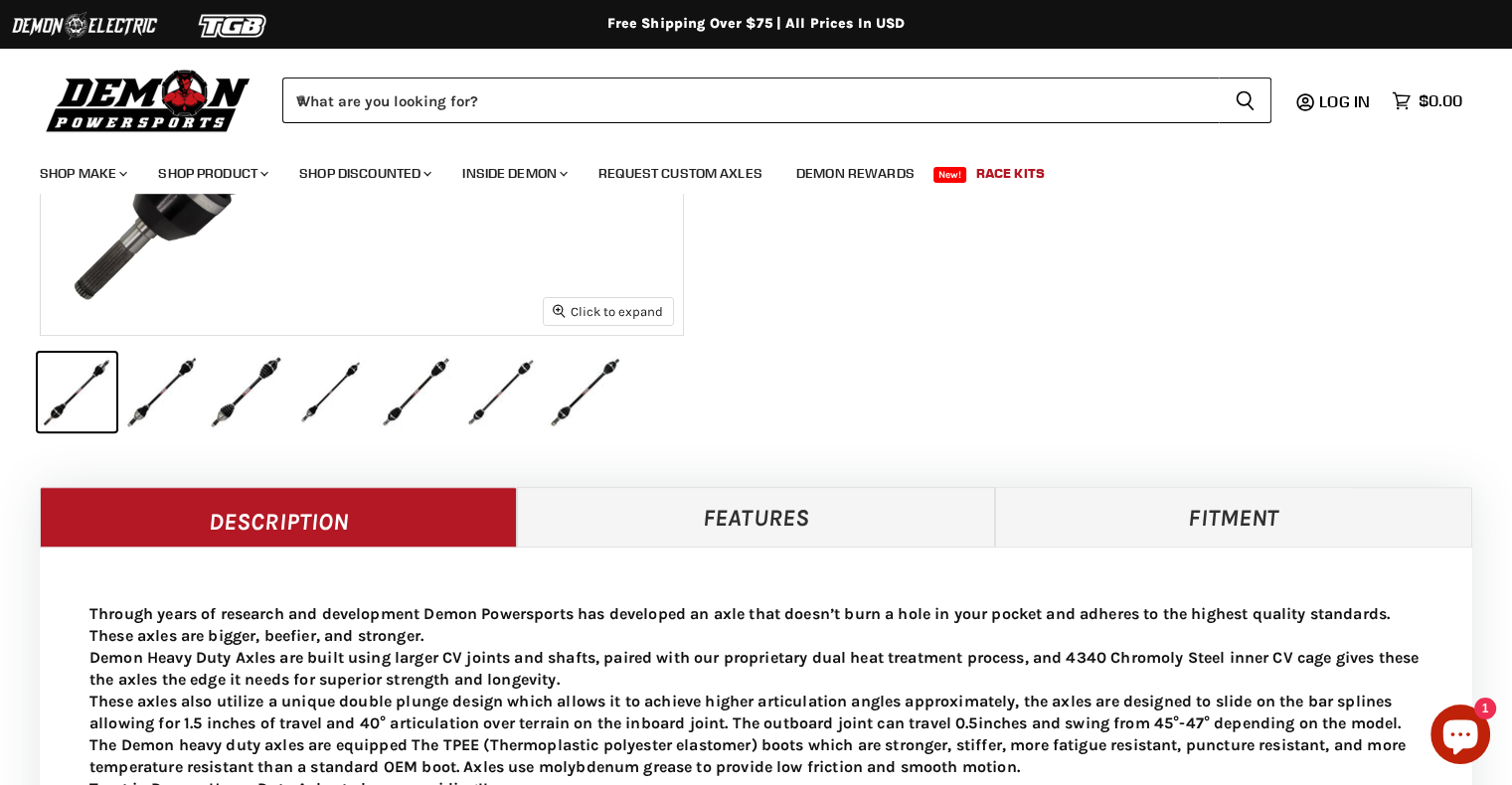 click on "Fitment" at bounding box center (1234, 517) 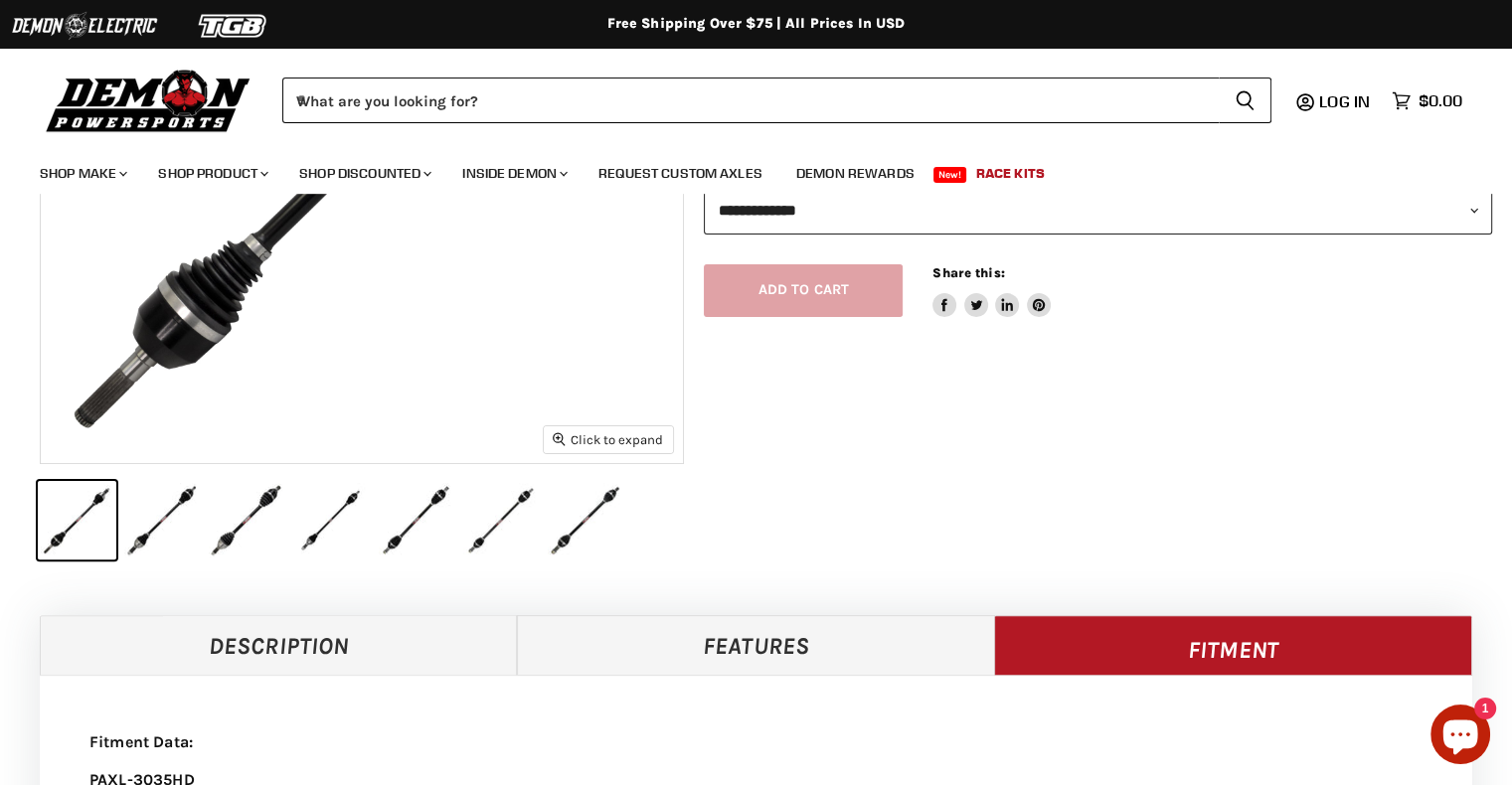 scroll, scrollTop: 440, scrollLeft: 0, axis: vertical 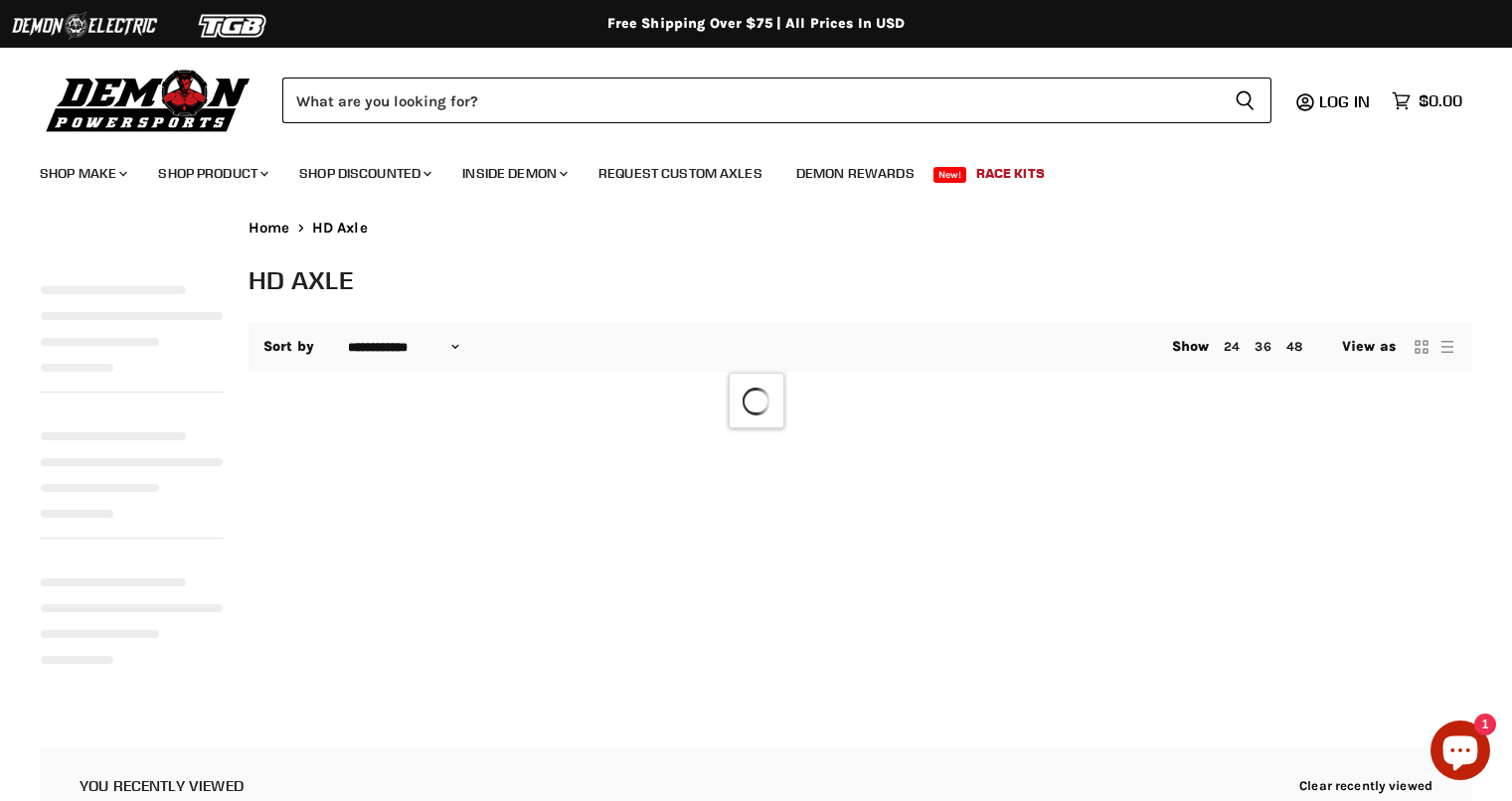 select on "**********" 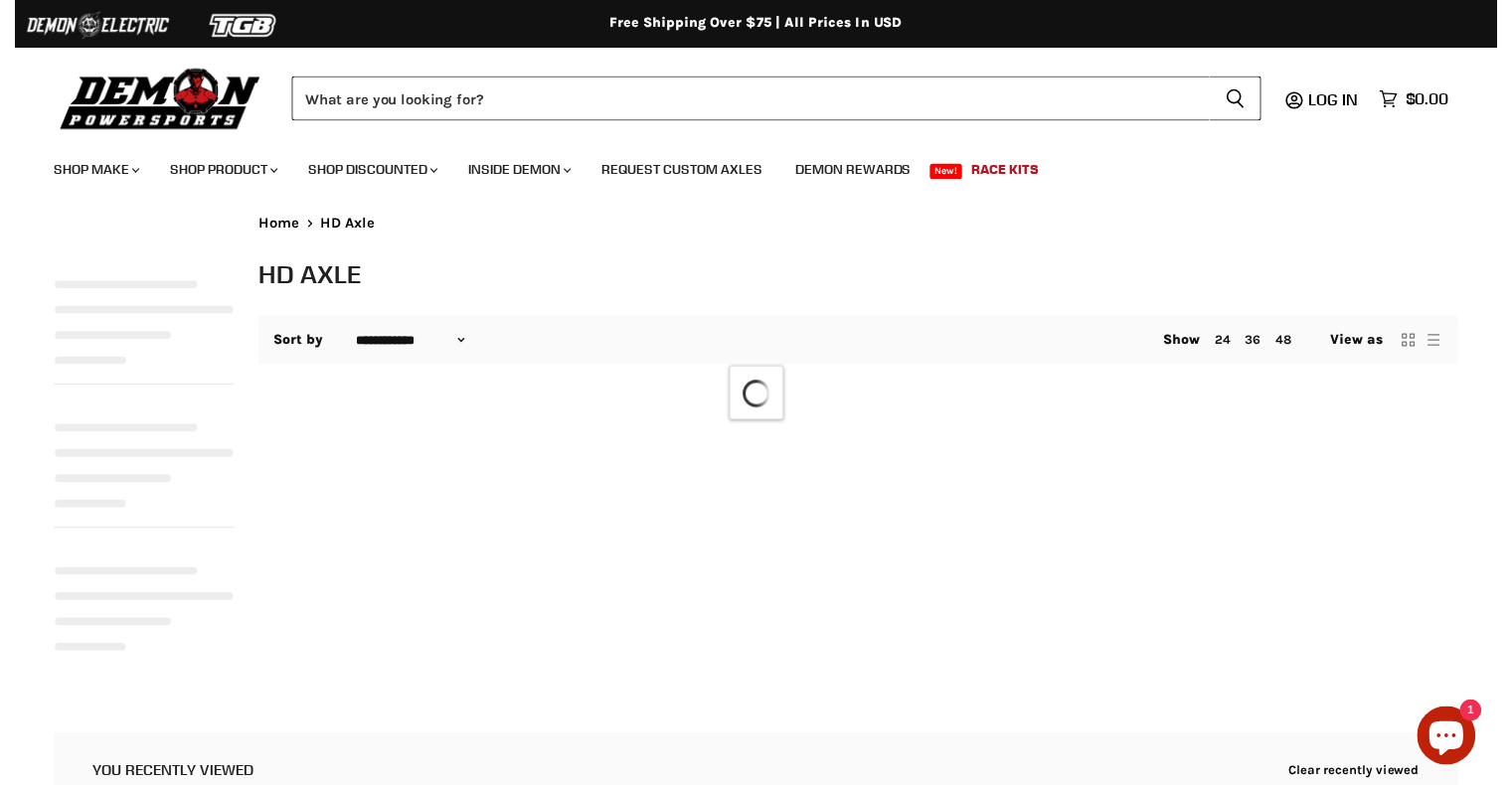 scroll, scrollTop: 0, scrollLeft: 0, axis: both 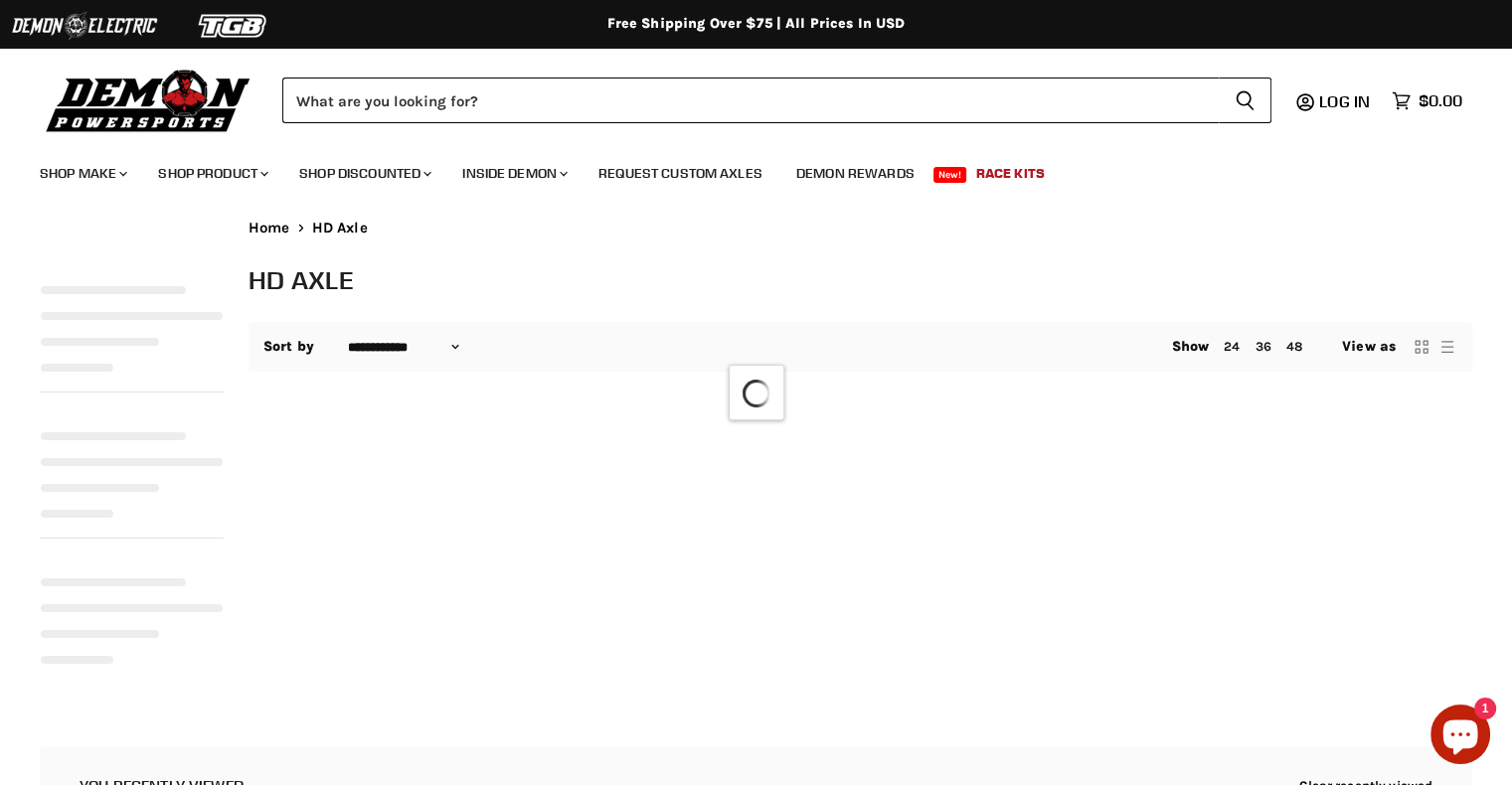 select on "**********" 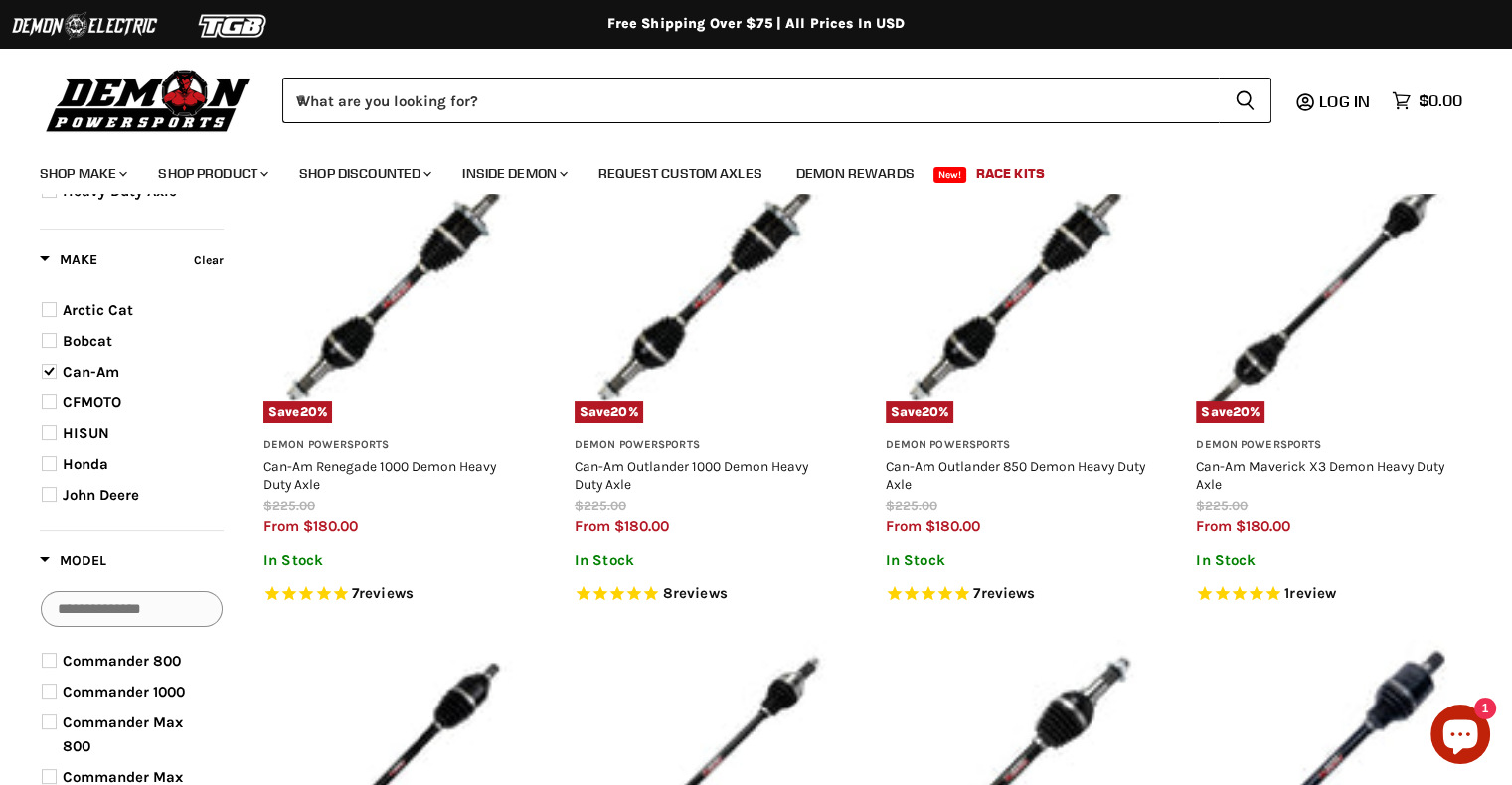 scroll, scrollTop: 256, scrollLeft: 0, axis: vertical 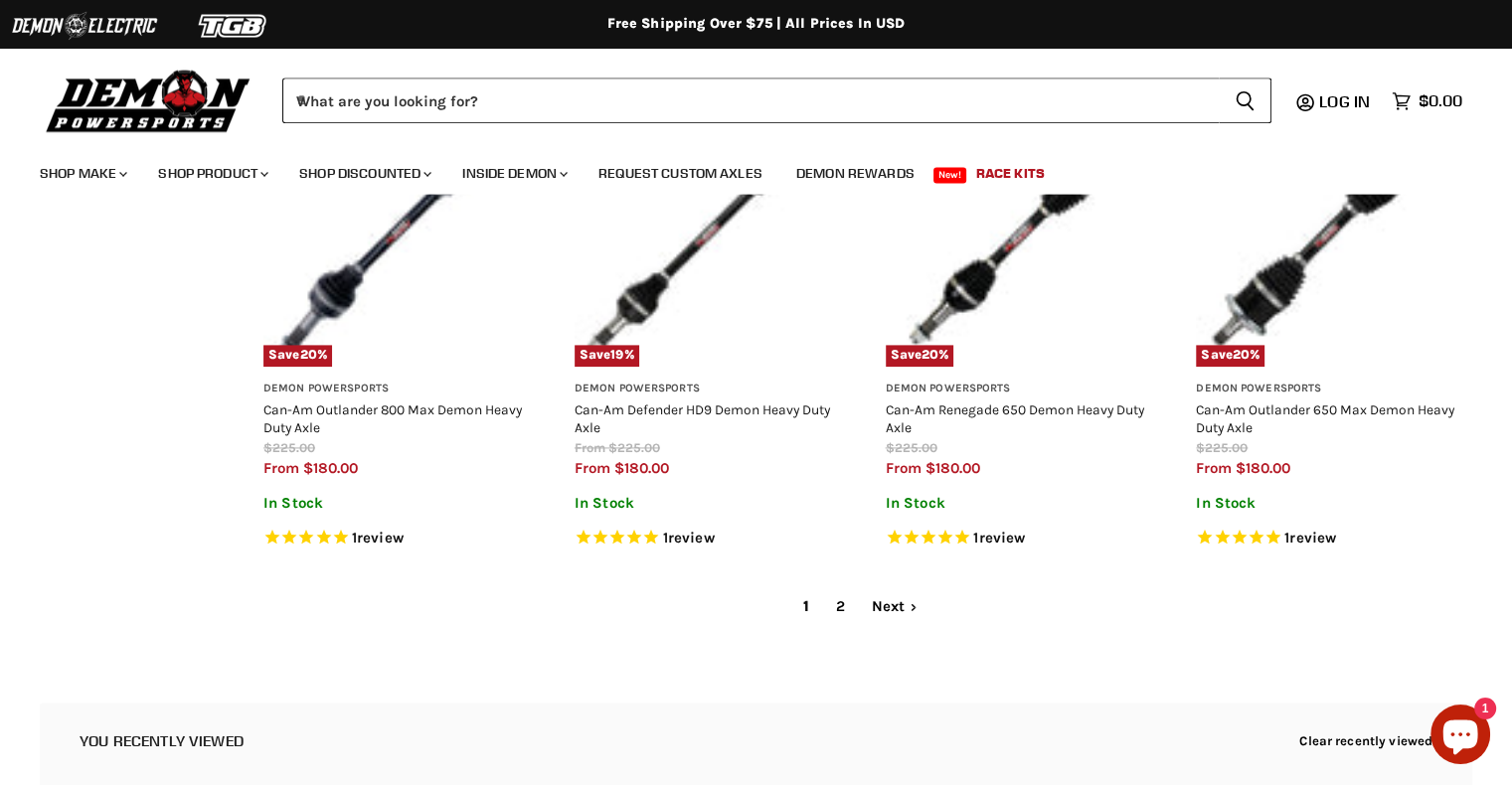 click on "2" at bounding box center (840, 606) 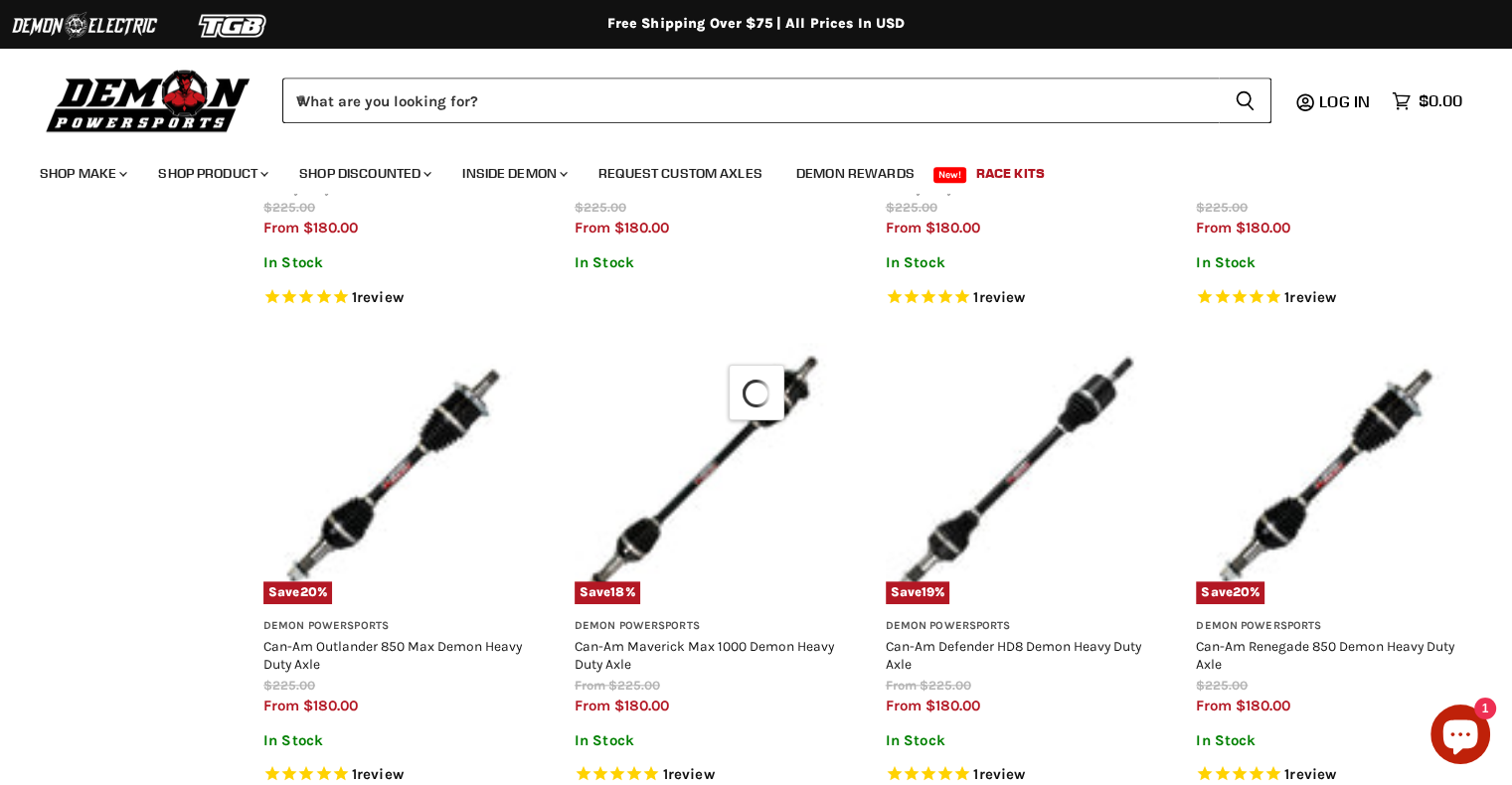 select on "**********" 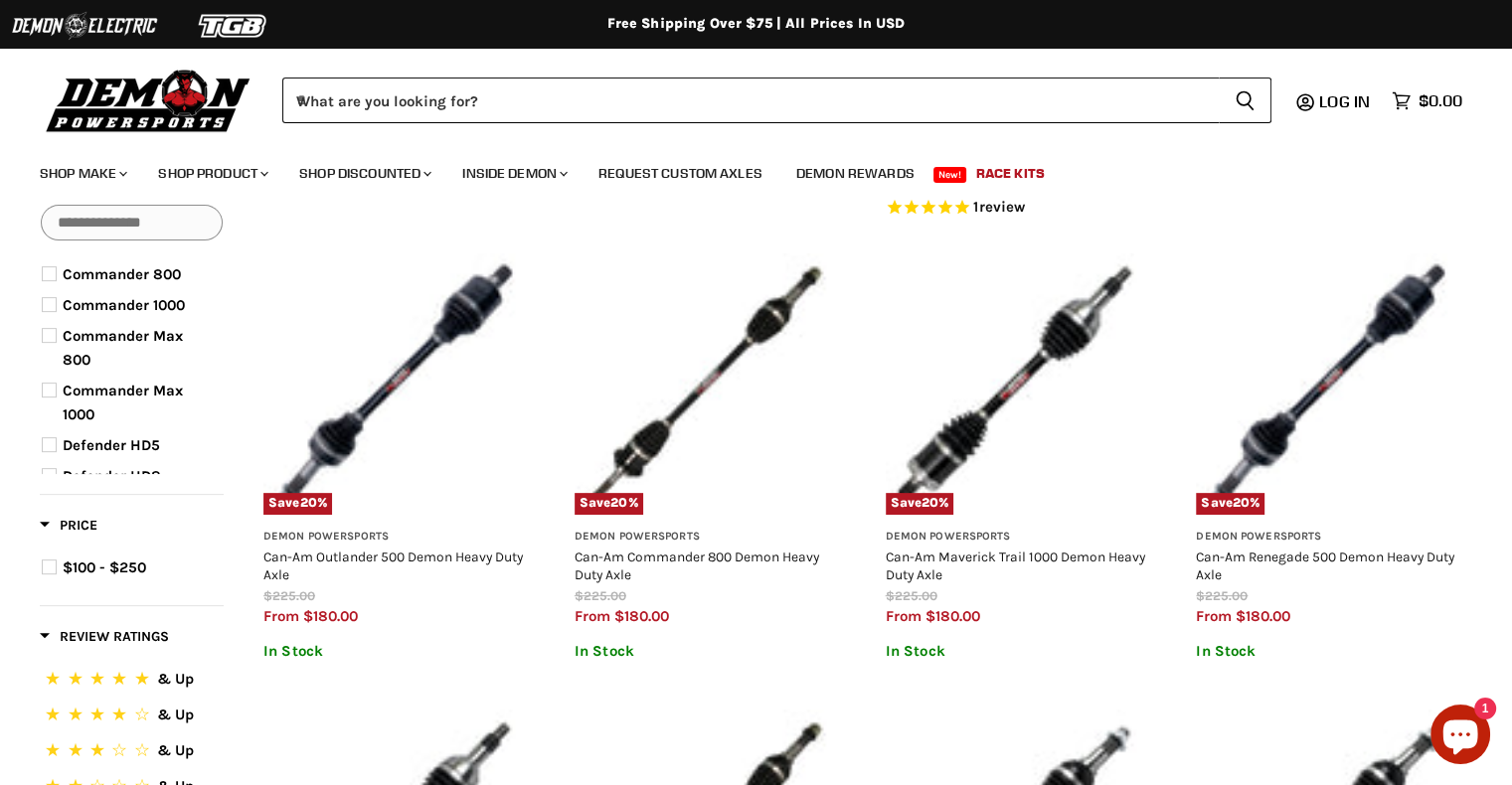 scroll, scrollTop: 0, scrollLeft: 0, axis: both 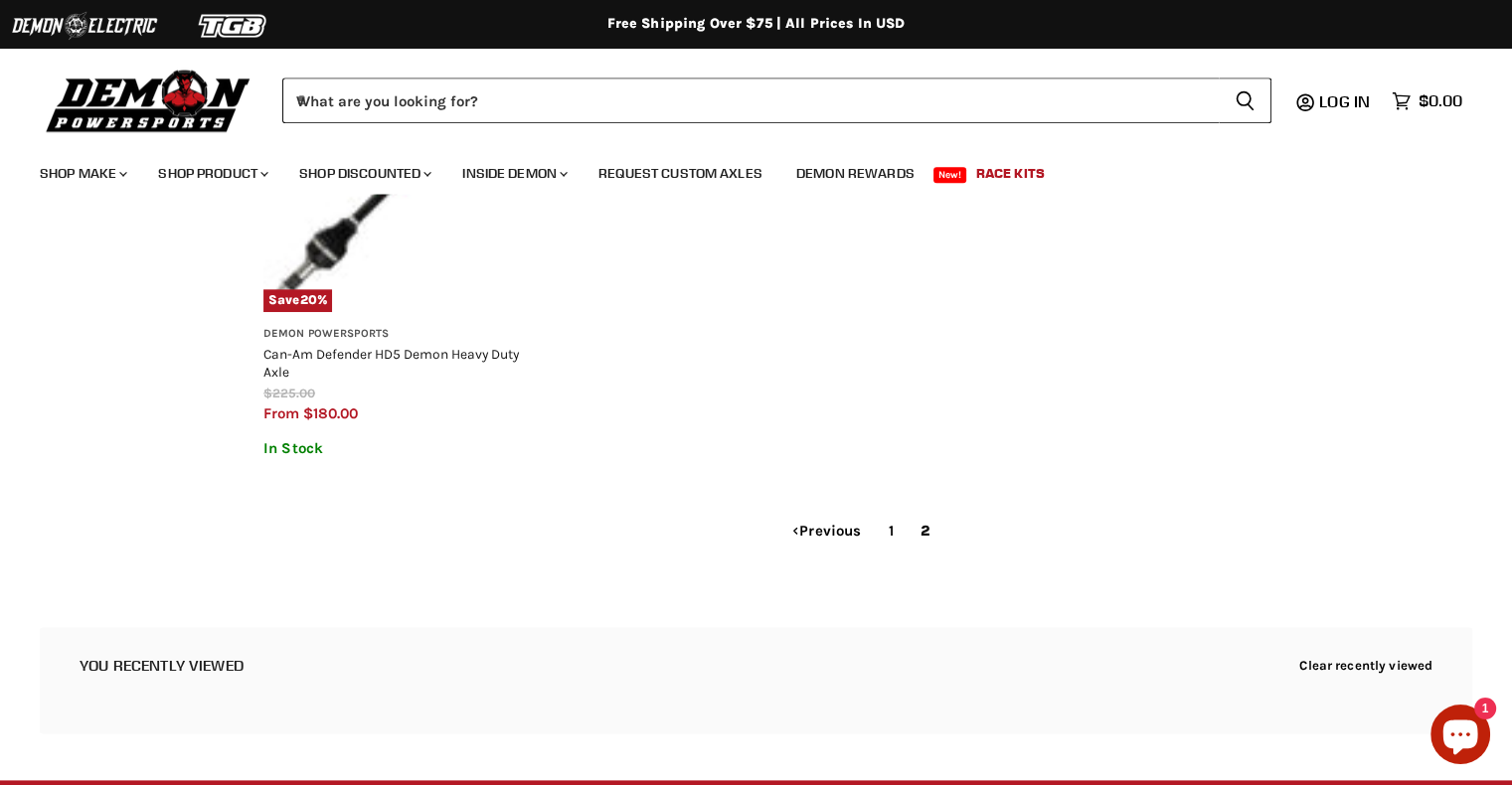 click on "1" at bounding box center (890, 531) 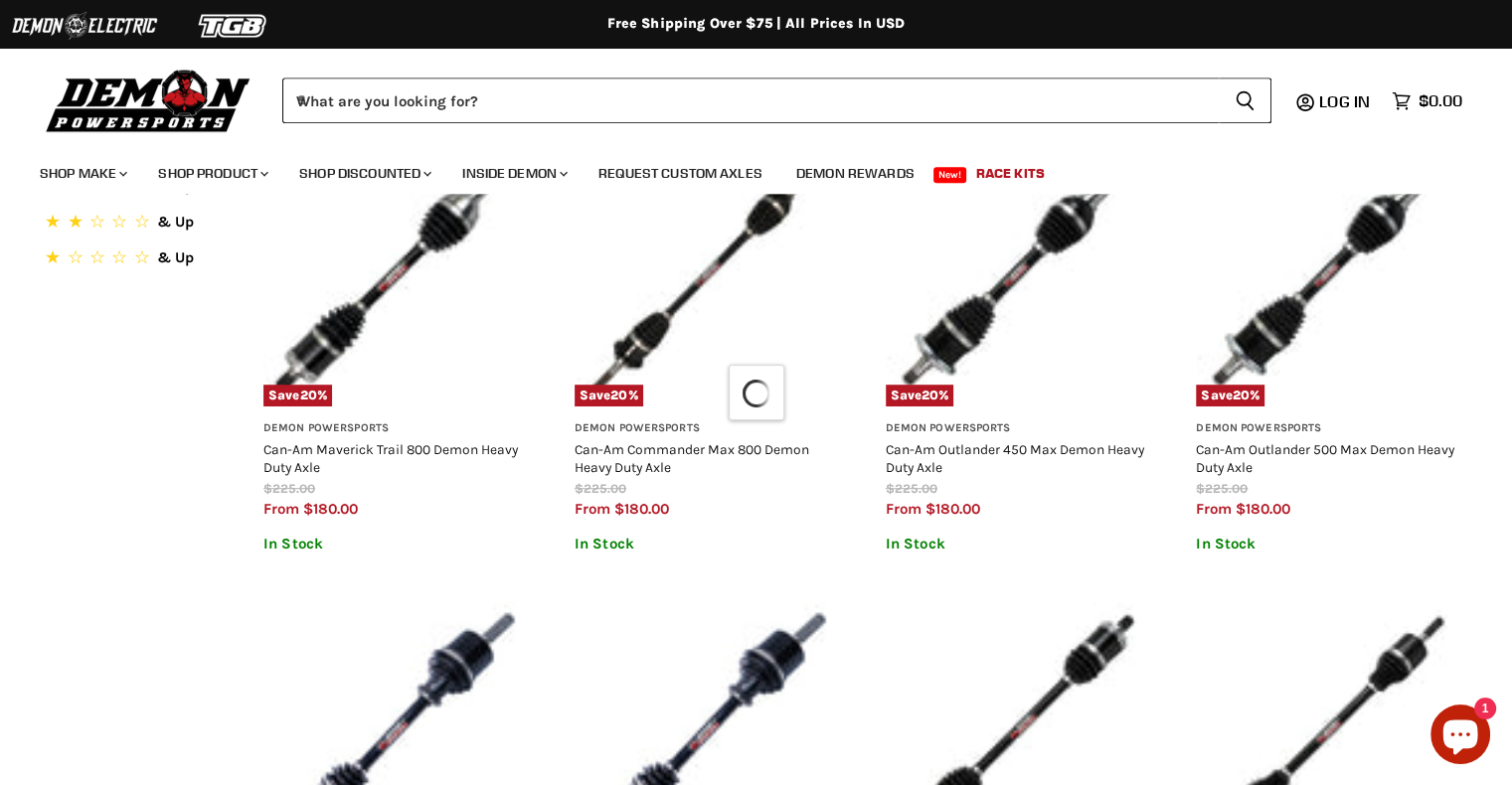 select on "**********" 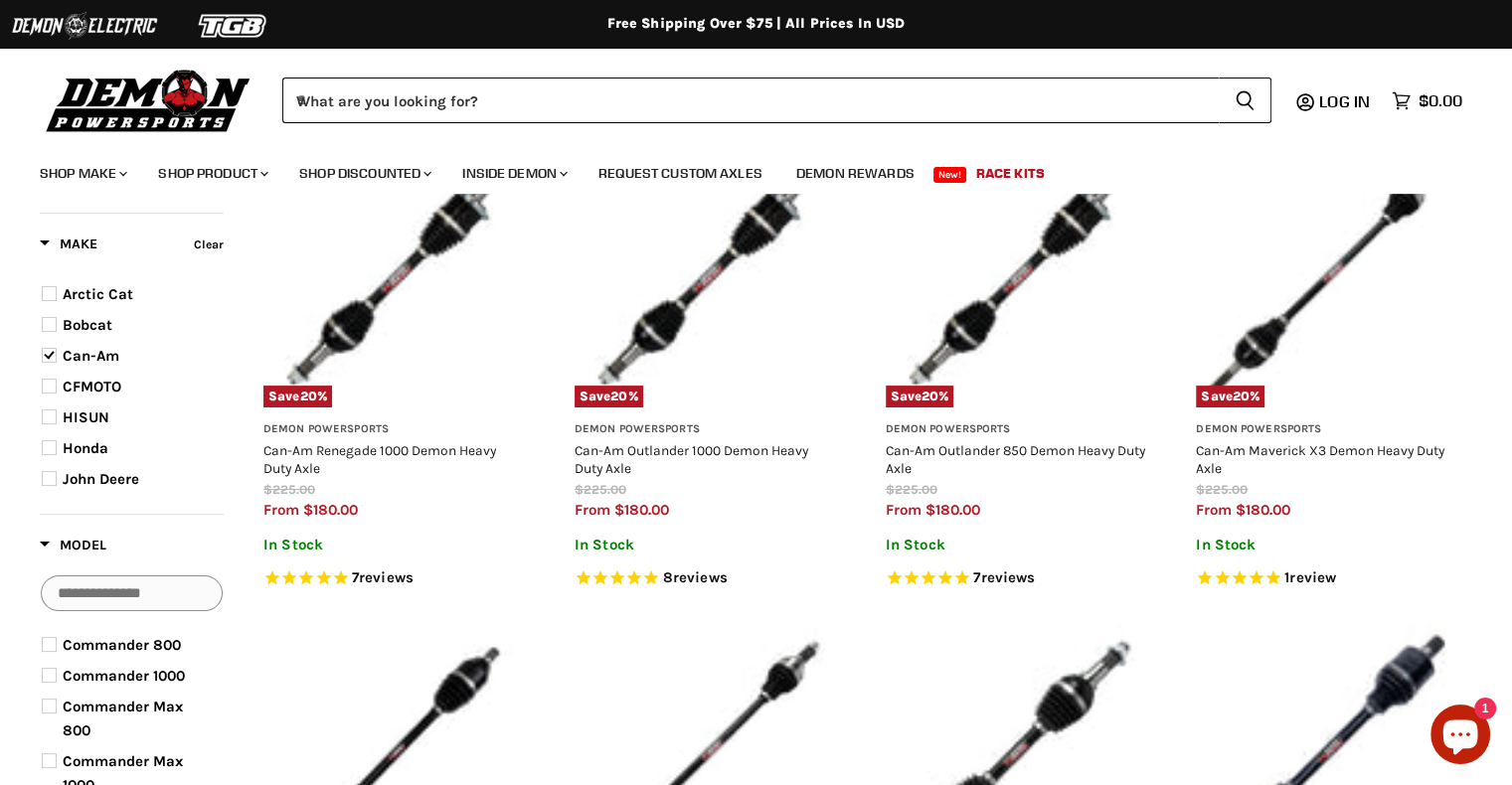 scroll, scrollTop: 258, scrollLeft: 0, axis: vertical 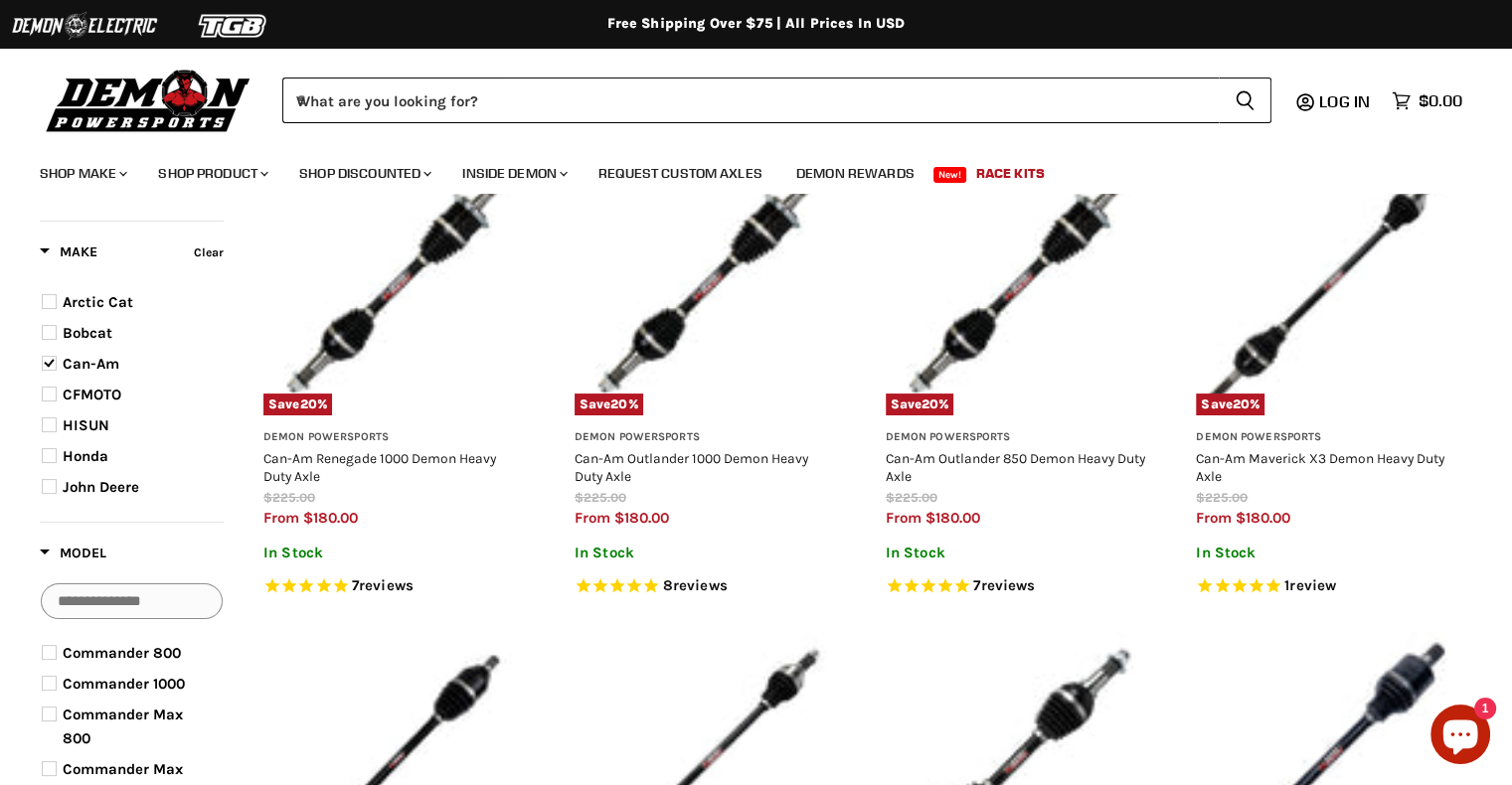 click on "Can-Am Maverick X3 Demon Heavy Duty Axle" at bounding box center [1320, 467] 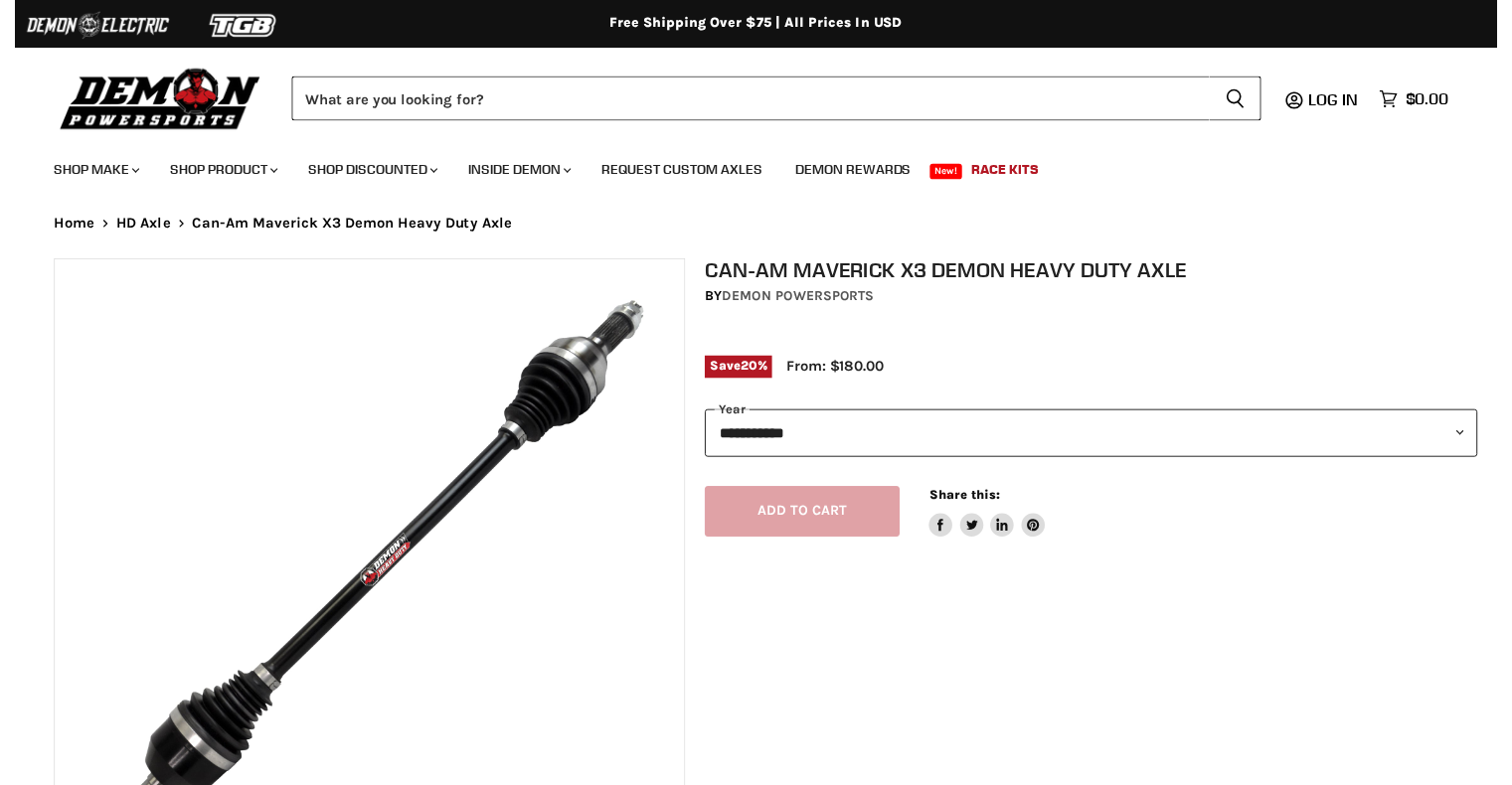 scroll, scrollTop: 0, scrollLeft: 0, axis: both 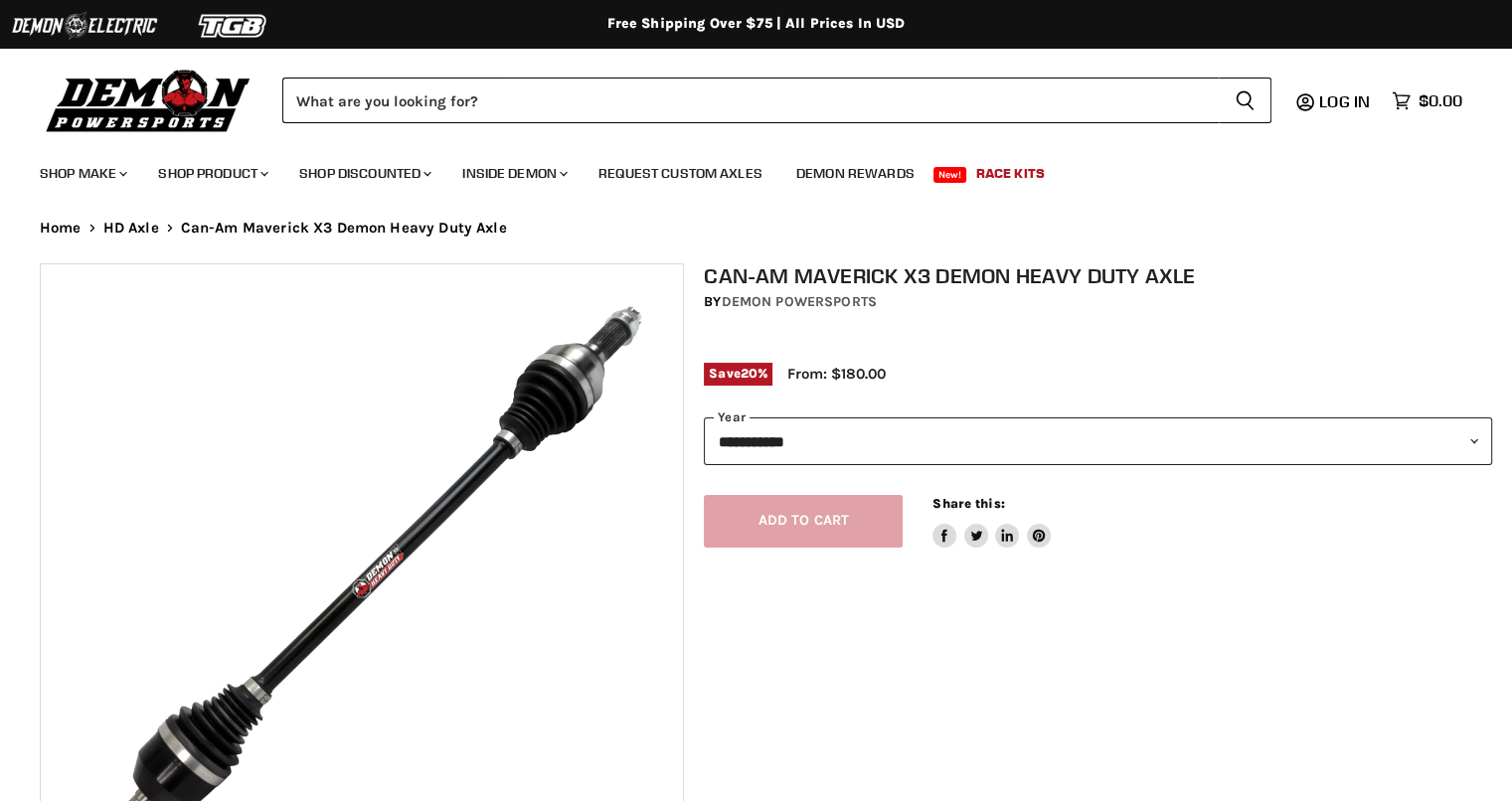 select on "******" 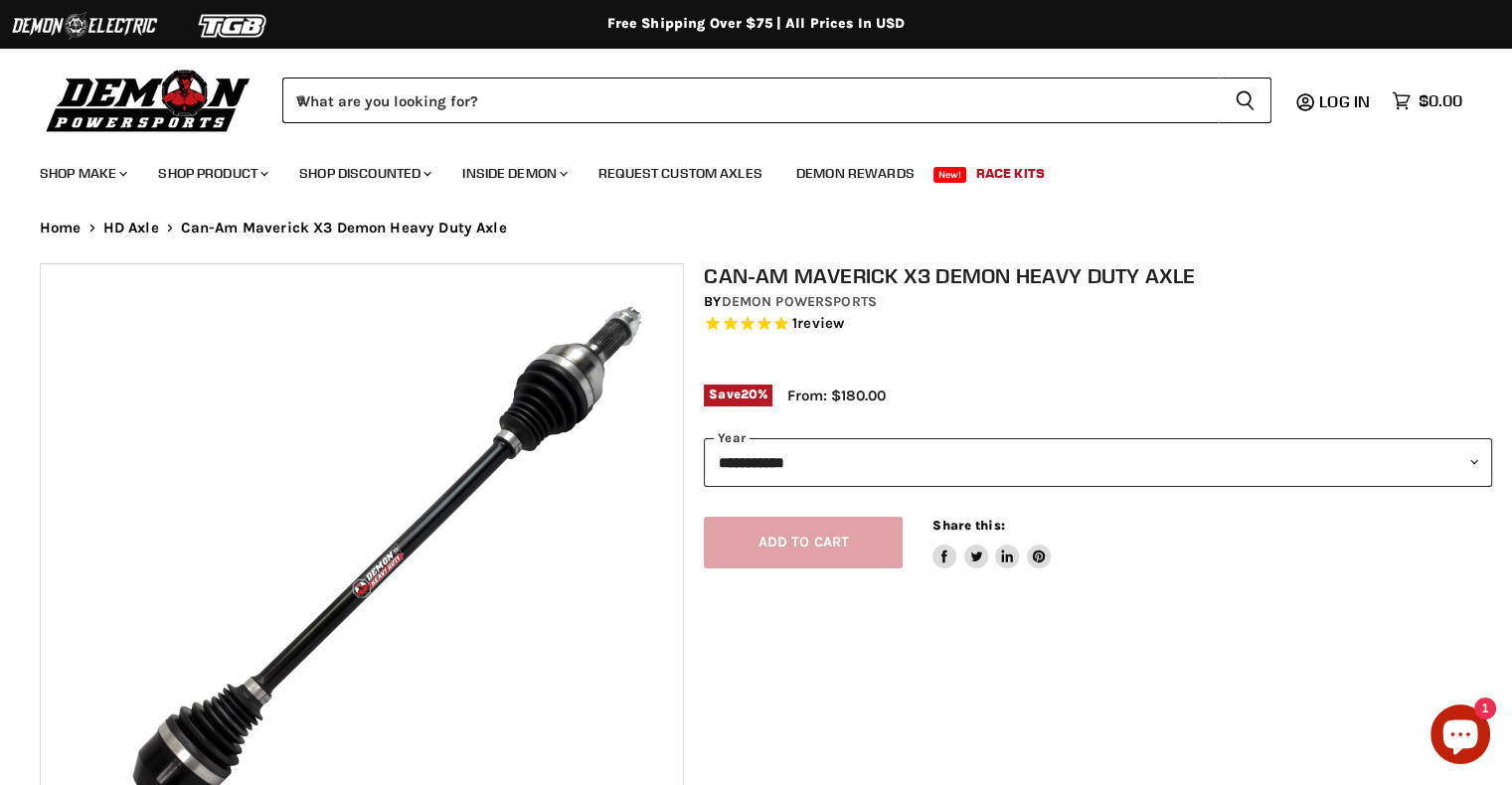 scroll, scrollTop: 0, scrollLeft: 0, axis: both 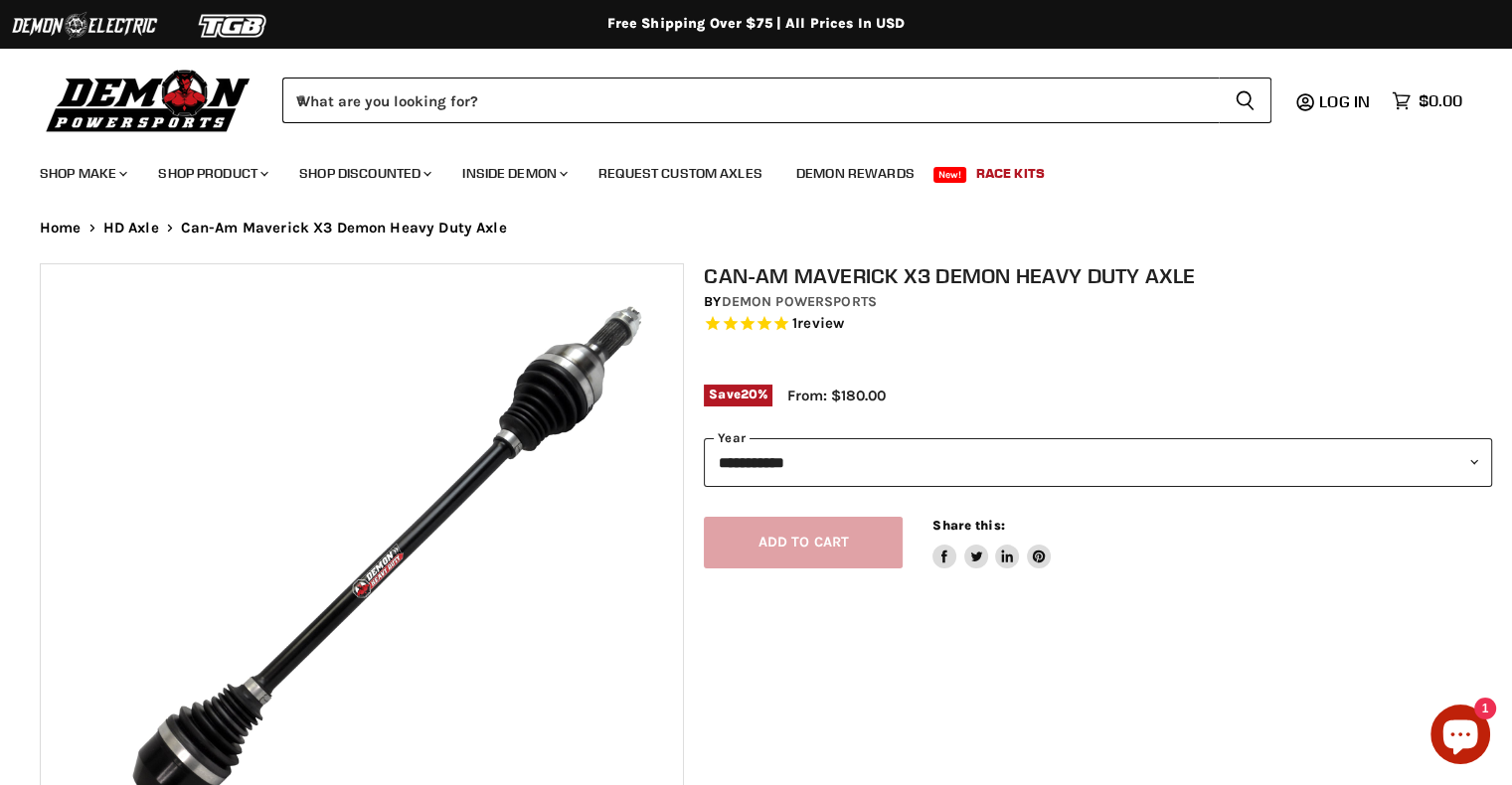 click on "**********" at bounding box center [1097, 462] 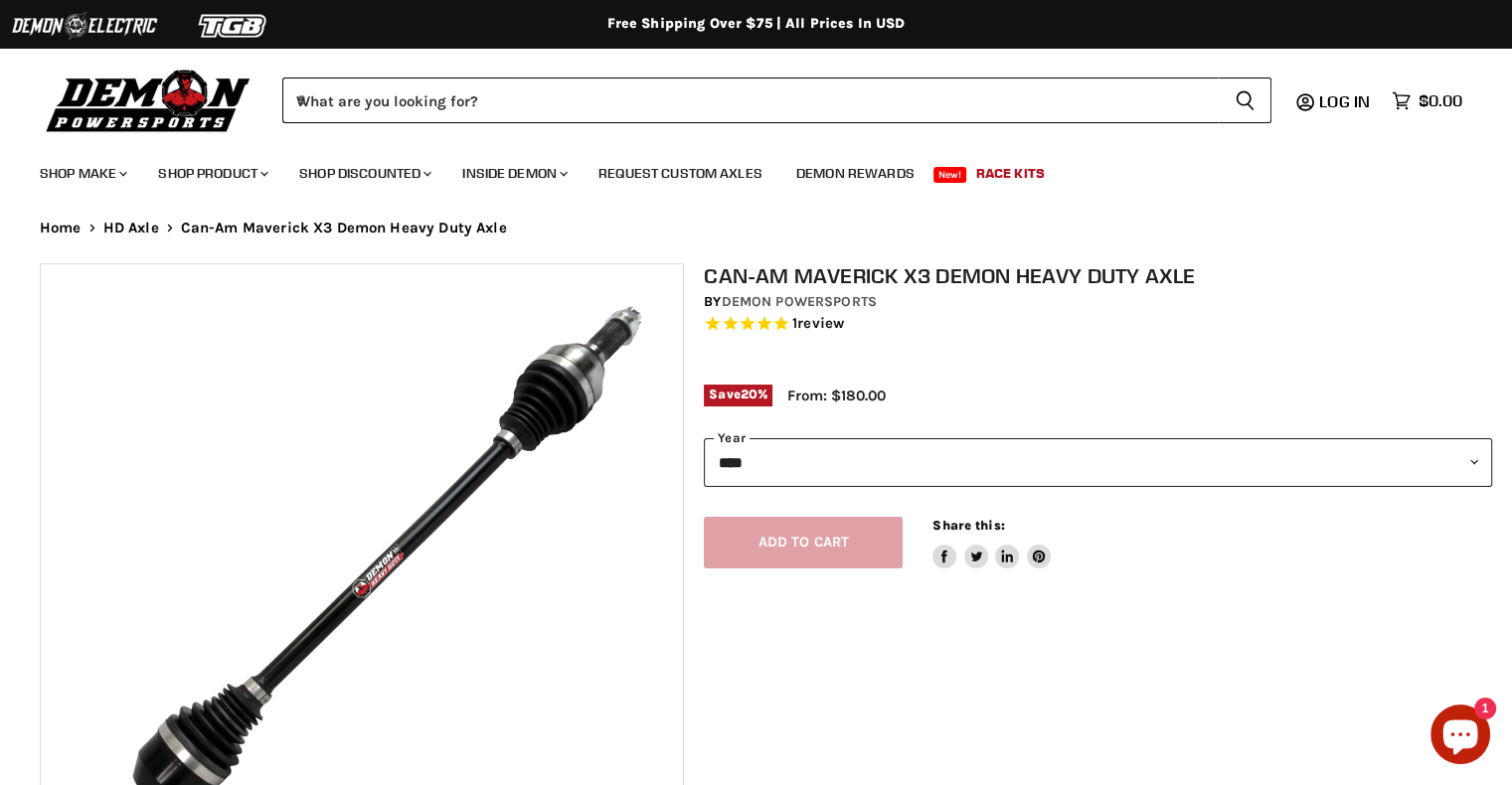click on "**********" at bounding box center (1097, 462) 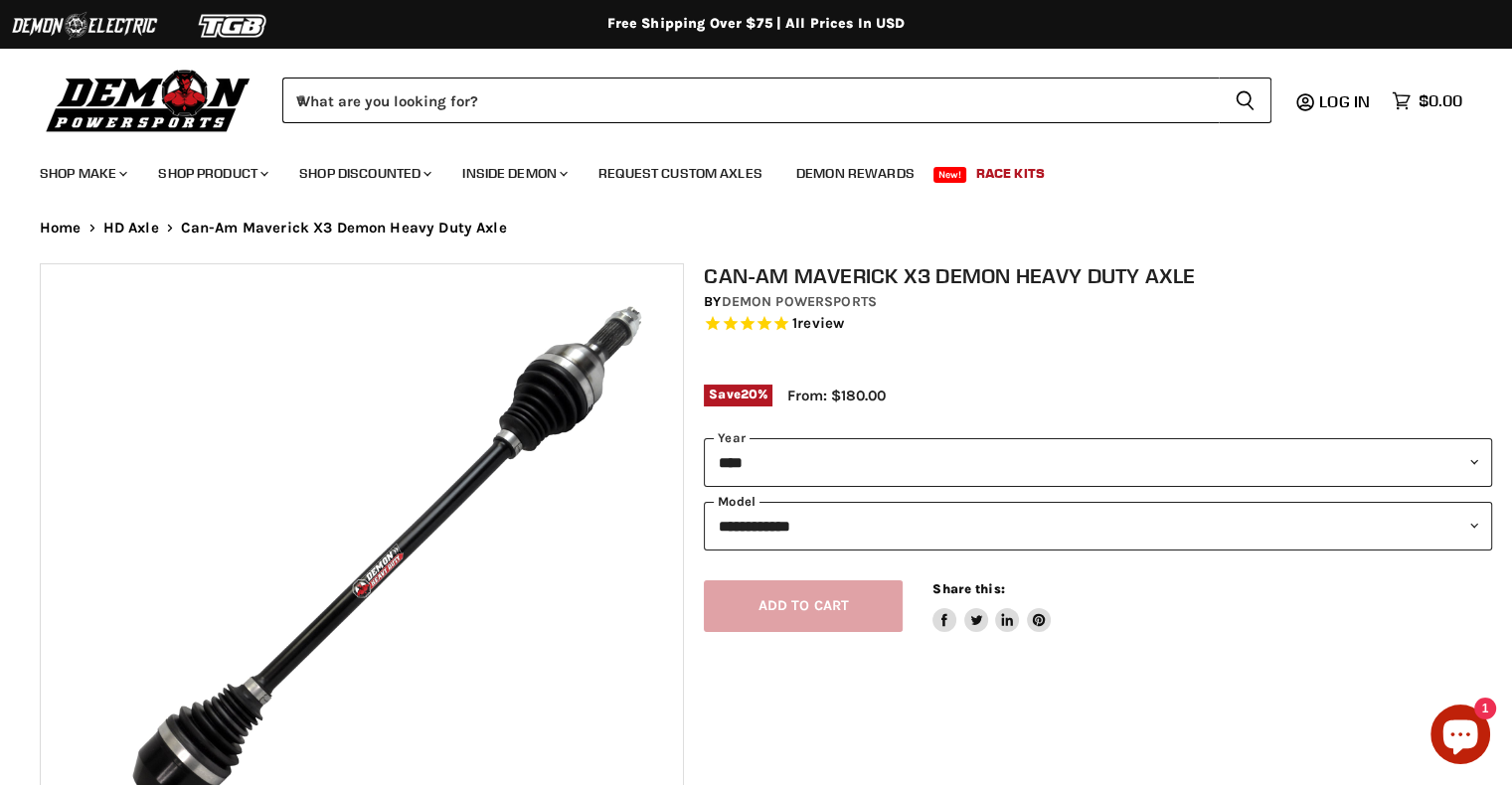 click on "**********" at bounding box center [1097, 526] 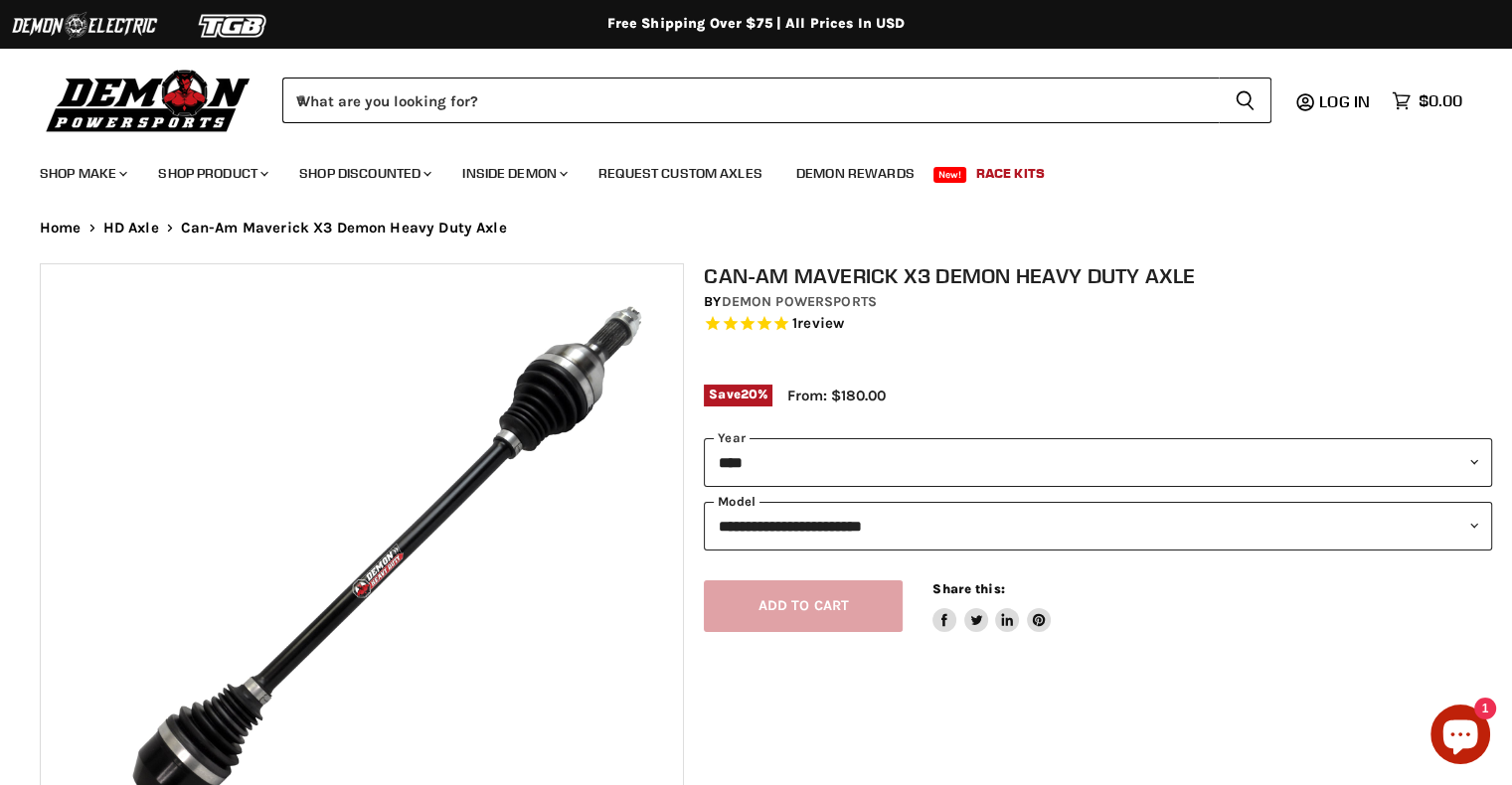 click on "**********" at bounding box center [1097, 526] 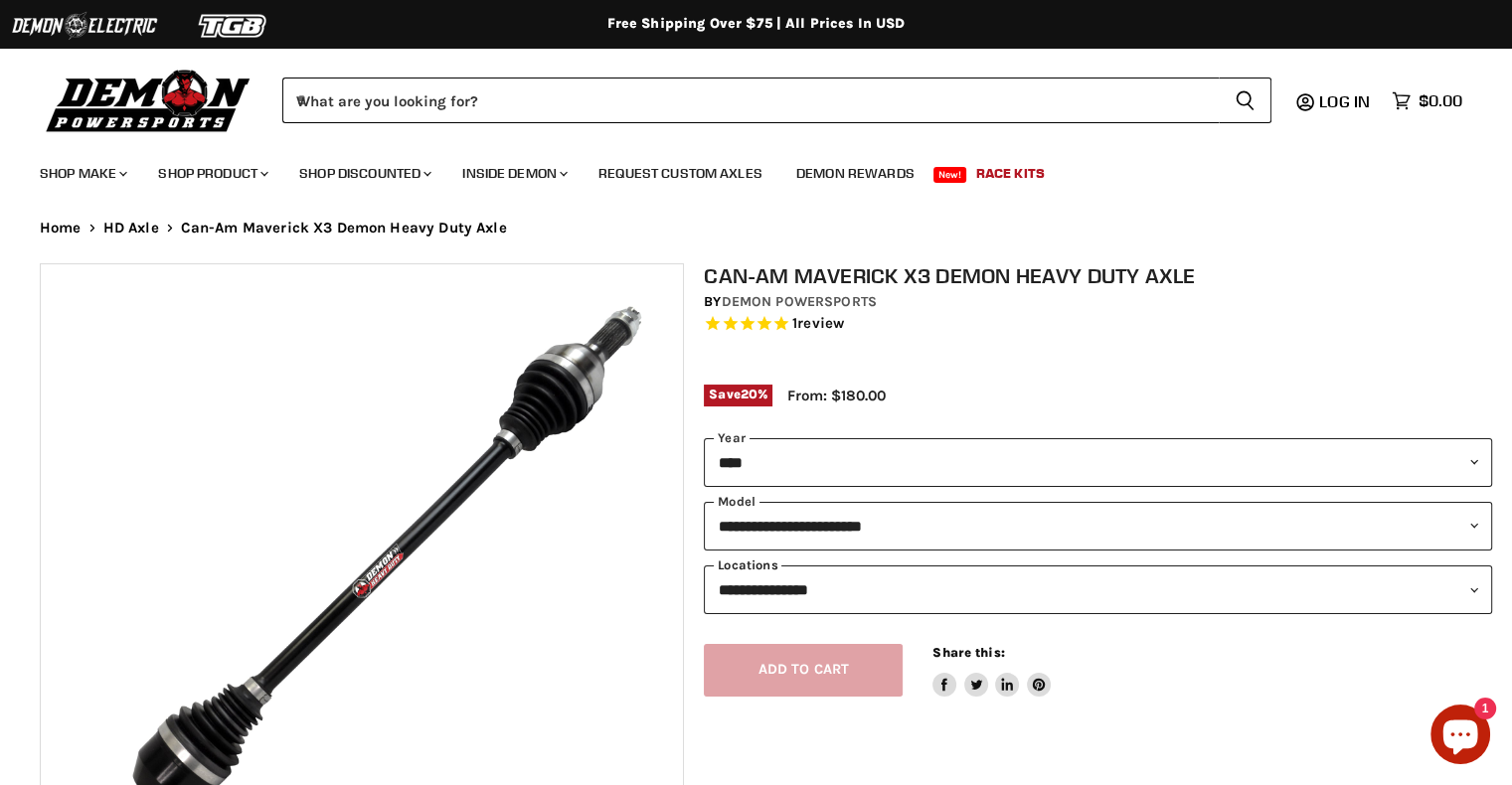 click on "**********" at bounding box center [1097, 589] 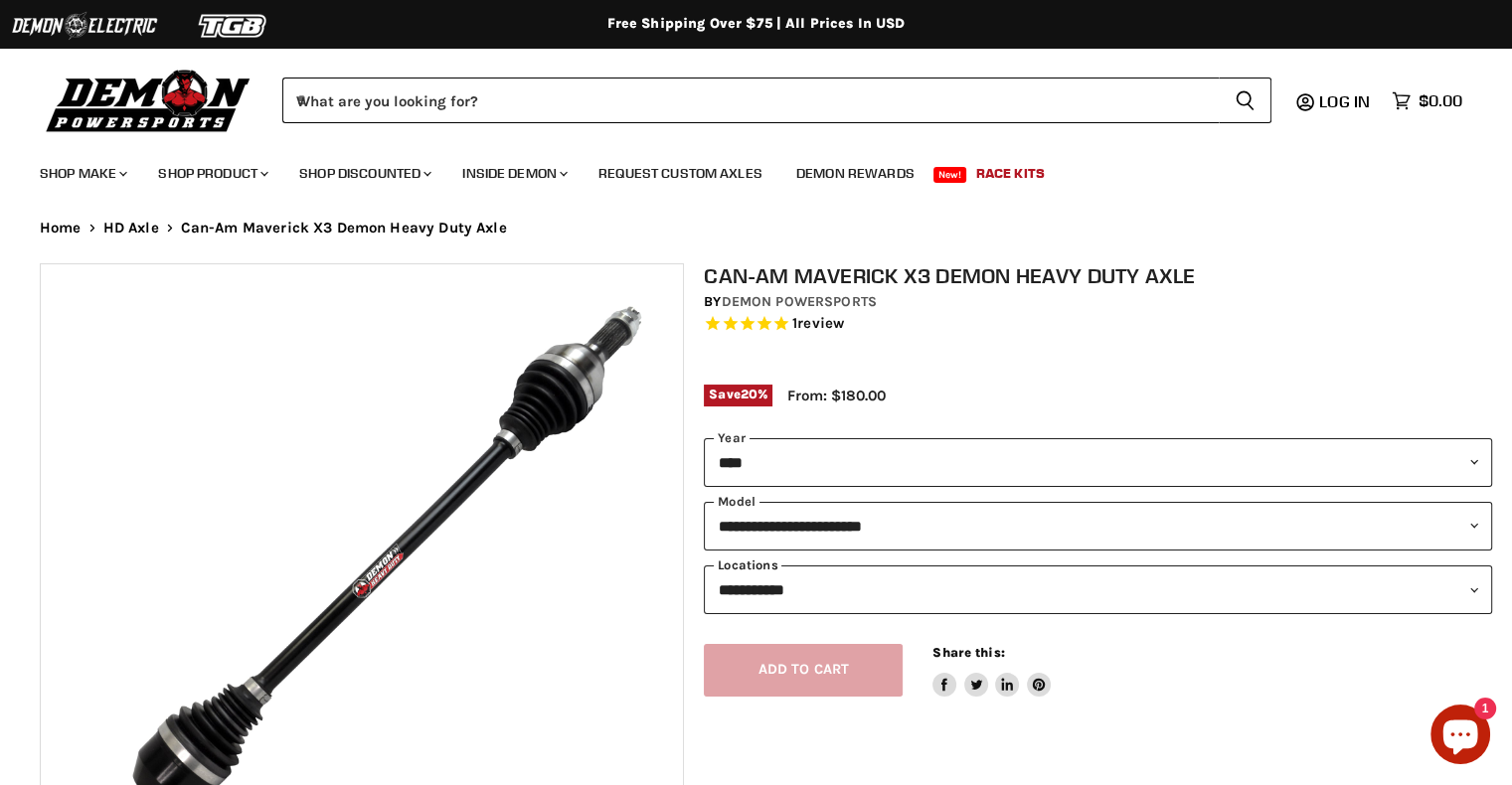 click on "**********" at bounding box center (1097, 589) 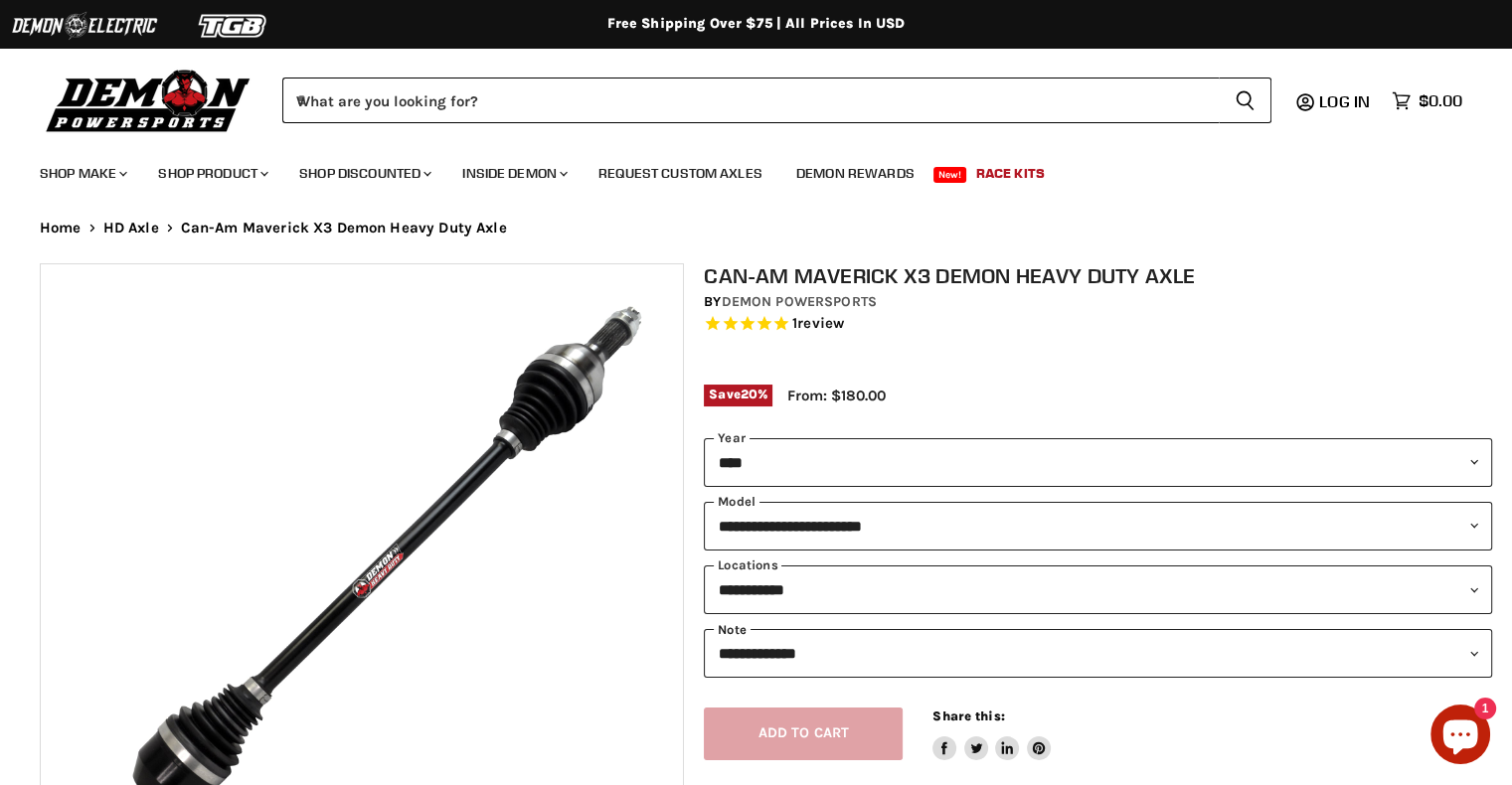click on "**********" at bounding box center [1097, 653] 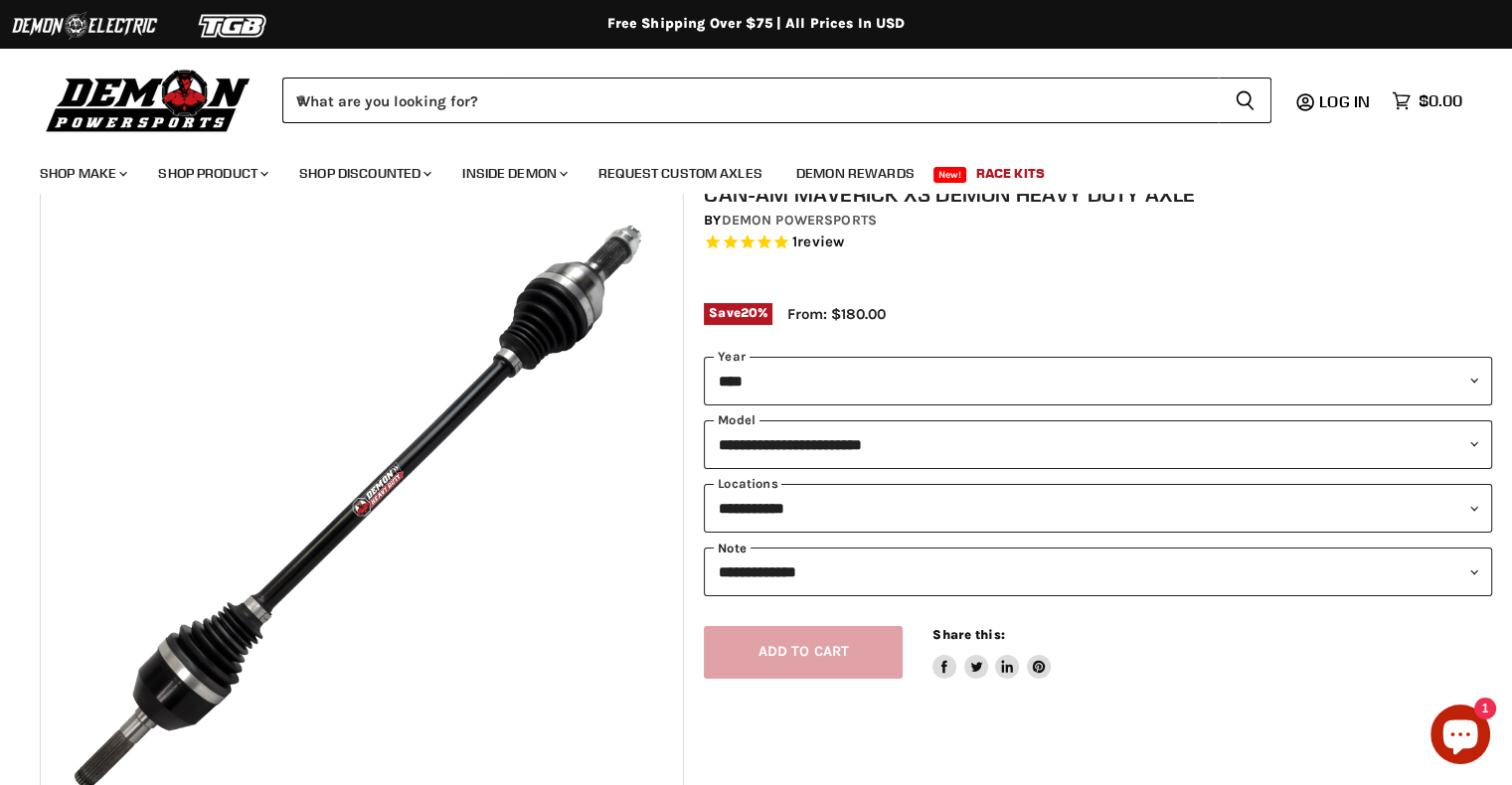 scroll, scrollTop: 82, scrollLeft: 0, axis: vertical 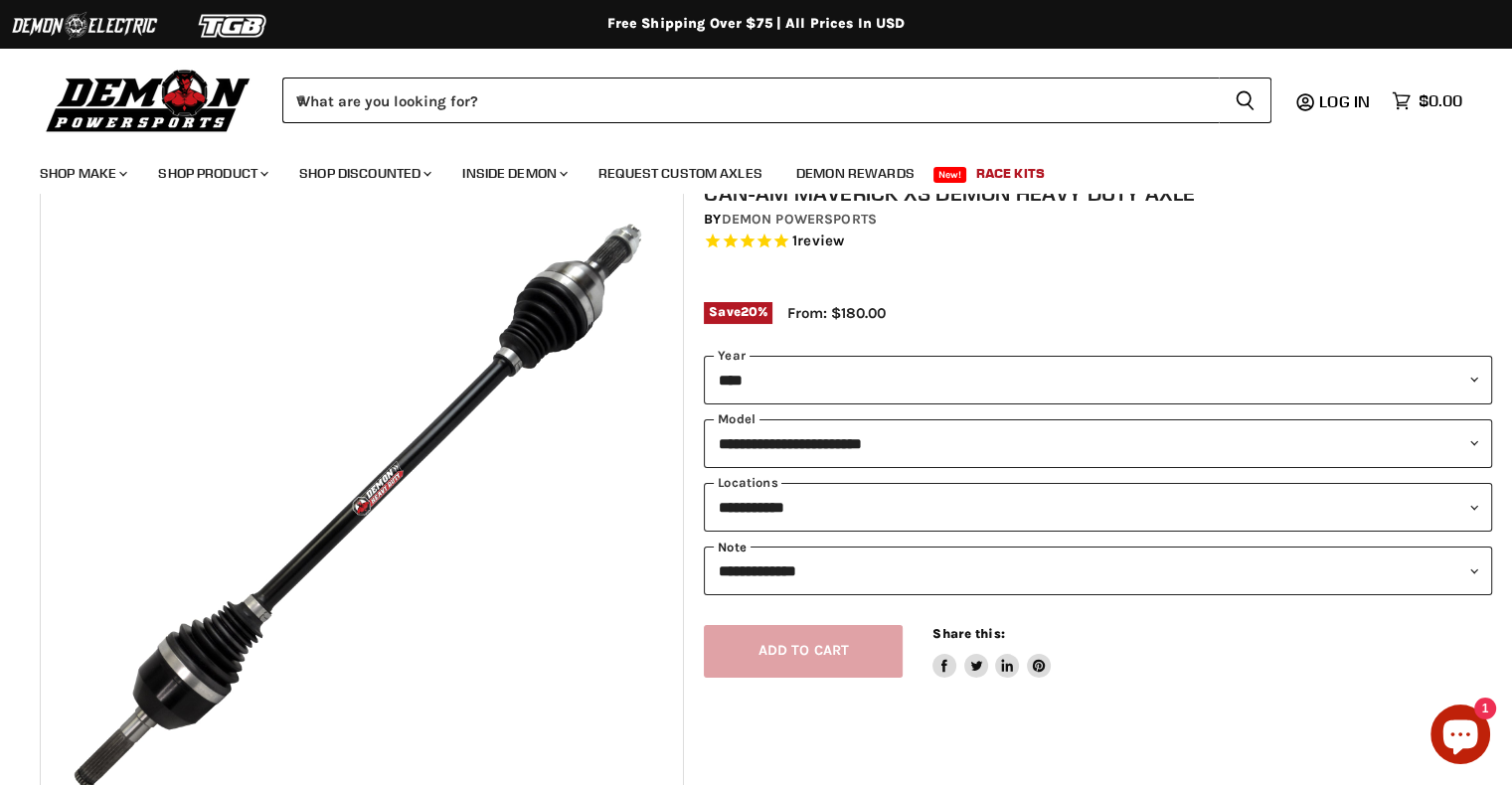 click on "**********" at bounding box center [1097, 570] 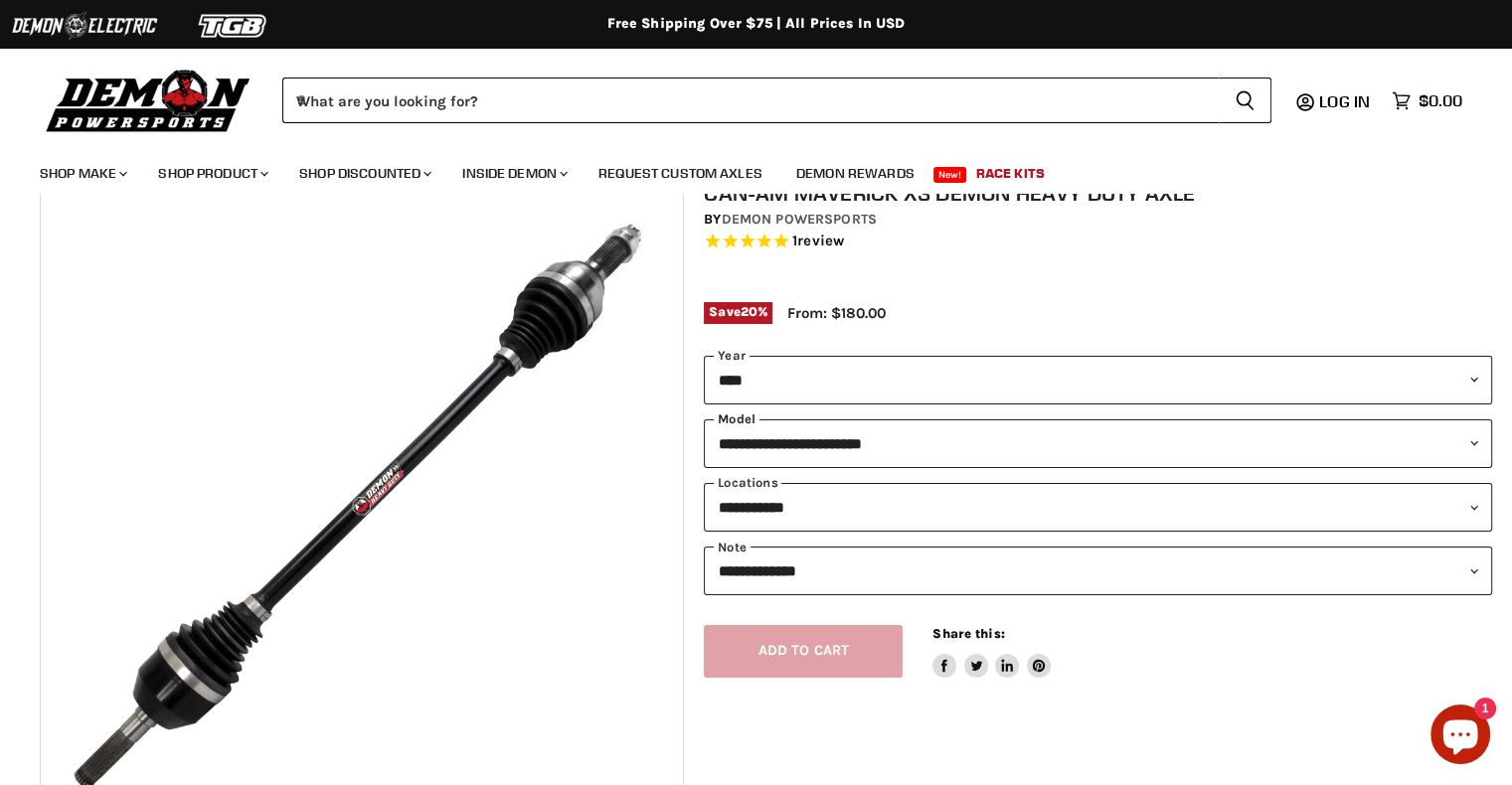 click on "**********" at bounding box center (1097, 443) 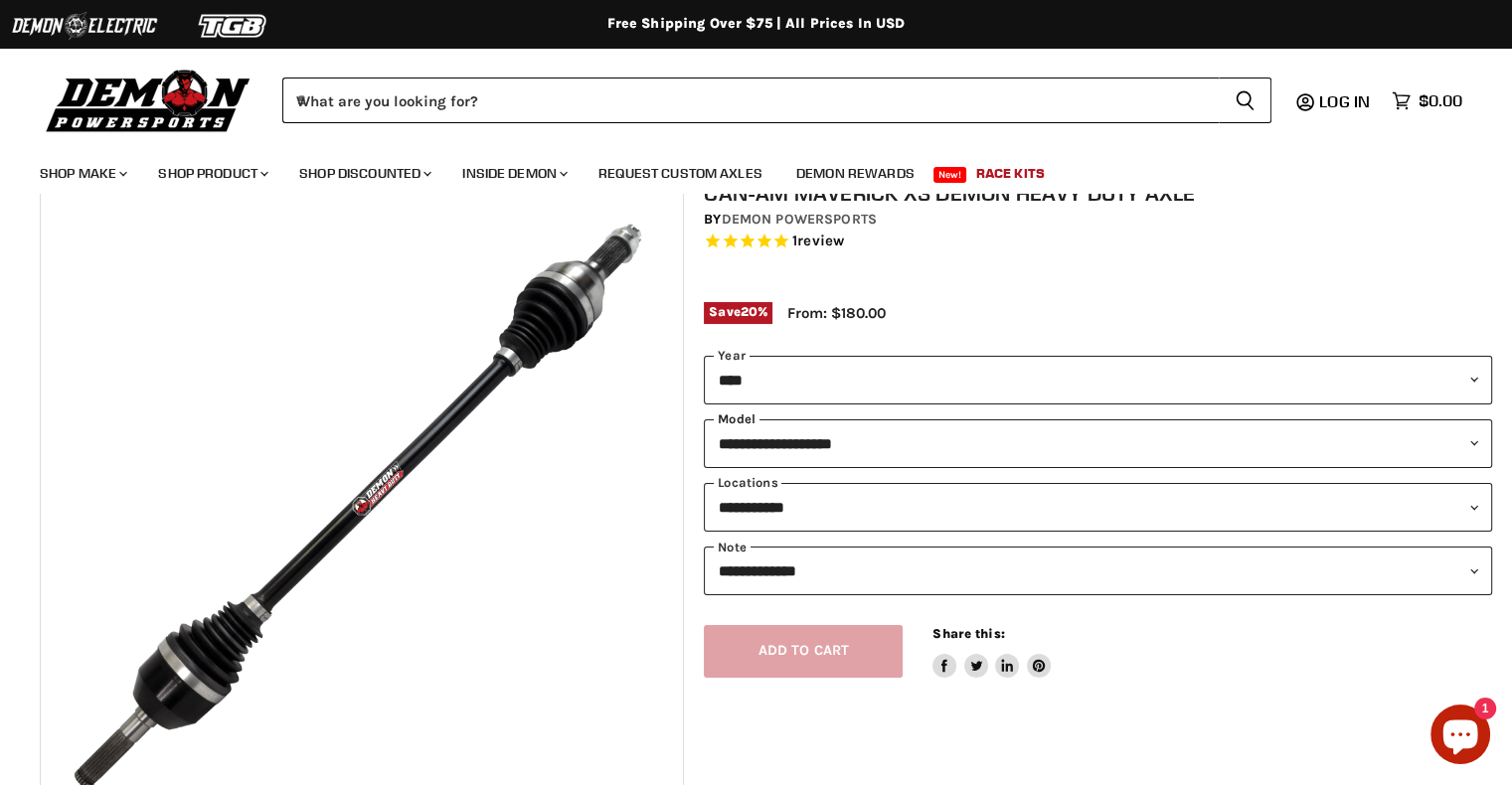 click on "**********" at bounding box center (1097, 443) 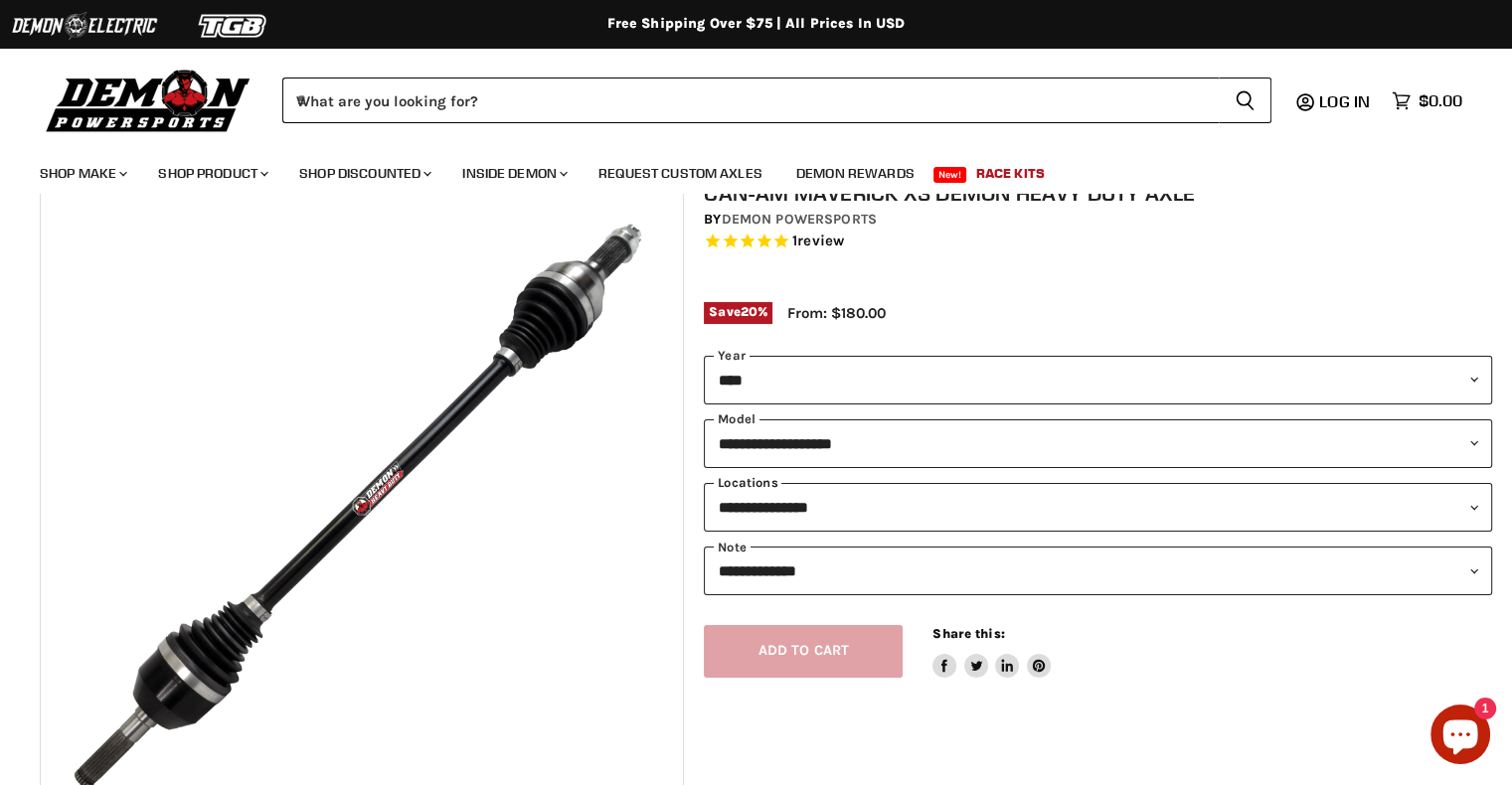 click on "**********" at bounding box center (1097, 507) 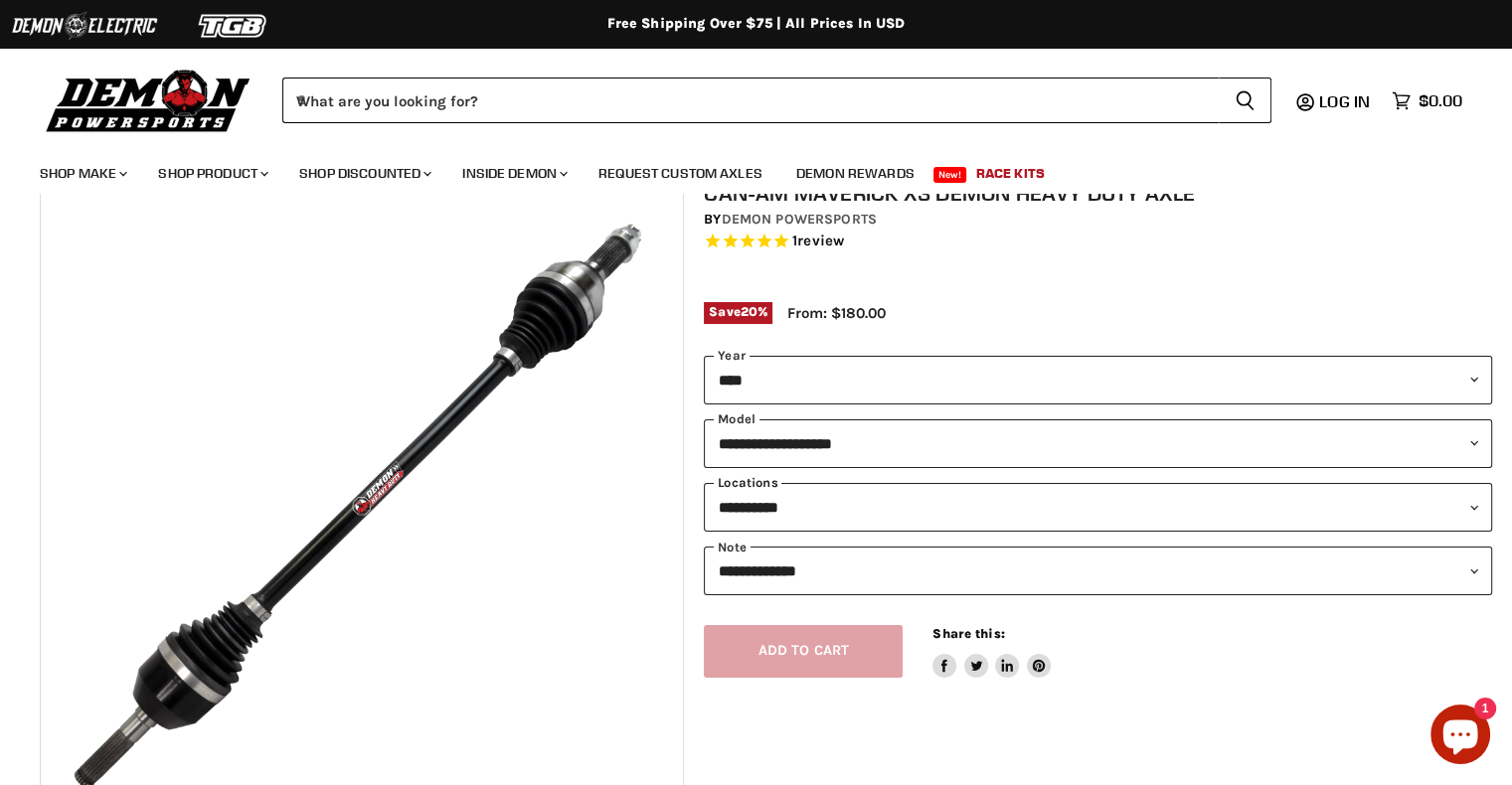 click on "**********" at bounding box center (1097, 507) 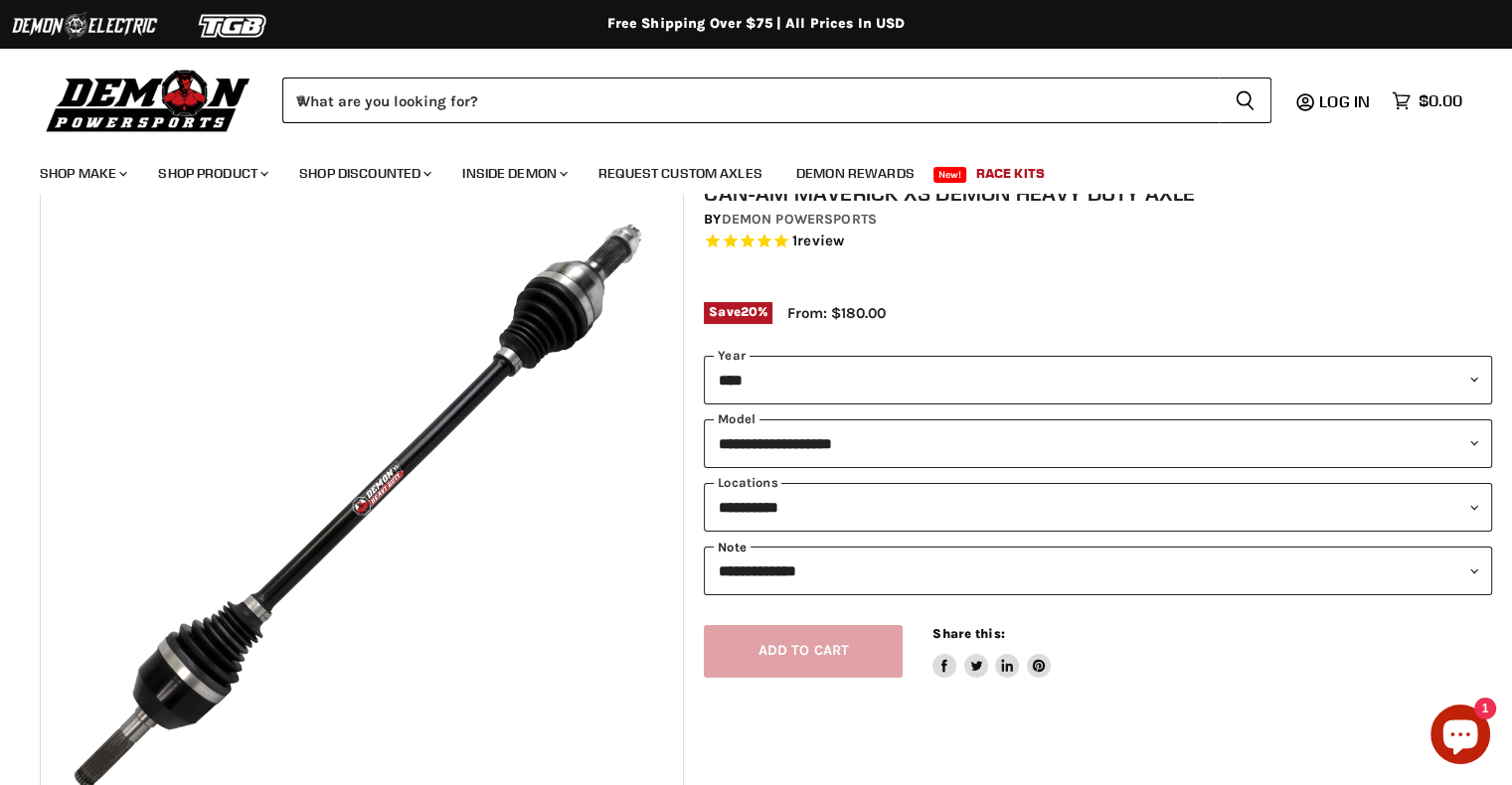 click on "**********" at bounding box center [1097, 570] 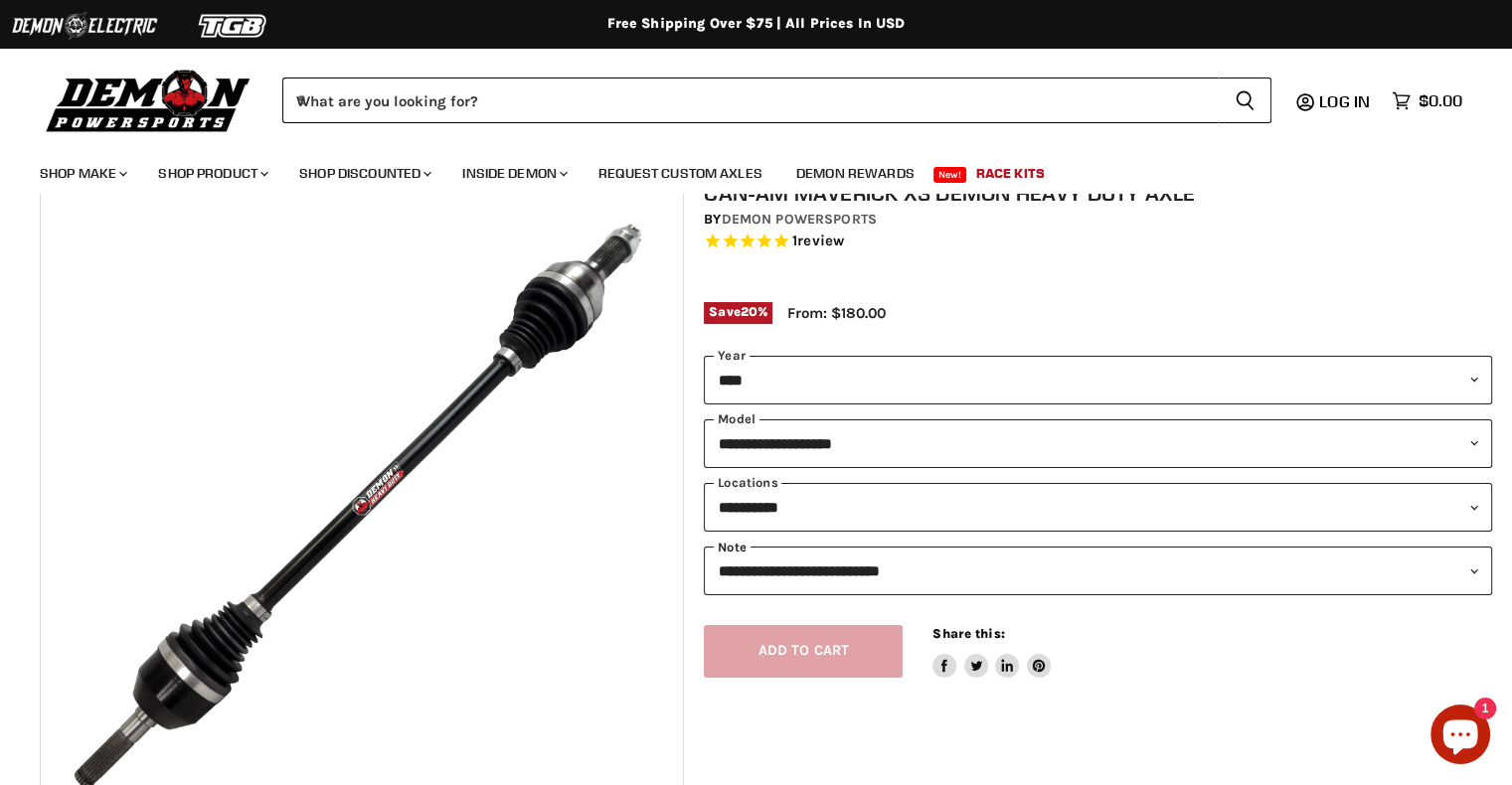 click on "**********" at bounding box center (1097, 570) 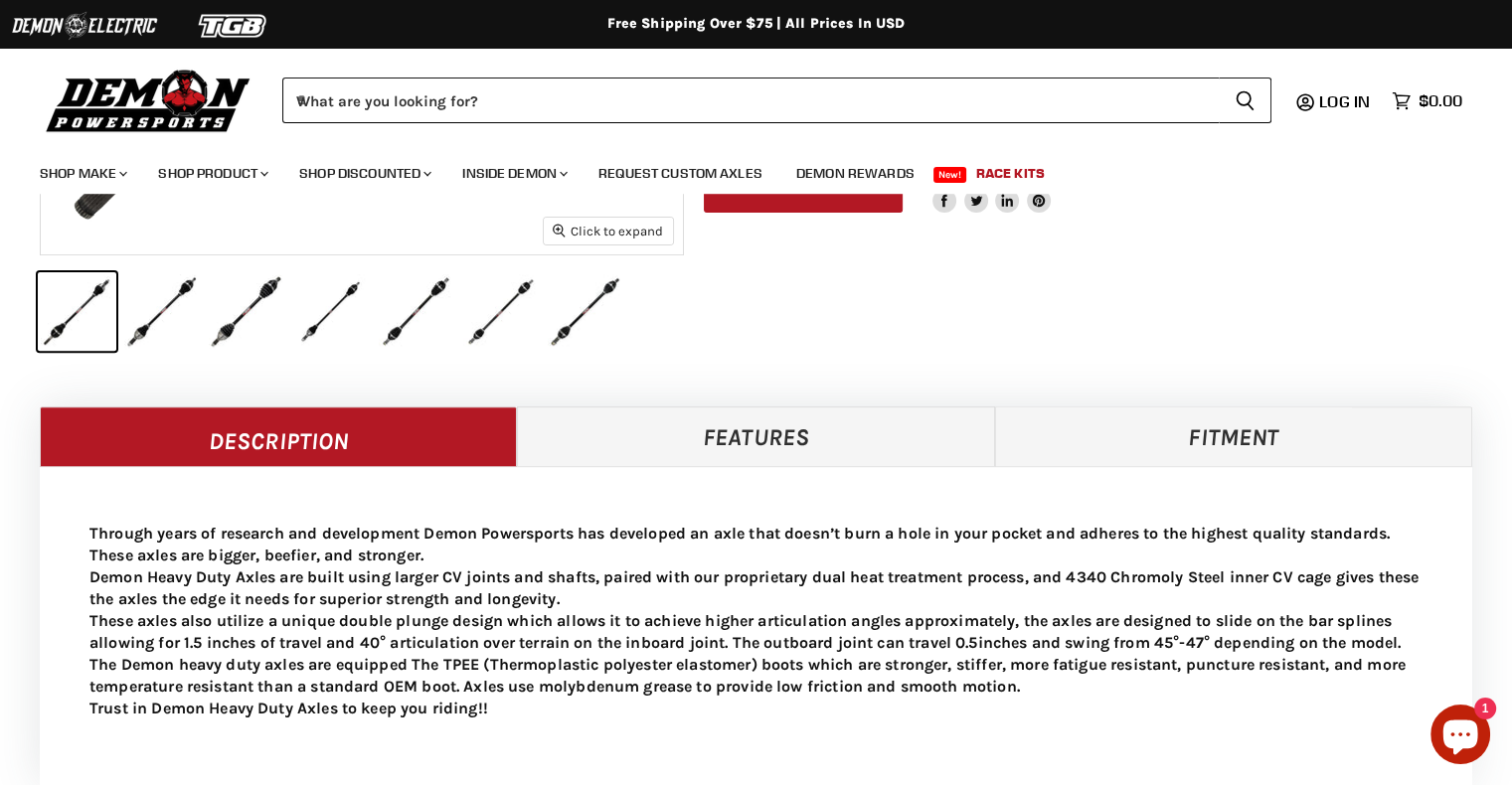 scroll, scrollTop: 645, scrollLeft: 0, axis: vertical 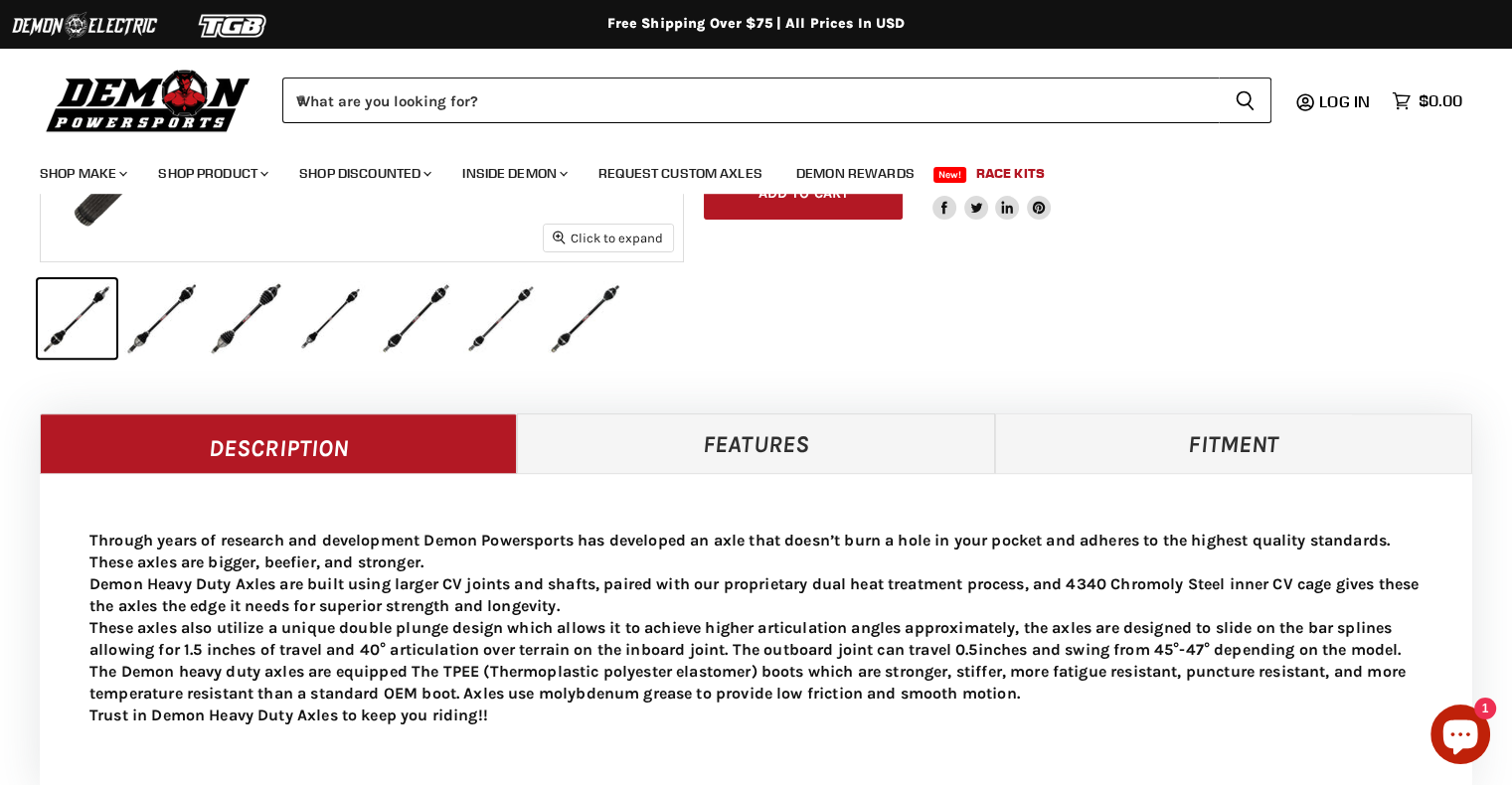 click on "Fitment" at bounding box center [1234, 443] 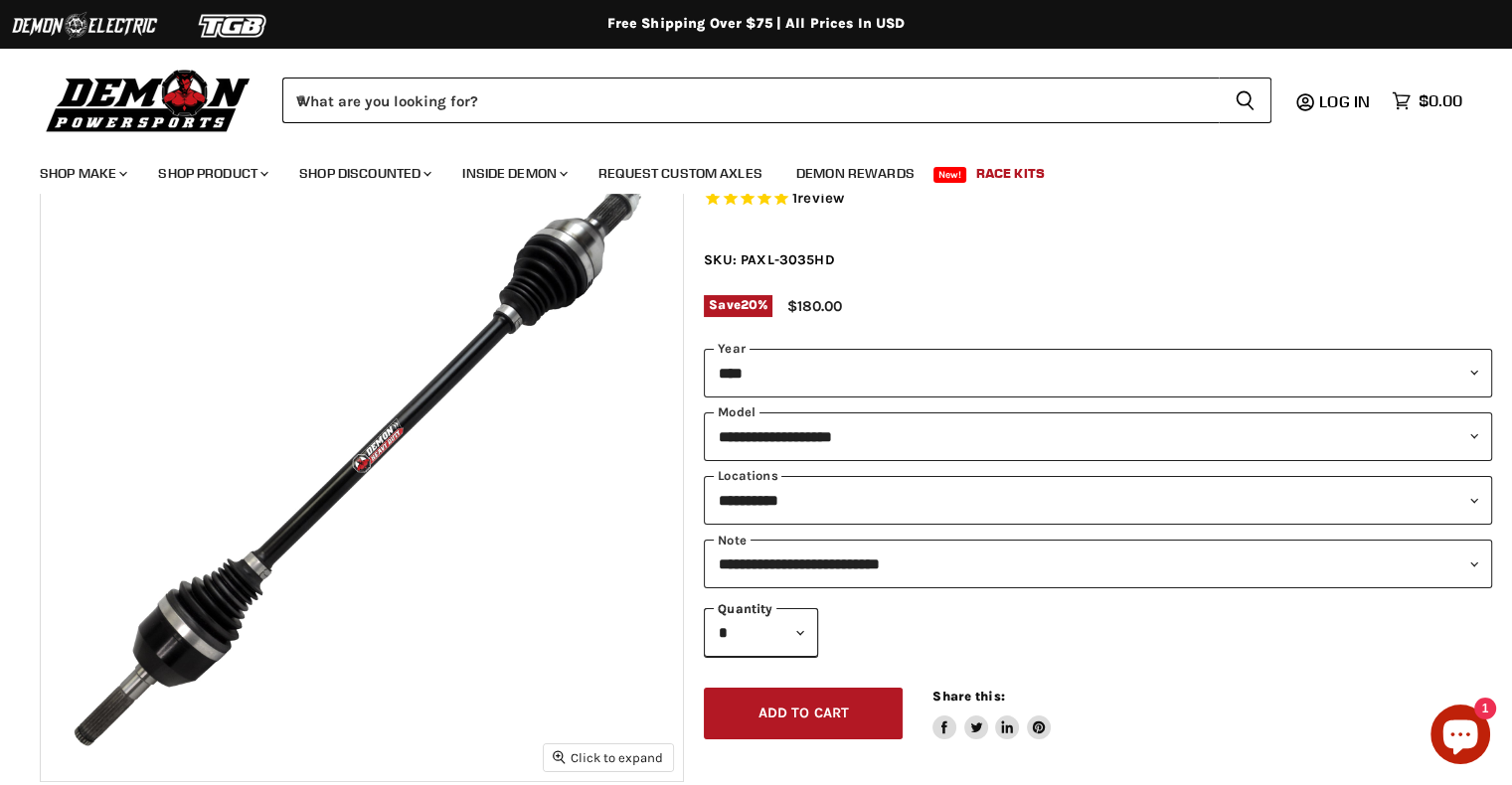scroll, scrollTop: 133, scrollLeft: 3, axis: both 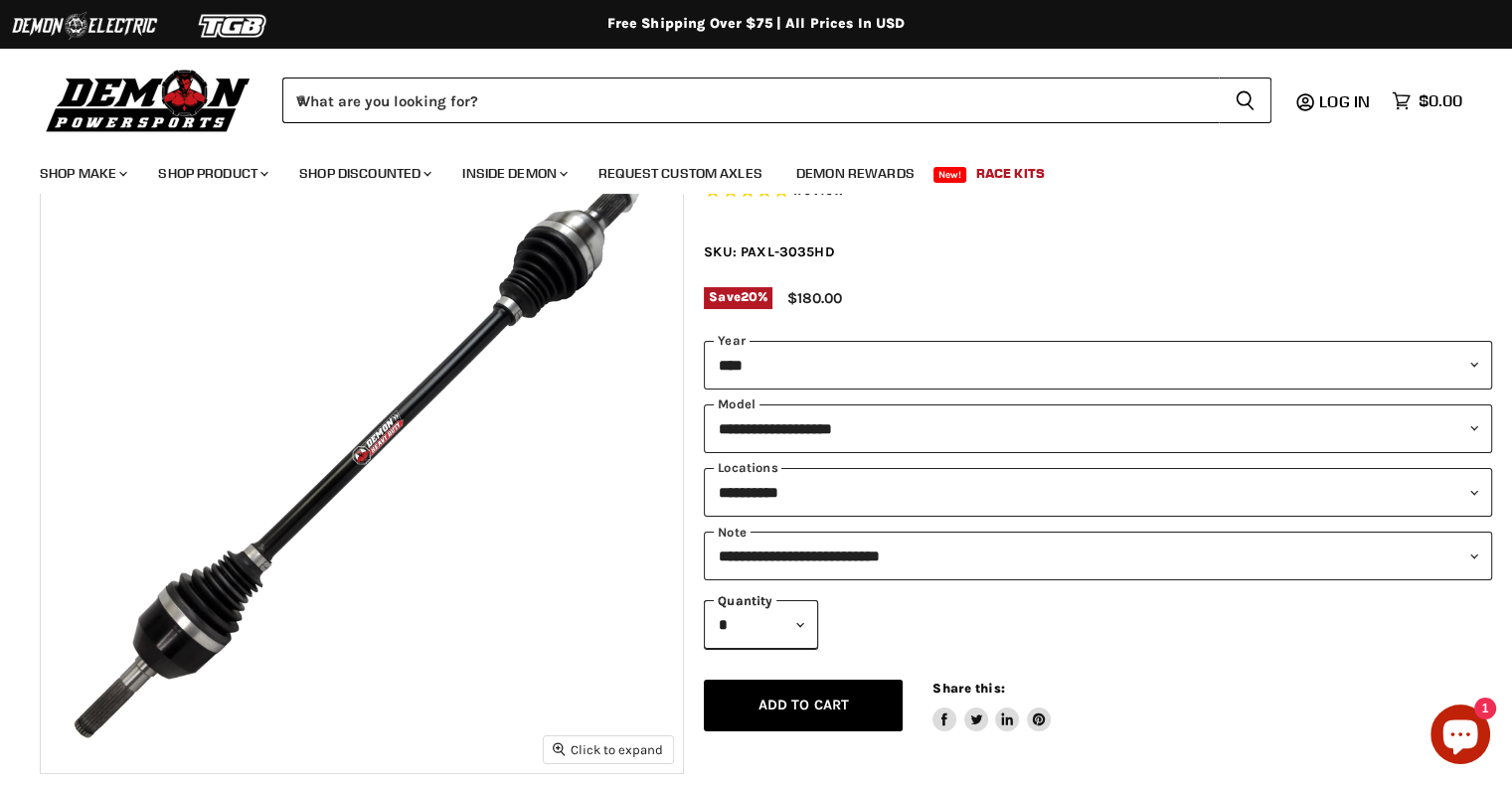 click on "Add to cart
Spinner icon" at bounding box center [803, 706] 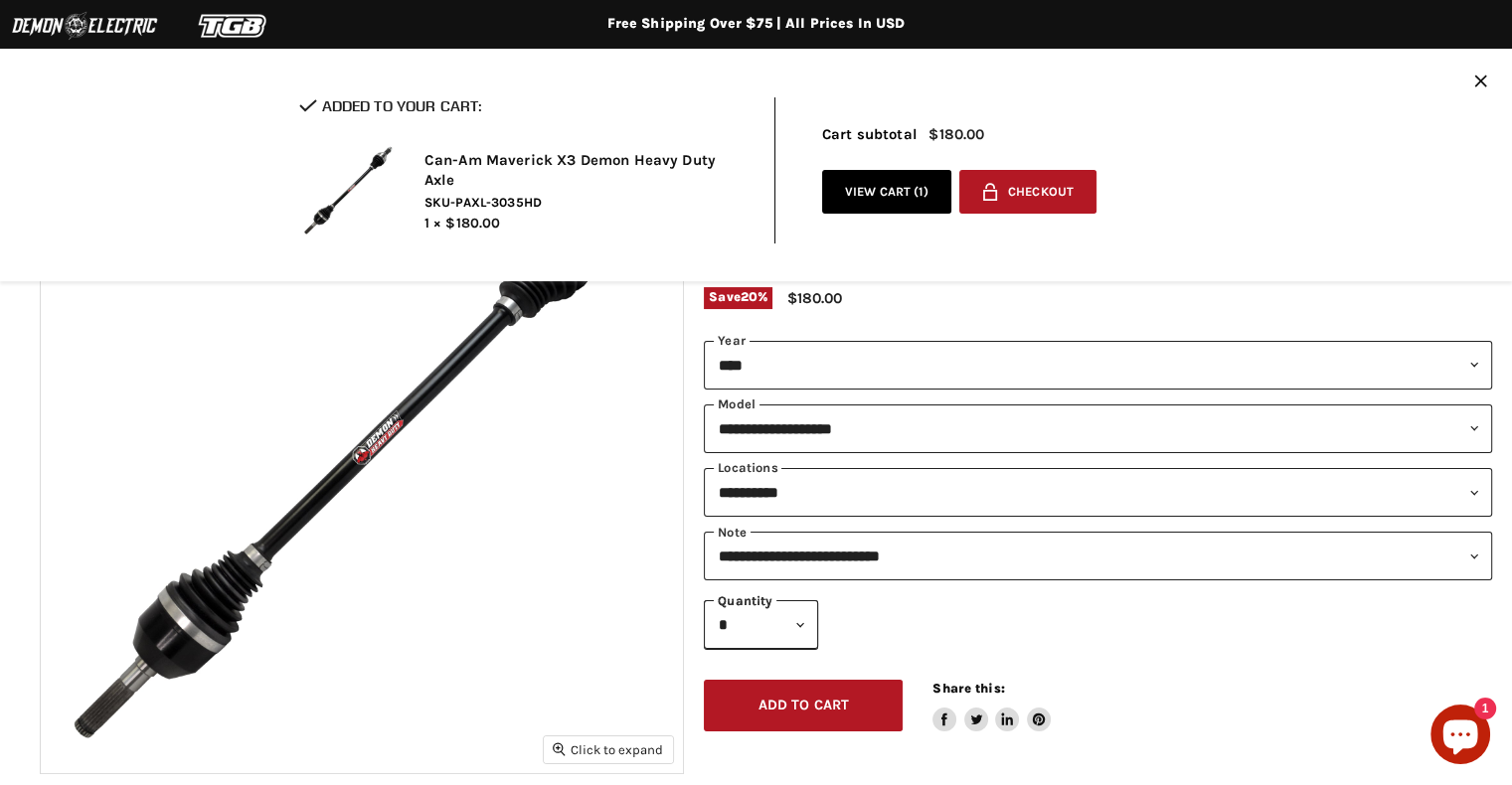 click on "**********" at bounding box center [1097, 492] 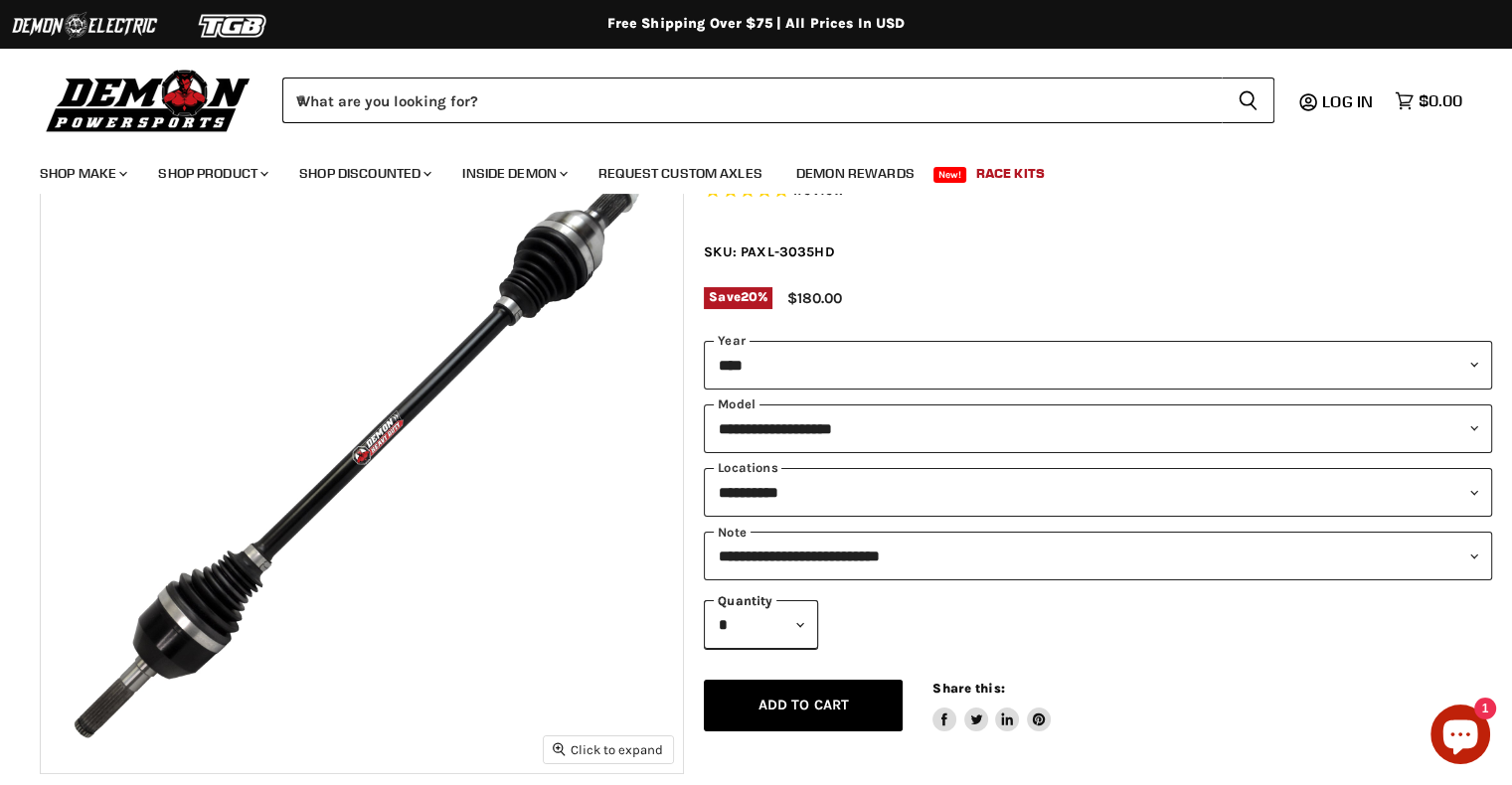 select on "**********" 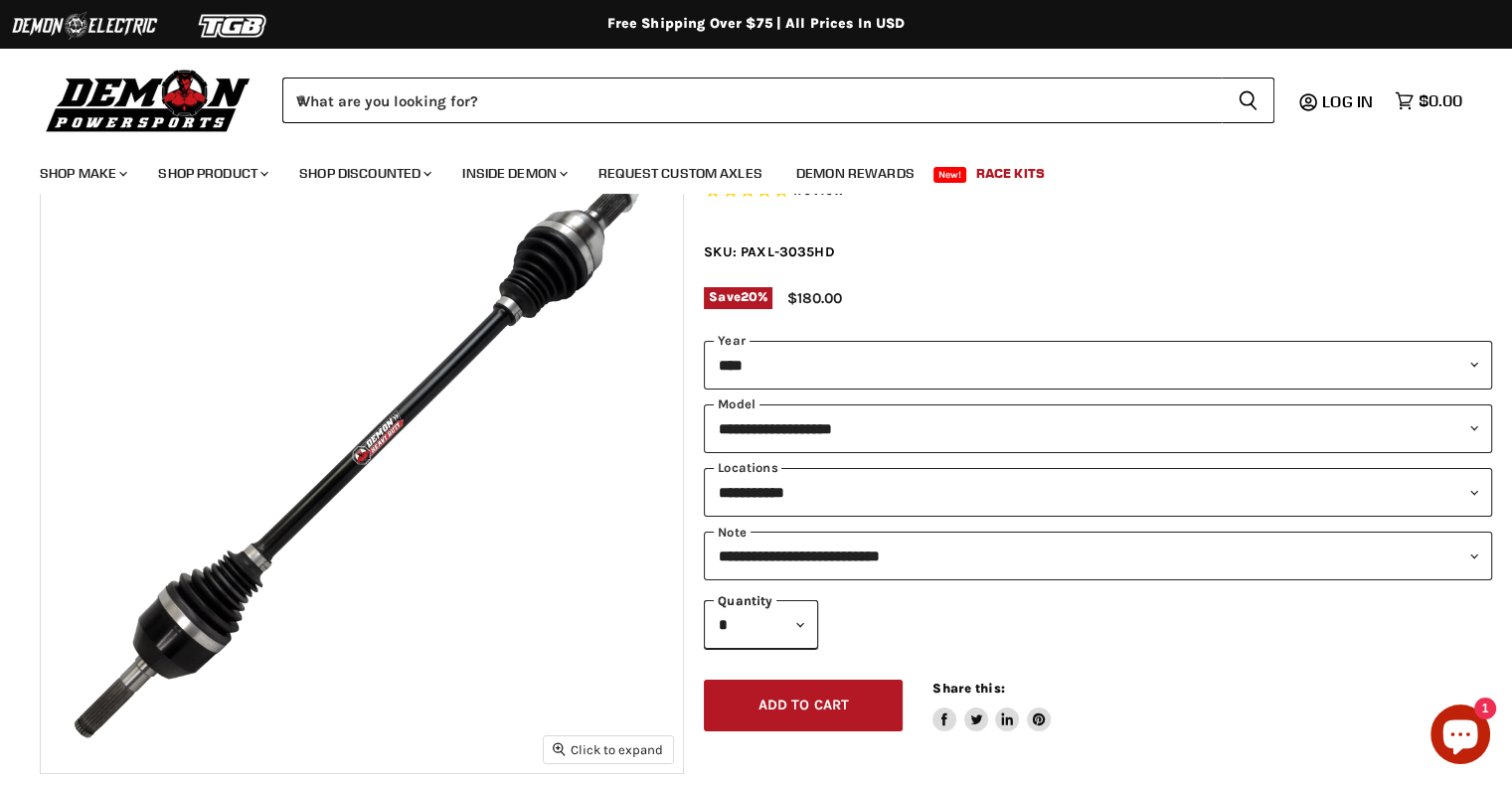 click on "**********" at bounding box center (1097, 492) 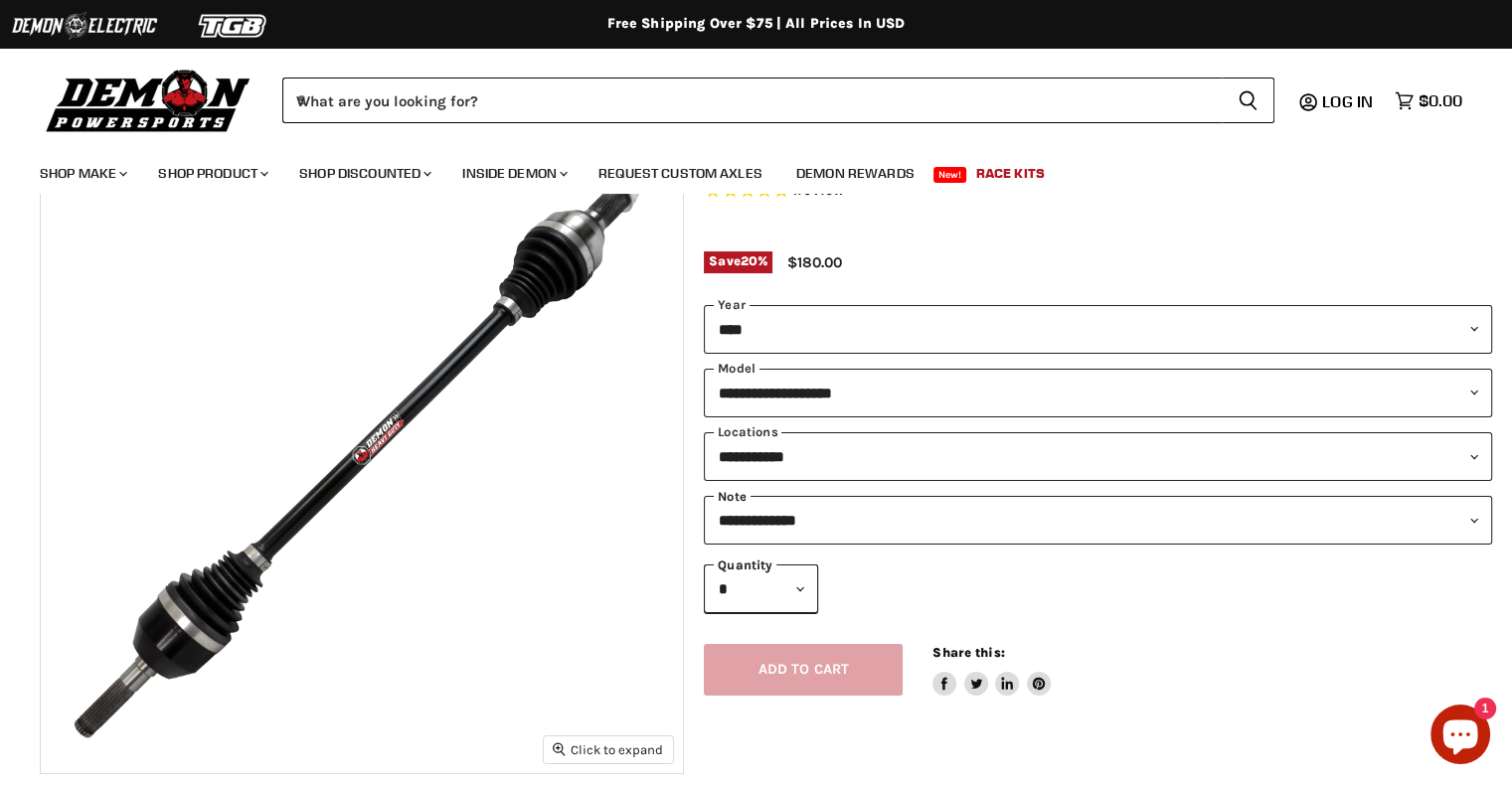 click on "**********" at bounding box center [1097, 520] 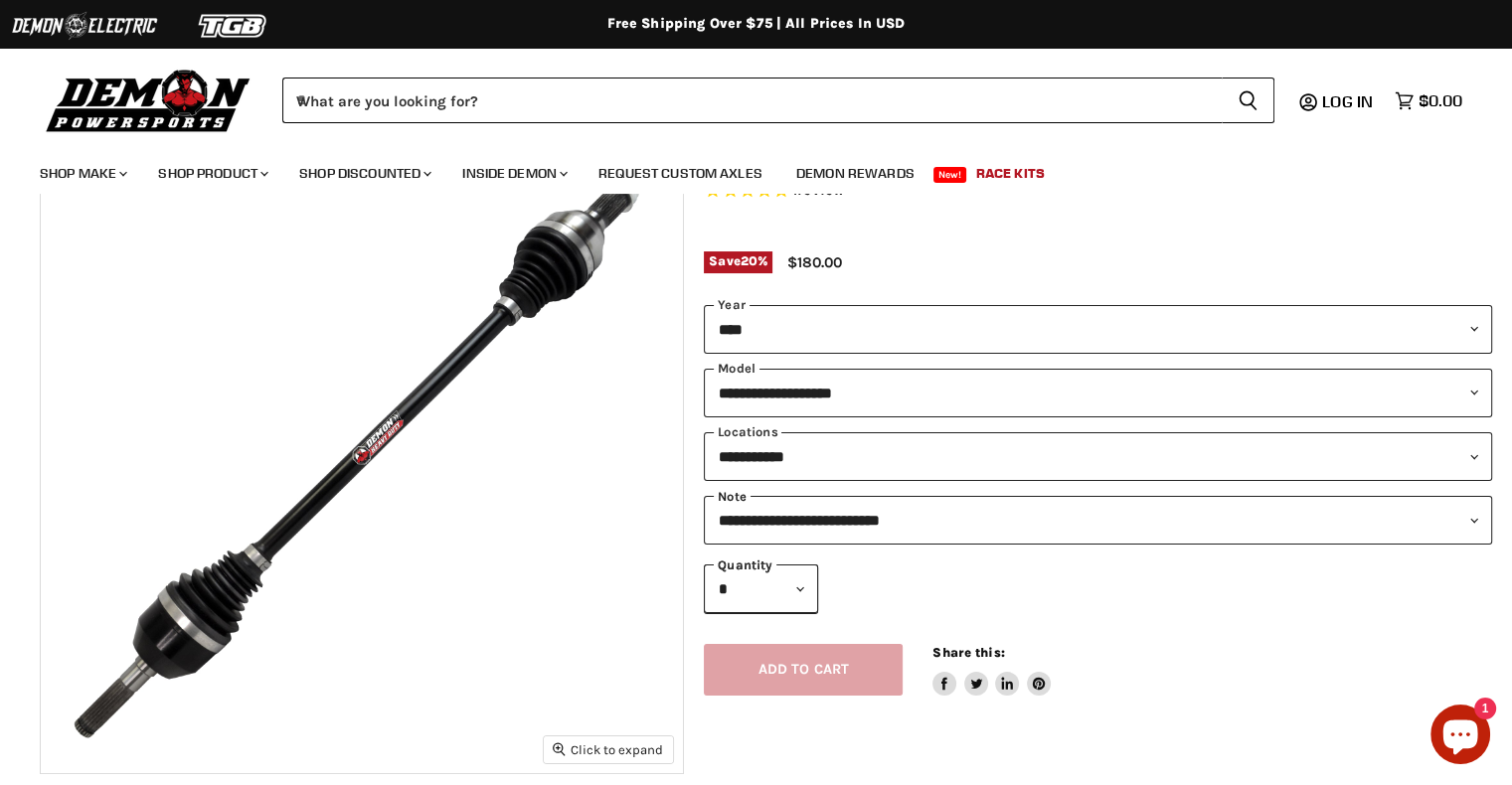 click on "**********" at bounding box center [1097, 520] 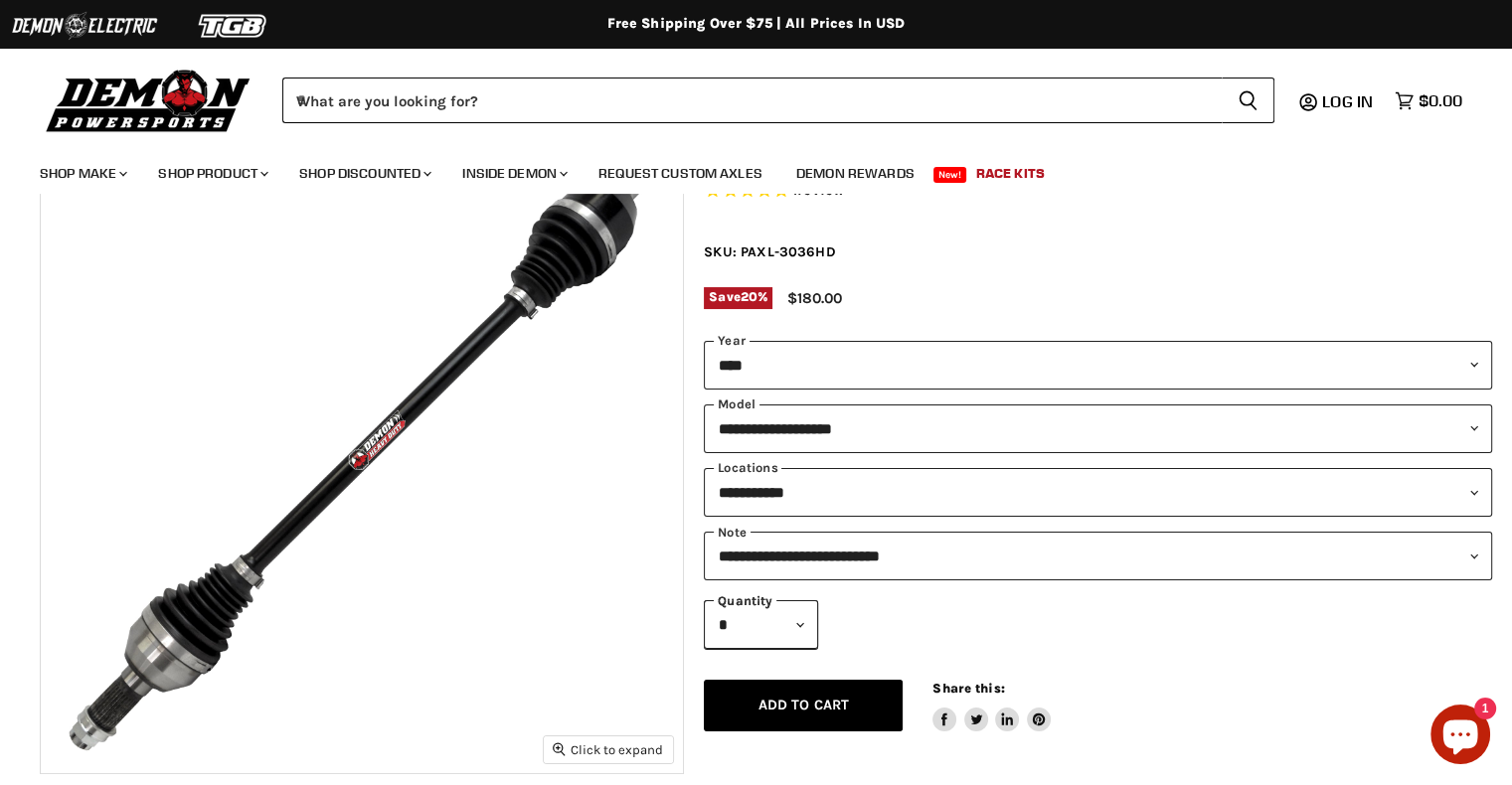 click on "Add to cart" at bounding box center [803, 705] 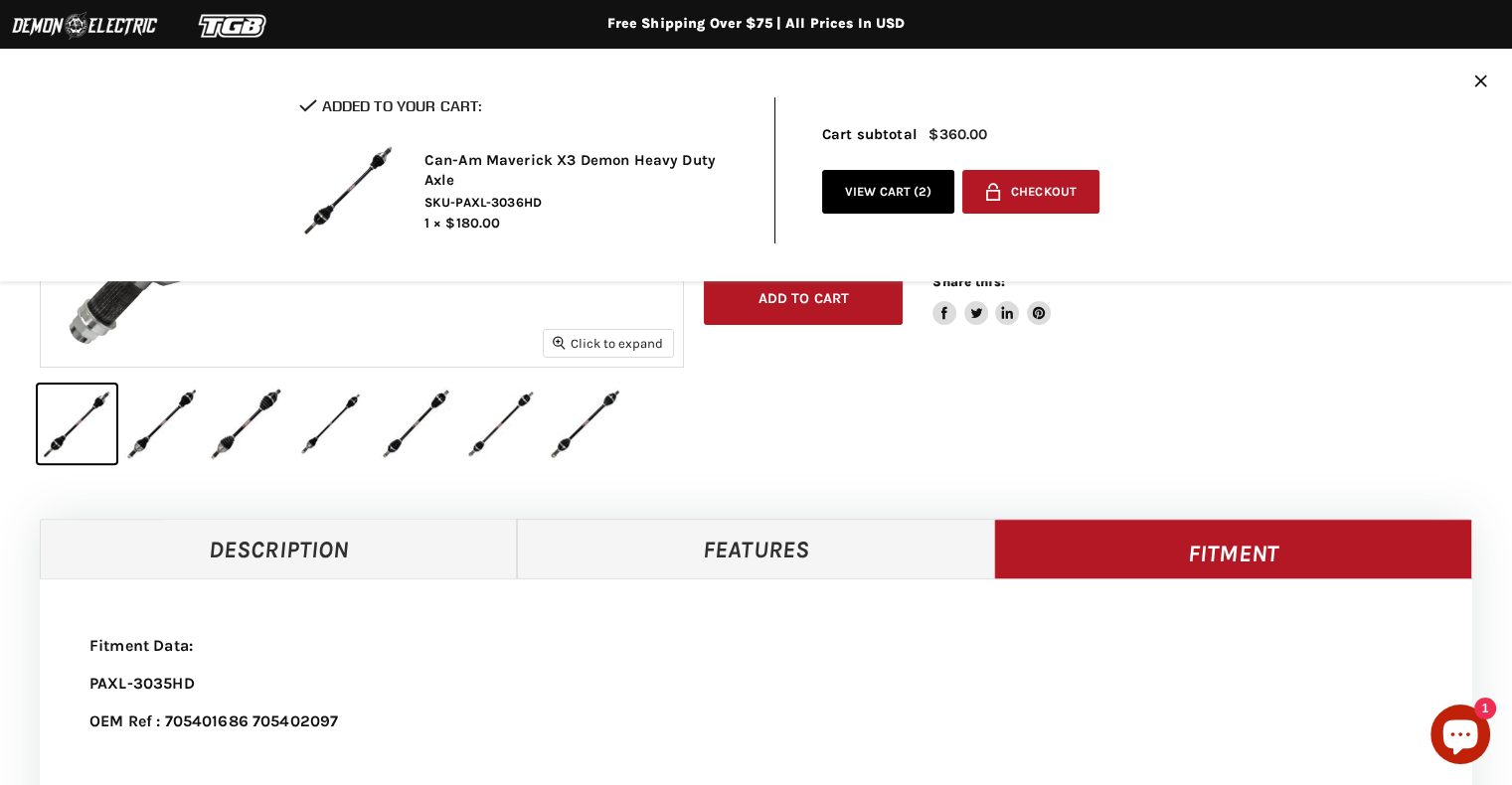 scroll, scrollTop: 539, scrollLeft: 3, axis: both 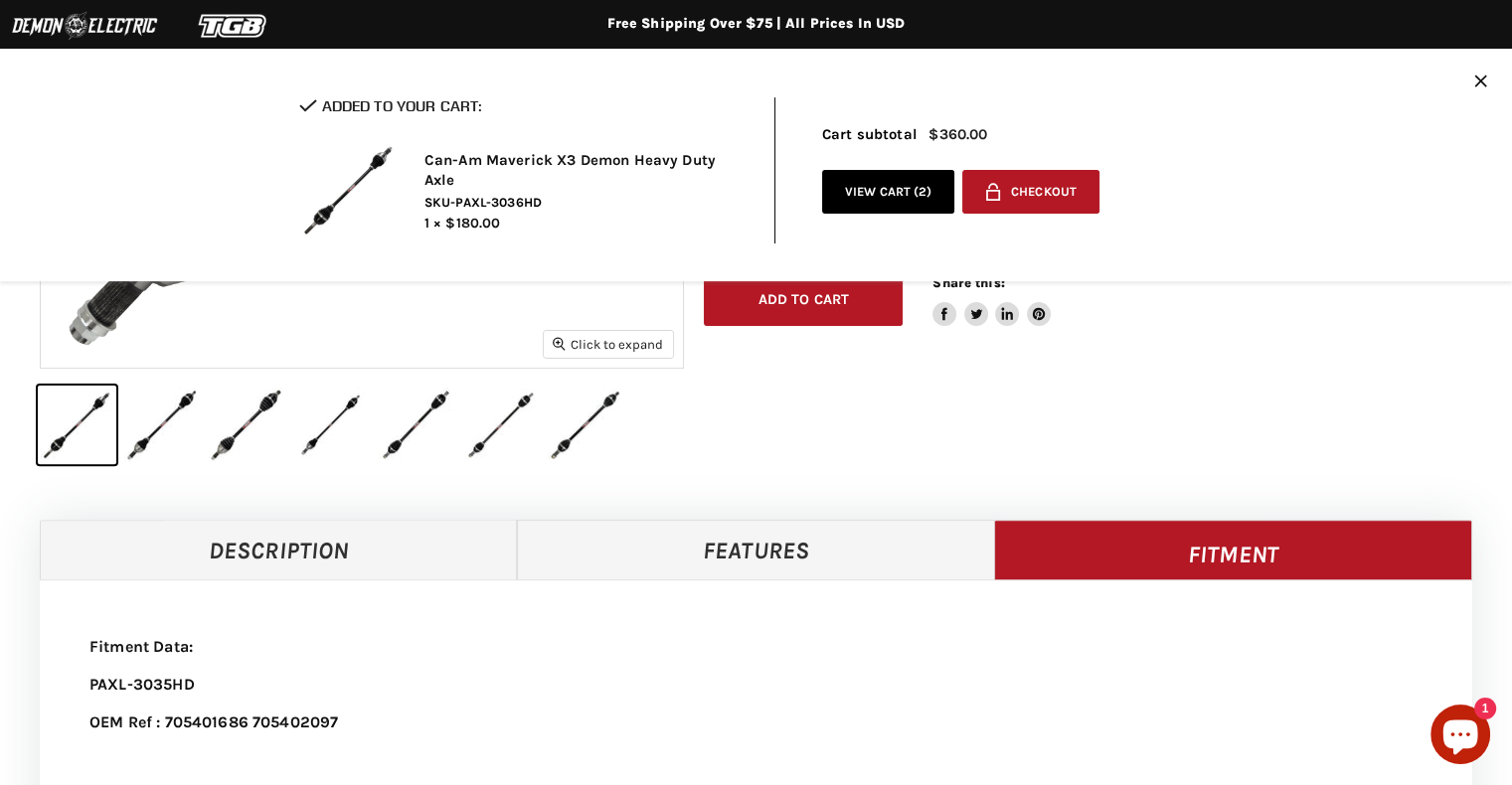 click on "Features" at bounding box center [756, 550] 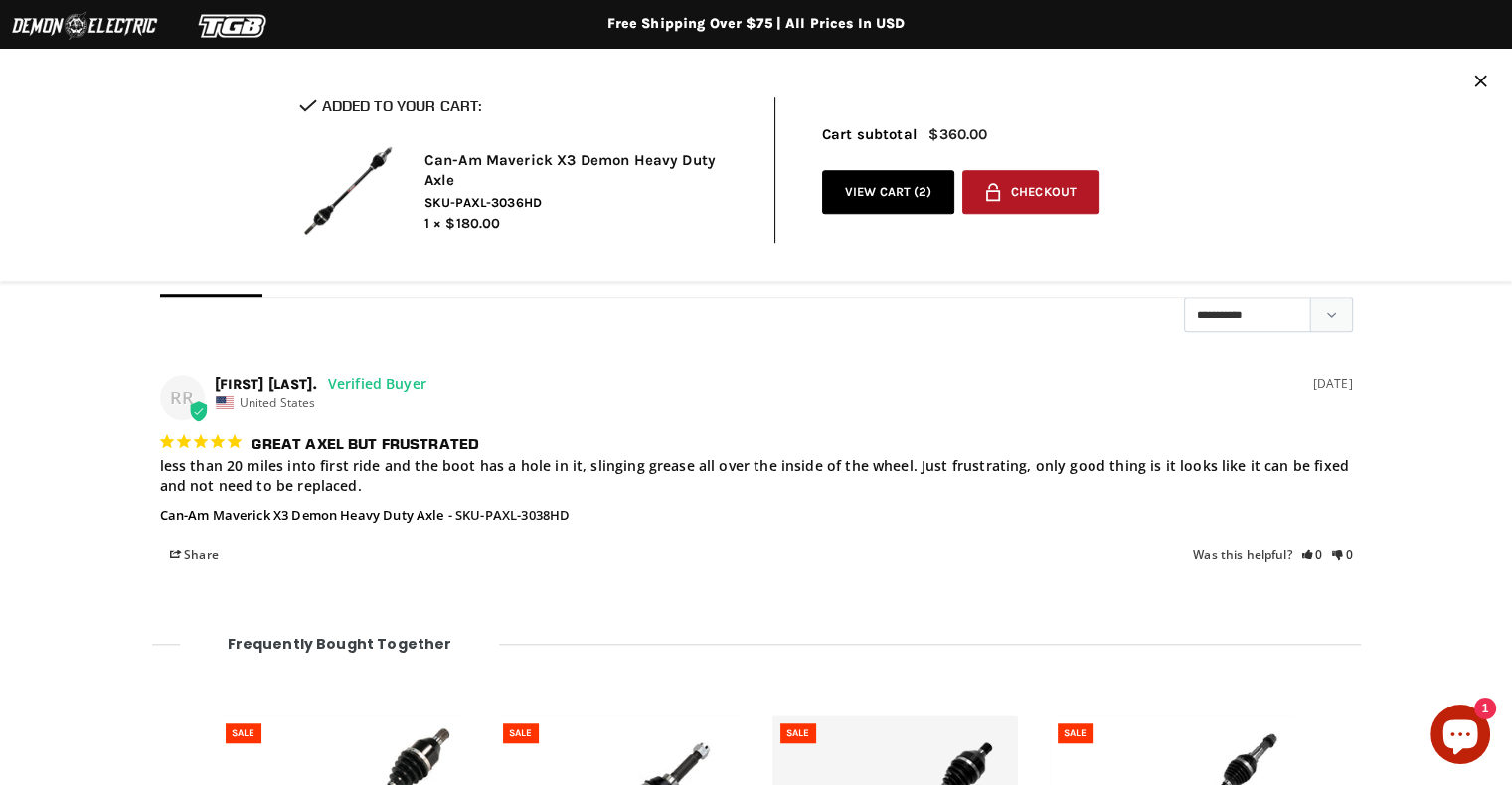 scroll, scrollTop: 1269, scrollLeft: 3, axis: both 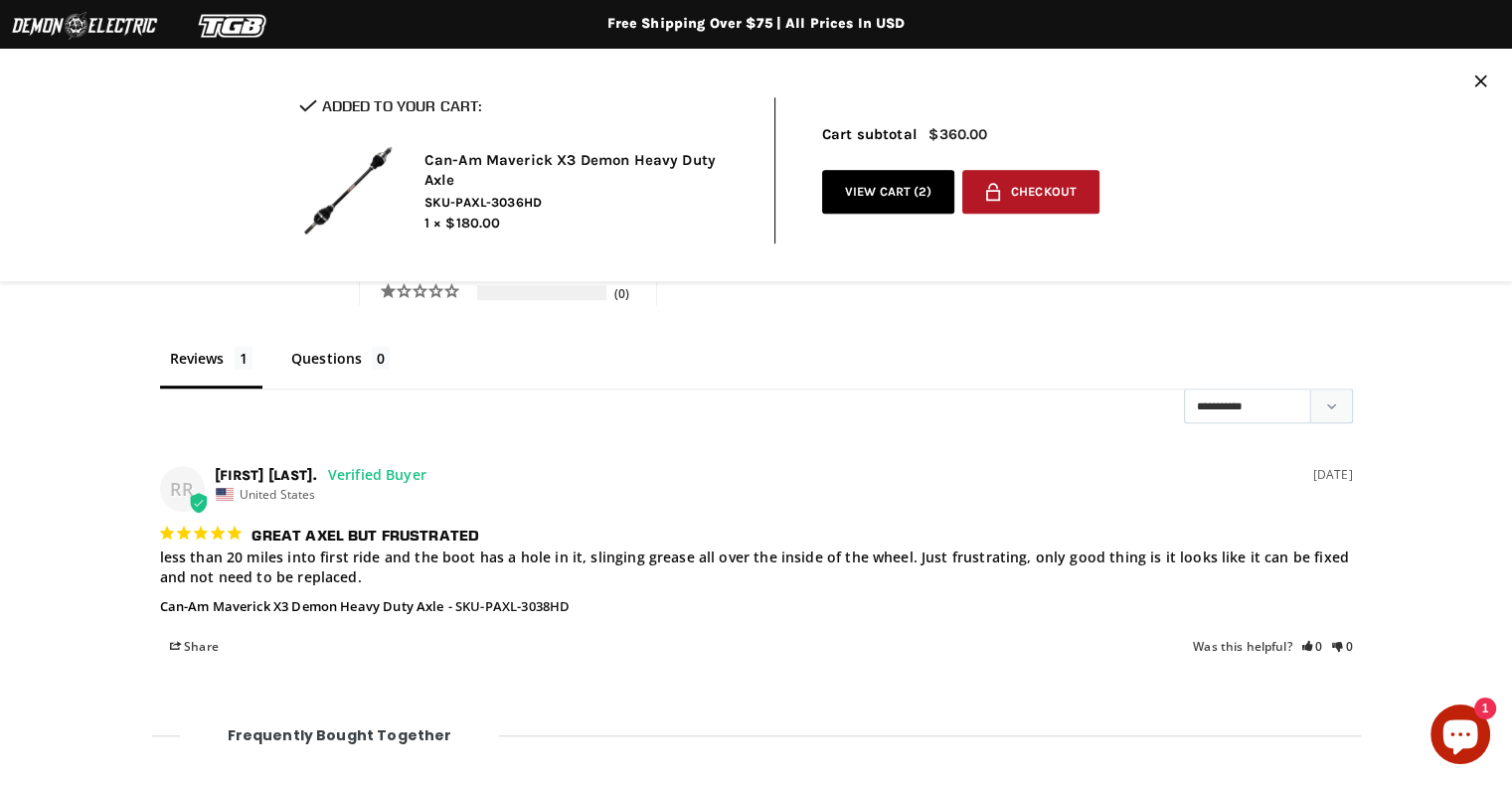 click on "Close icon" 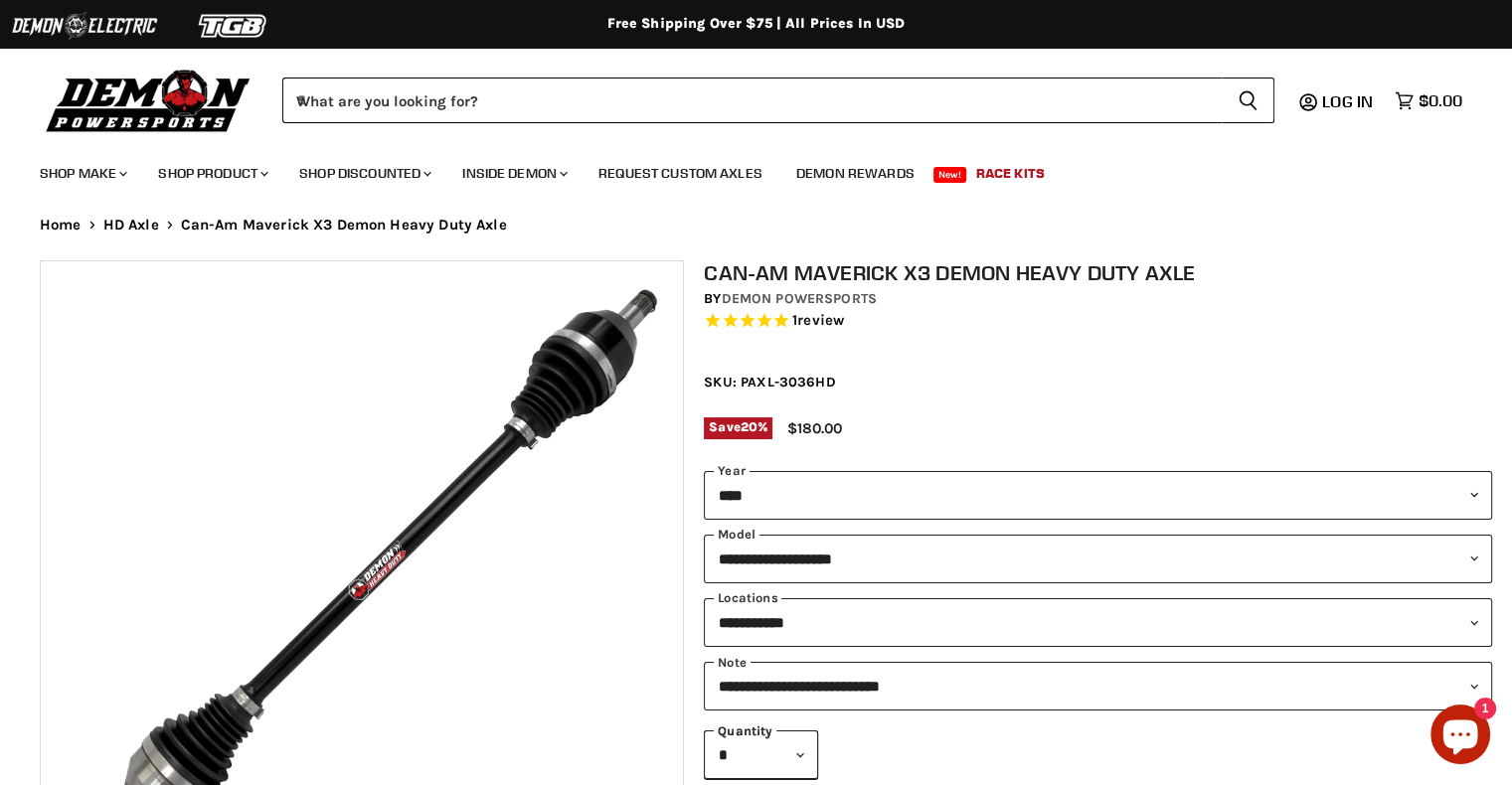 scroll, scrollTop: 0, scrollLeft: 3, axis: horizontal 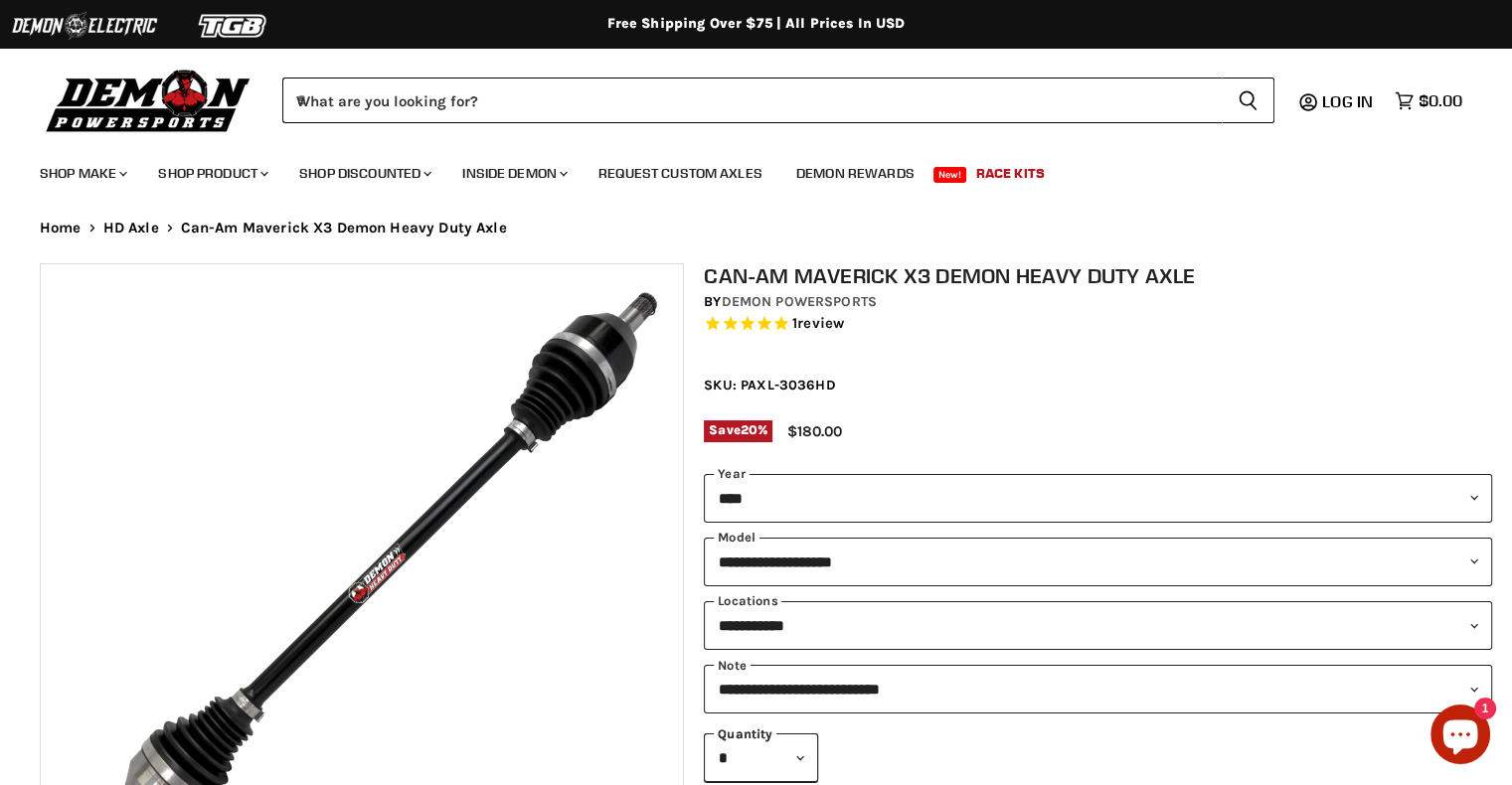 click on "$0.00" at bounding box center (1440, 100) 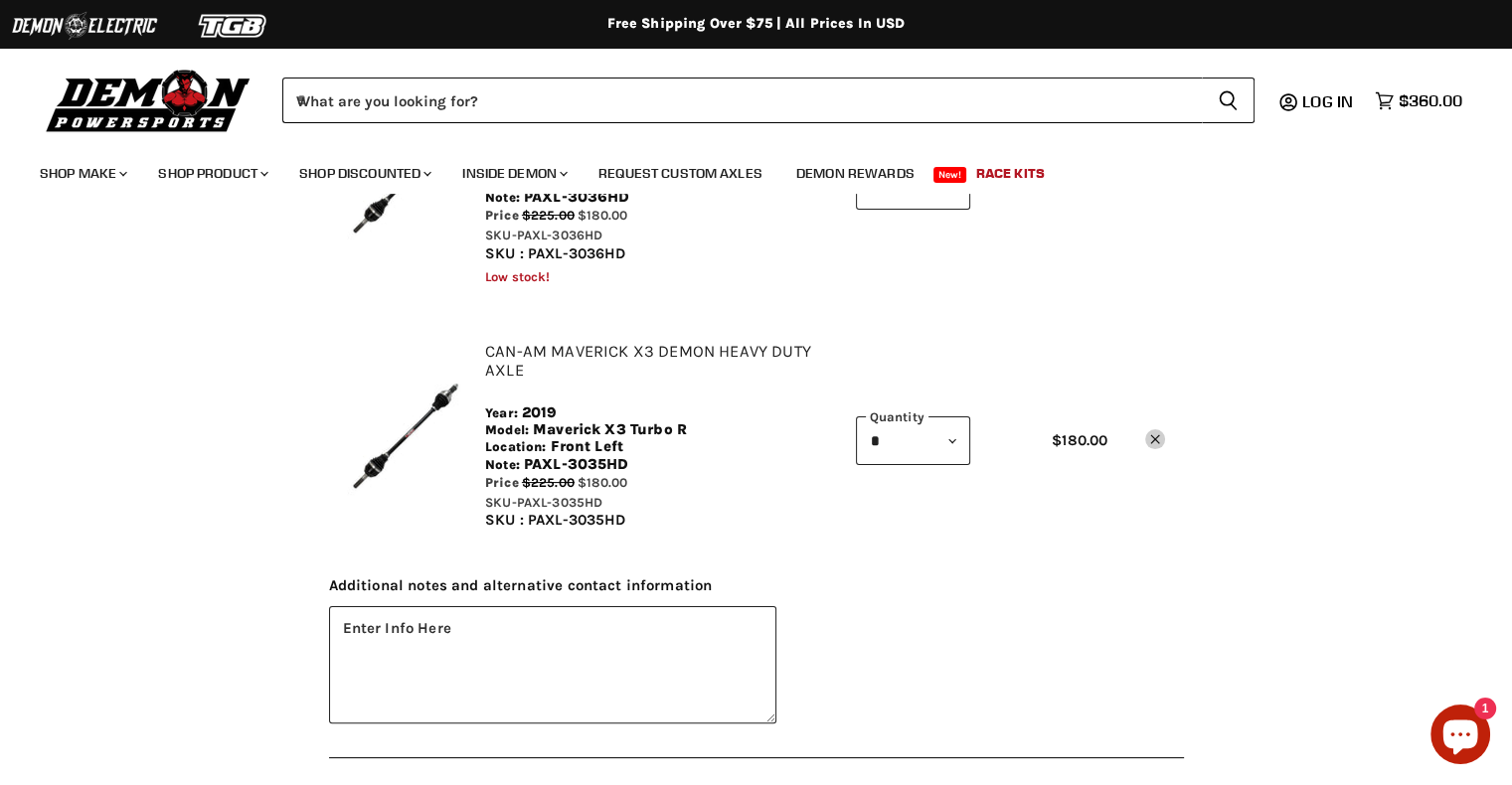 scroll, scrollTop: 379, scrollLeft: 0, axis: vertical 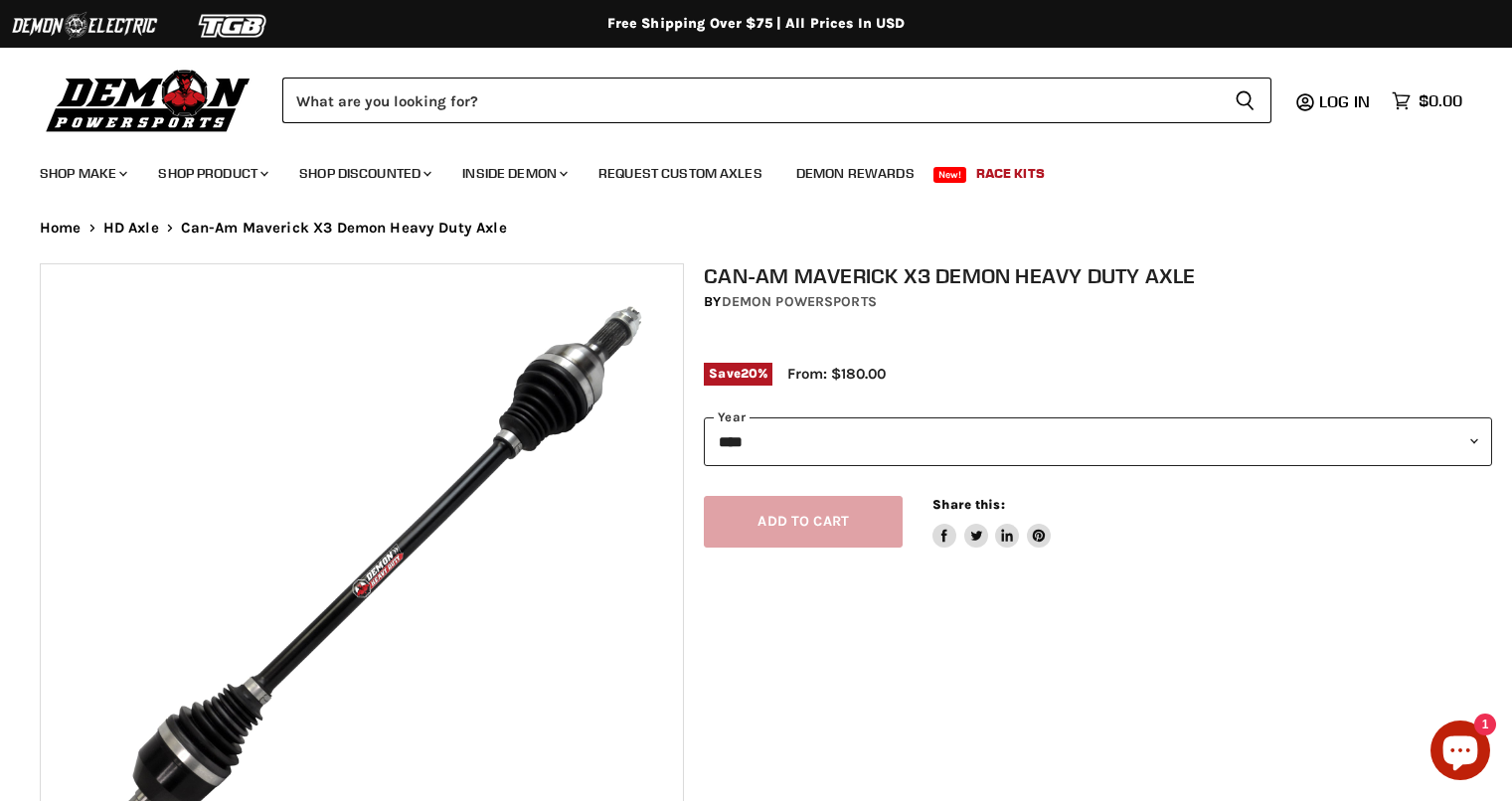 select on "****" 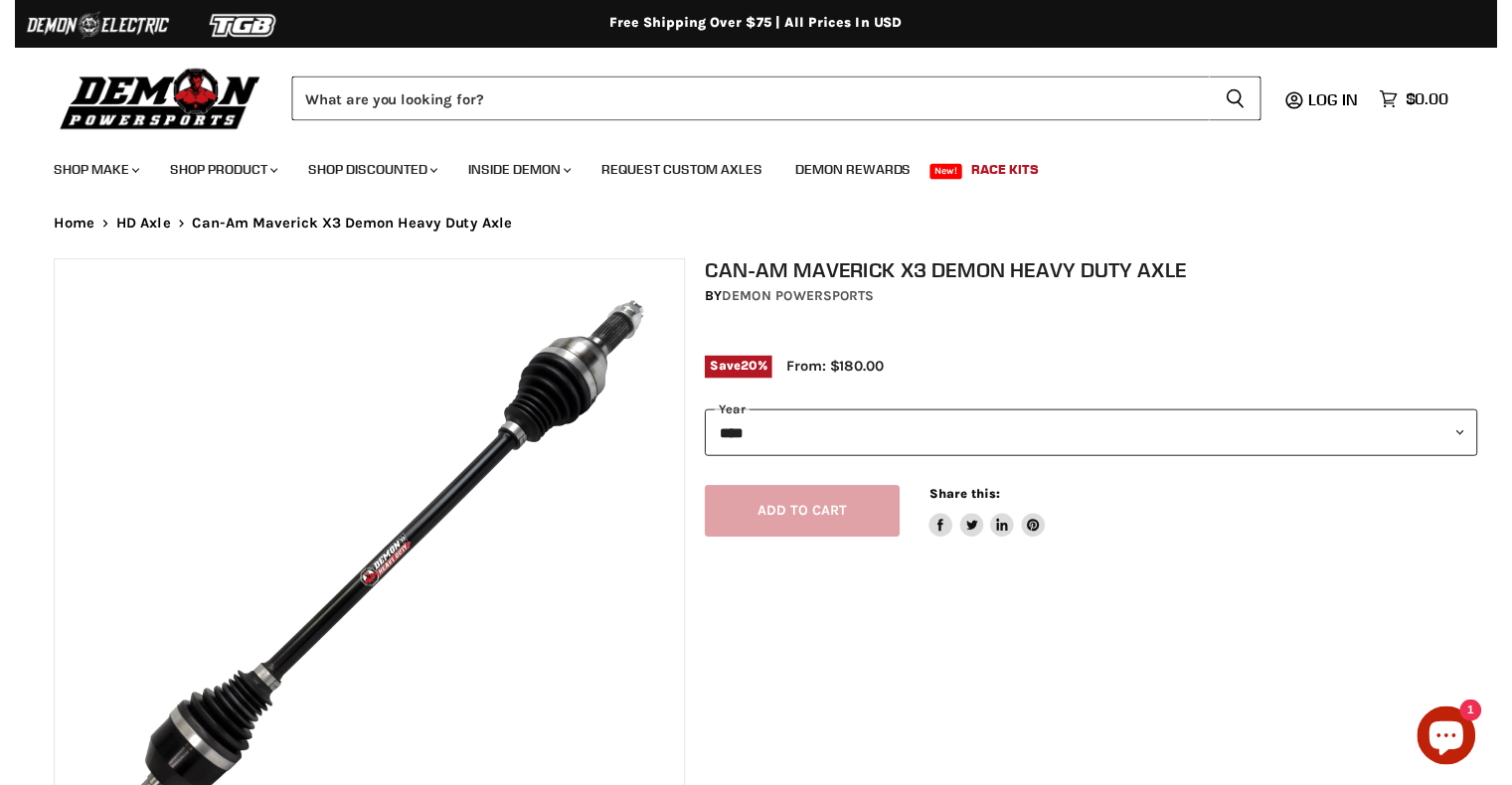 scroll, scrollTop: 0, scrollLeft: 3, axis: horizontal 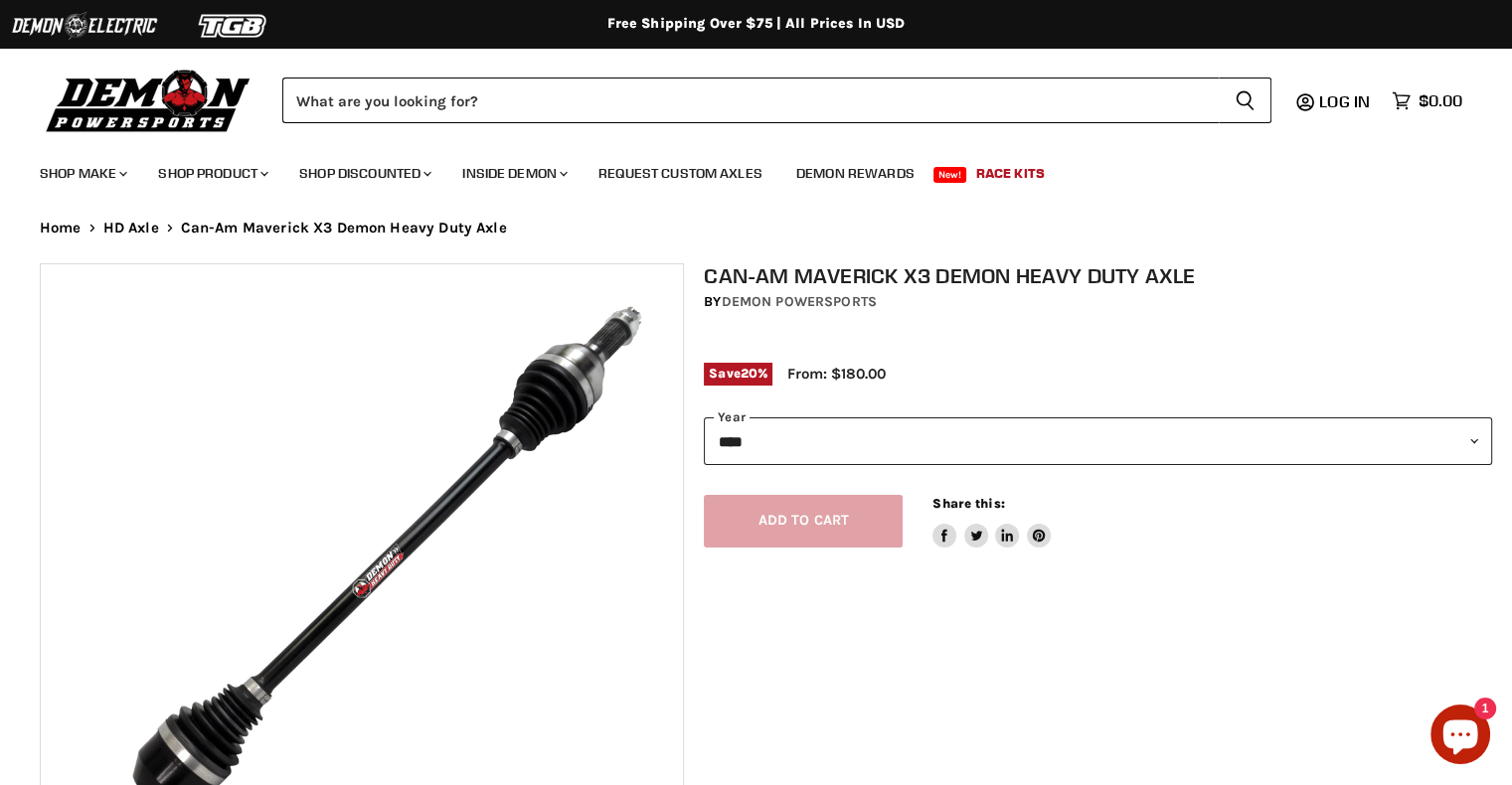 select on "******" 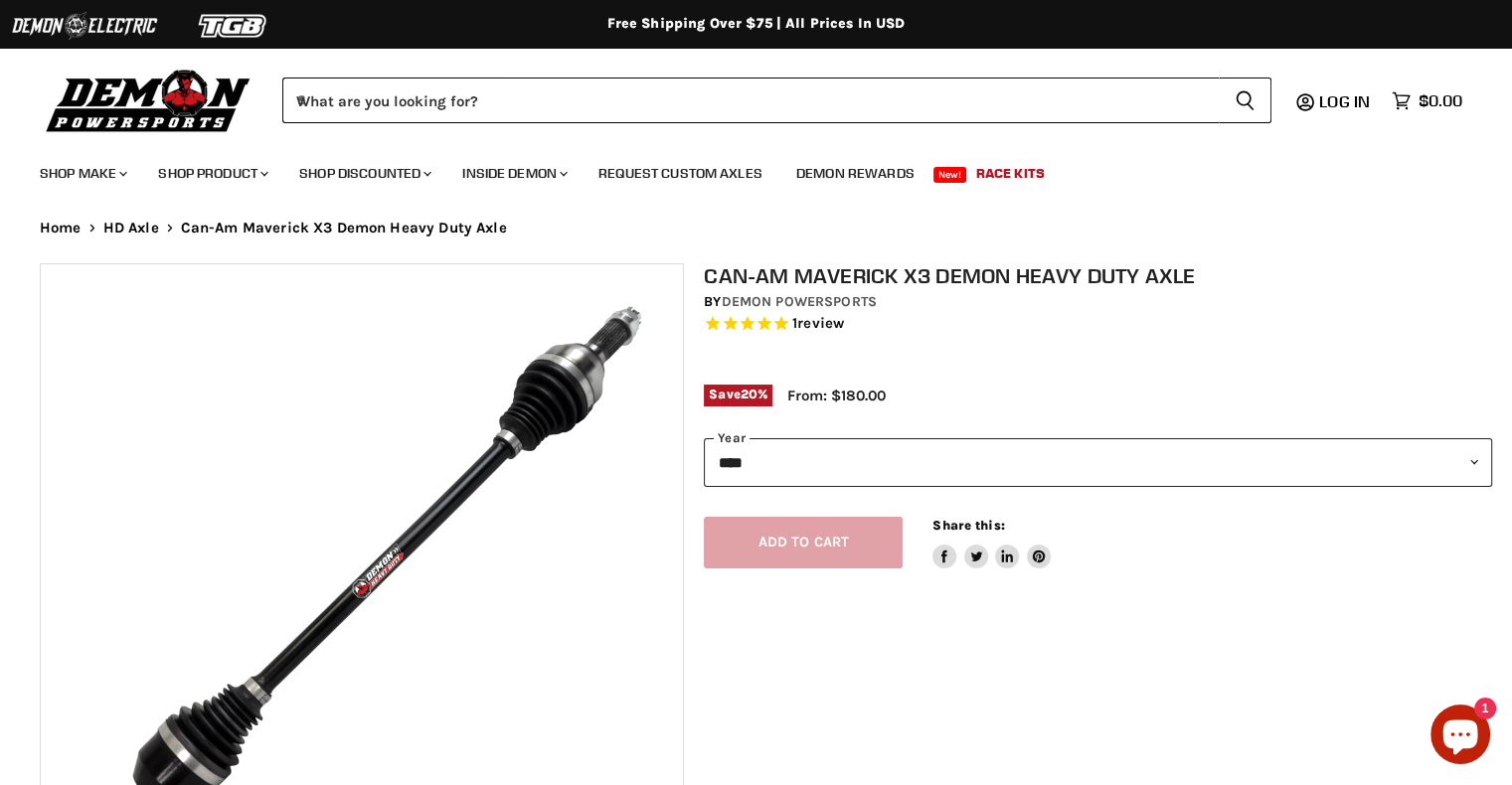 scroll, scrollTop: 0, scrollLeft: 0, axis: both 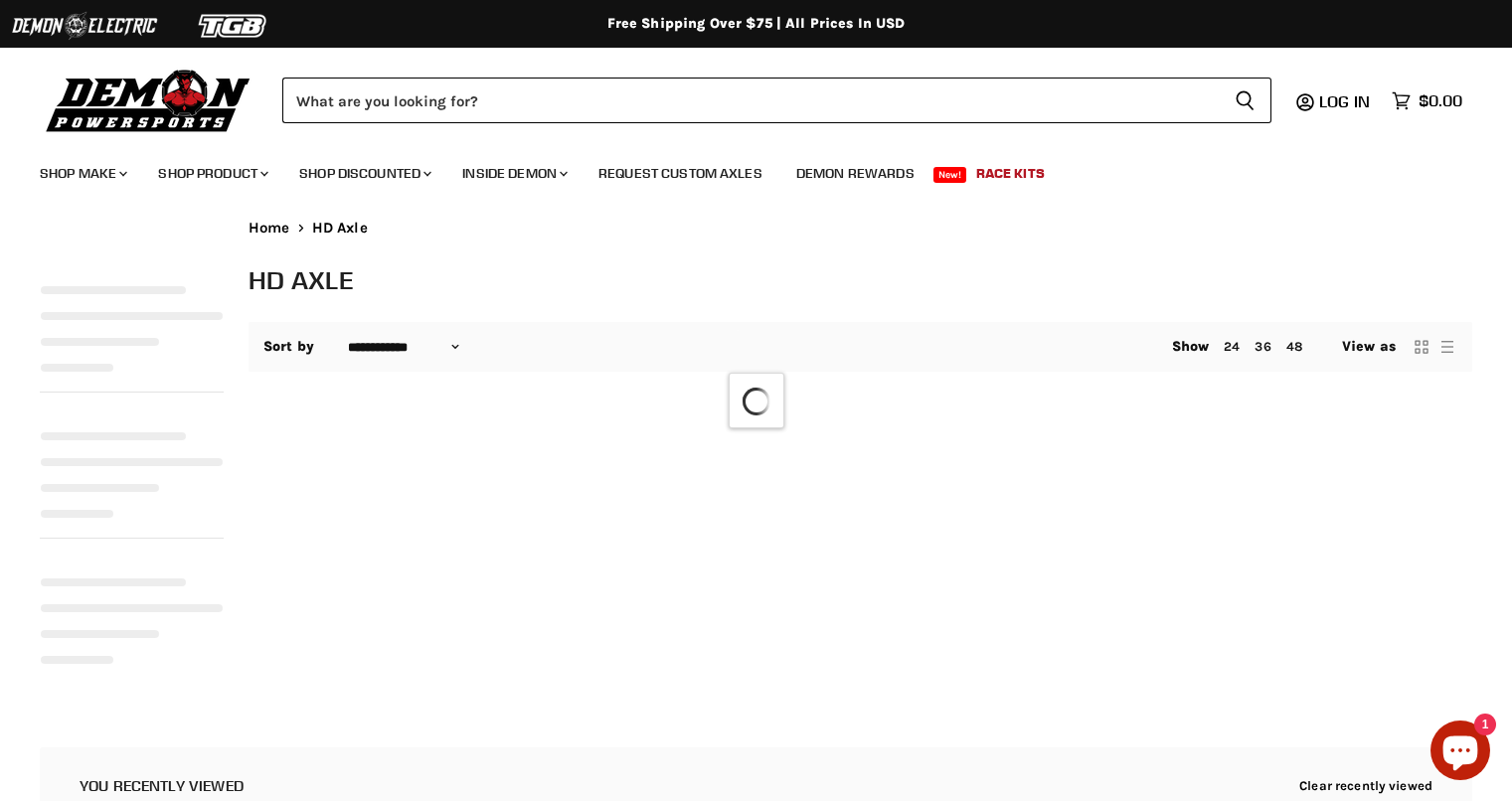 select on "**********" 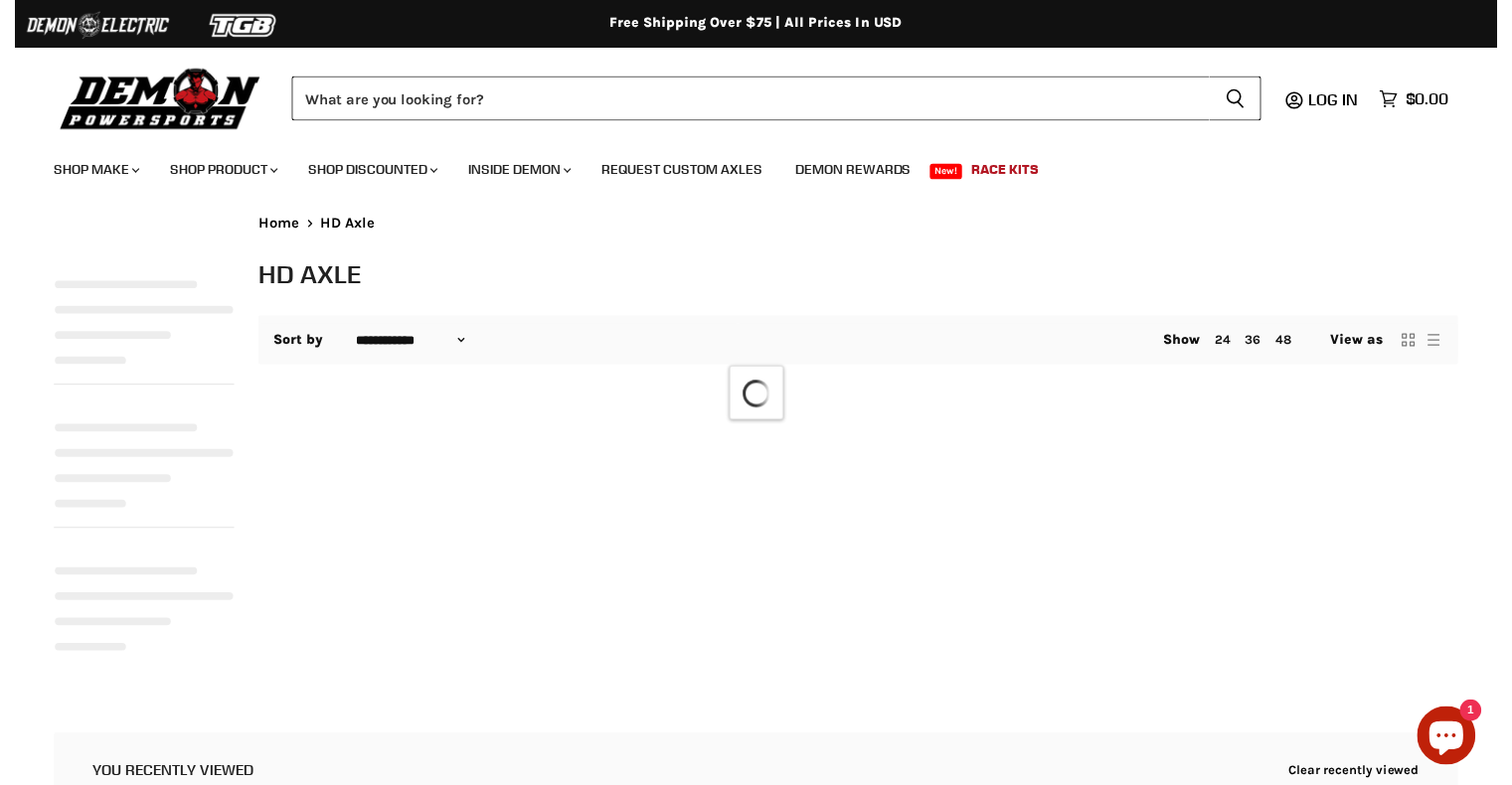 scroll, scrollTop: 0, scrollLeft: 0, axis: both 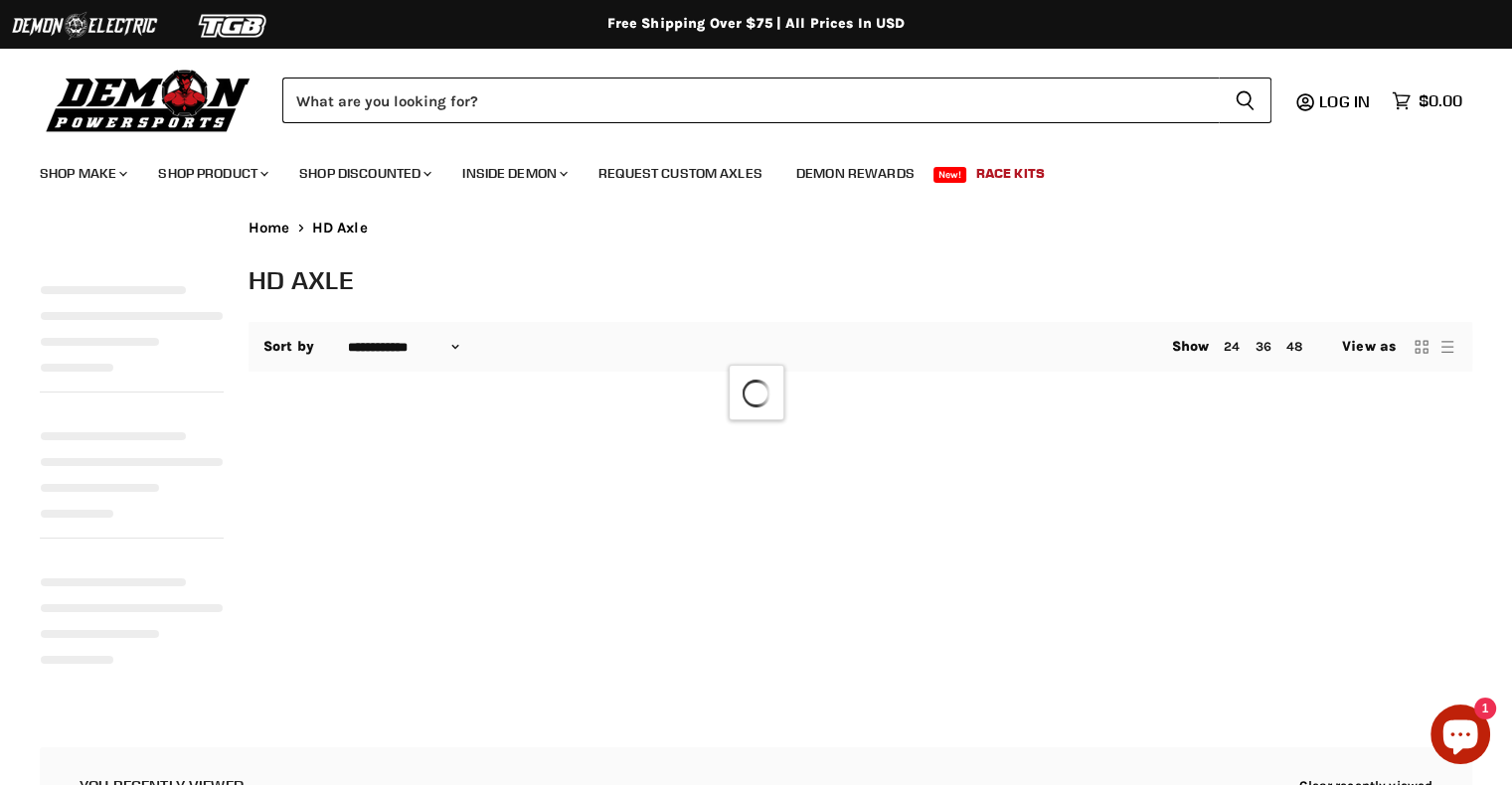 select on "**********" 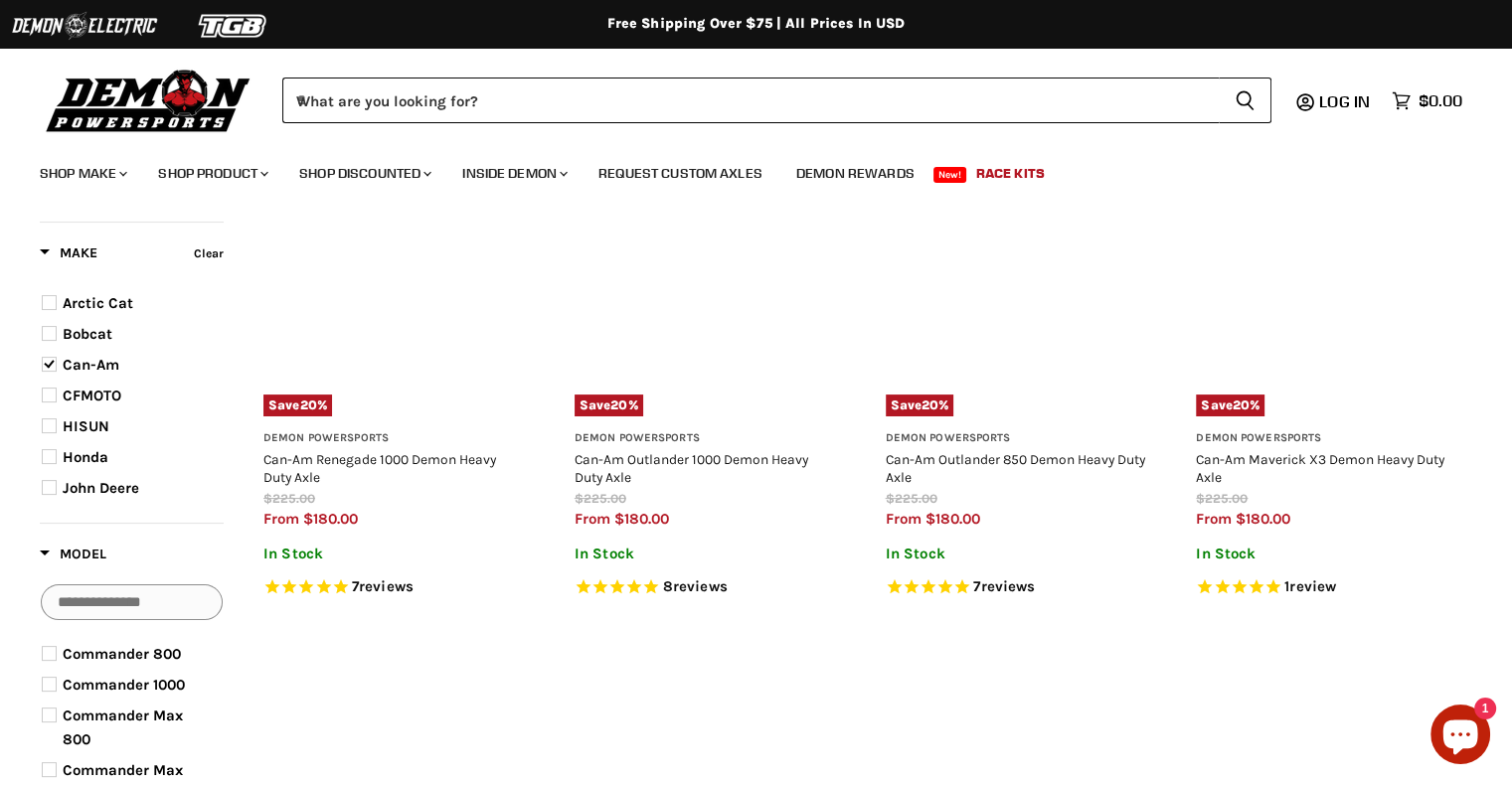 scroll, scrollTop: 258, scrollLeft: 0, axis: vertical 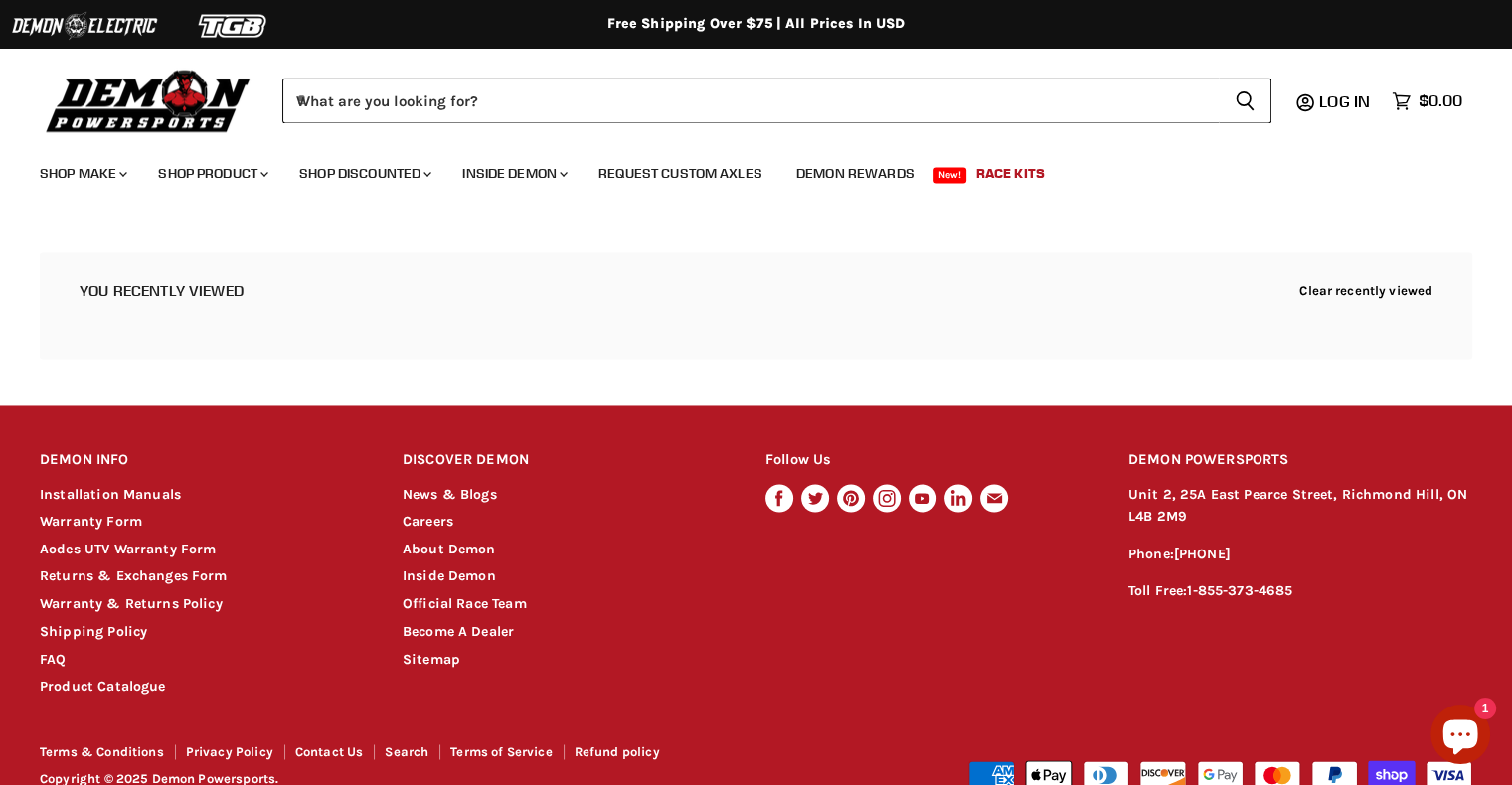 click on "Warranty & Returns Policy" at bounding box center [131, 603] 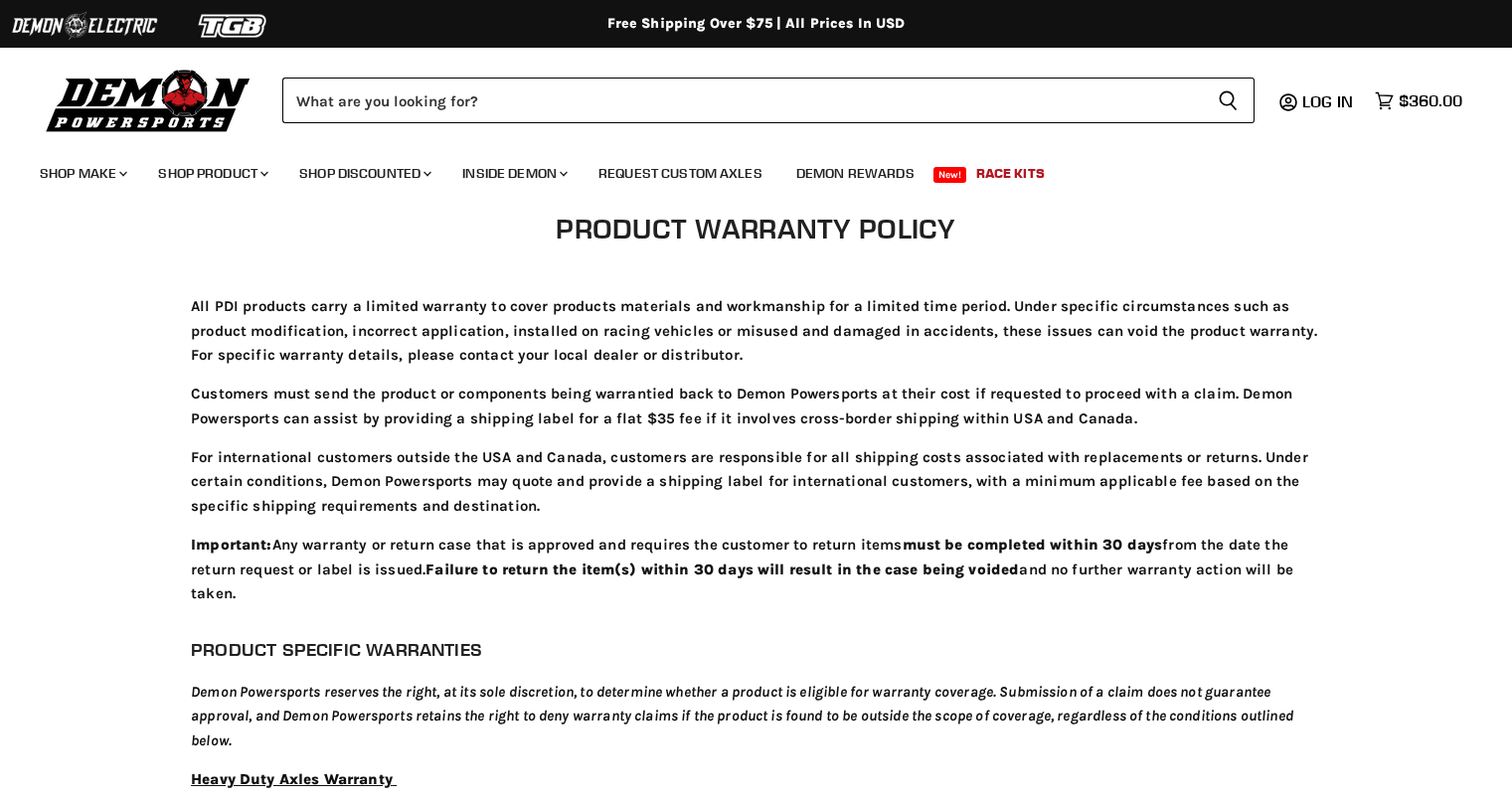 scroll, scrollTop: 0, scrollLeft: 0, axis: both 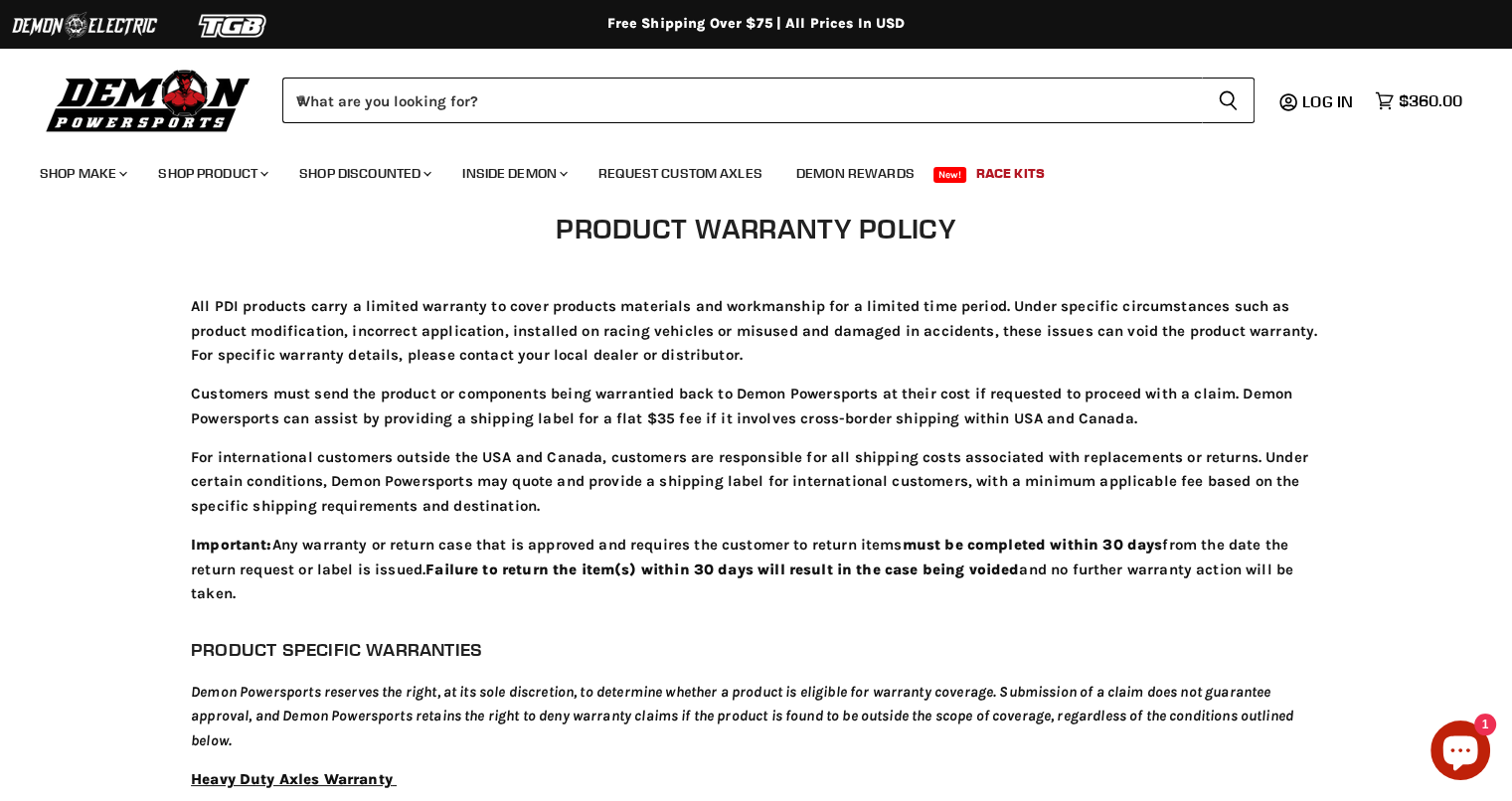 click on "Log in" at bounding box center [1327, 101] 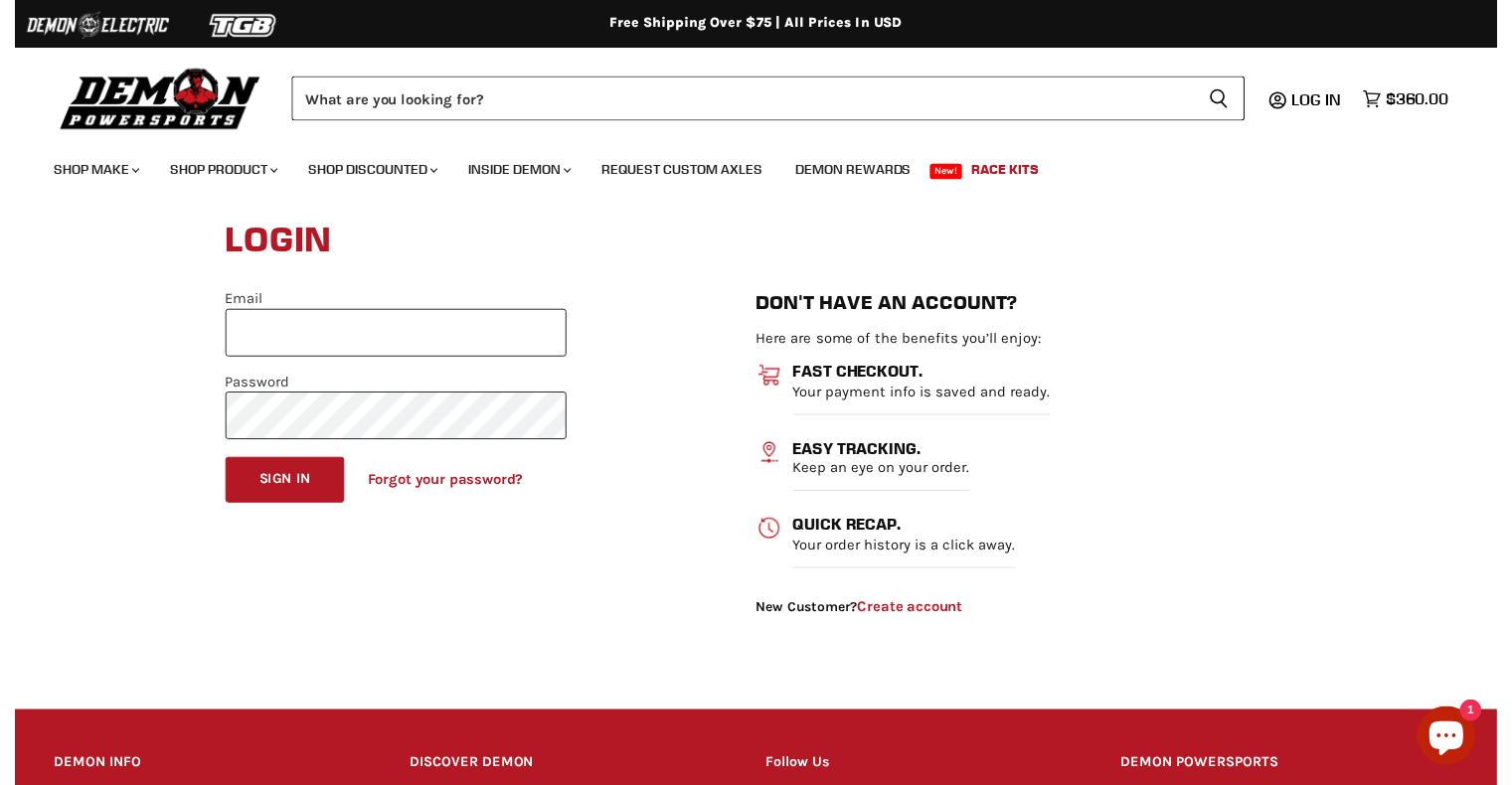 scroll, scrollTop: 0, scrollLeft: 0, axis: both 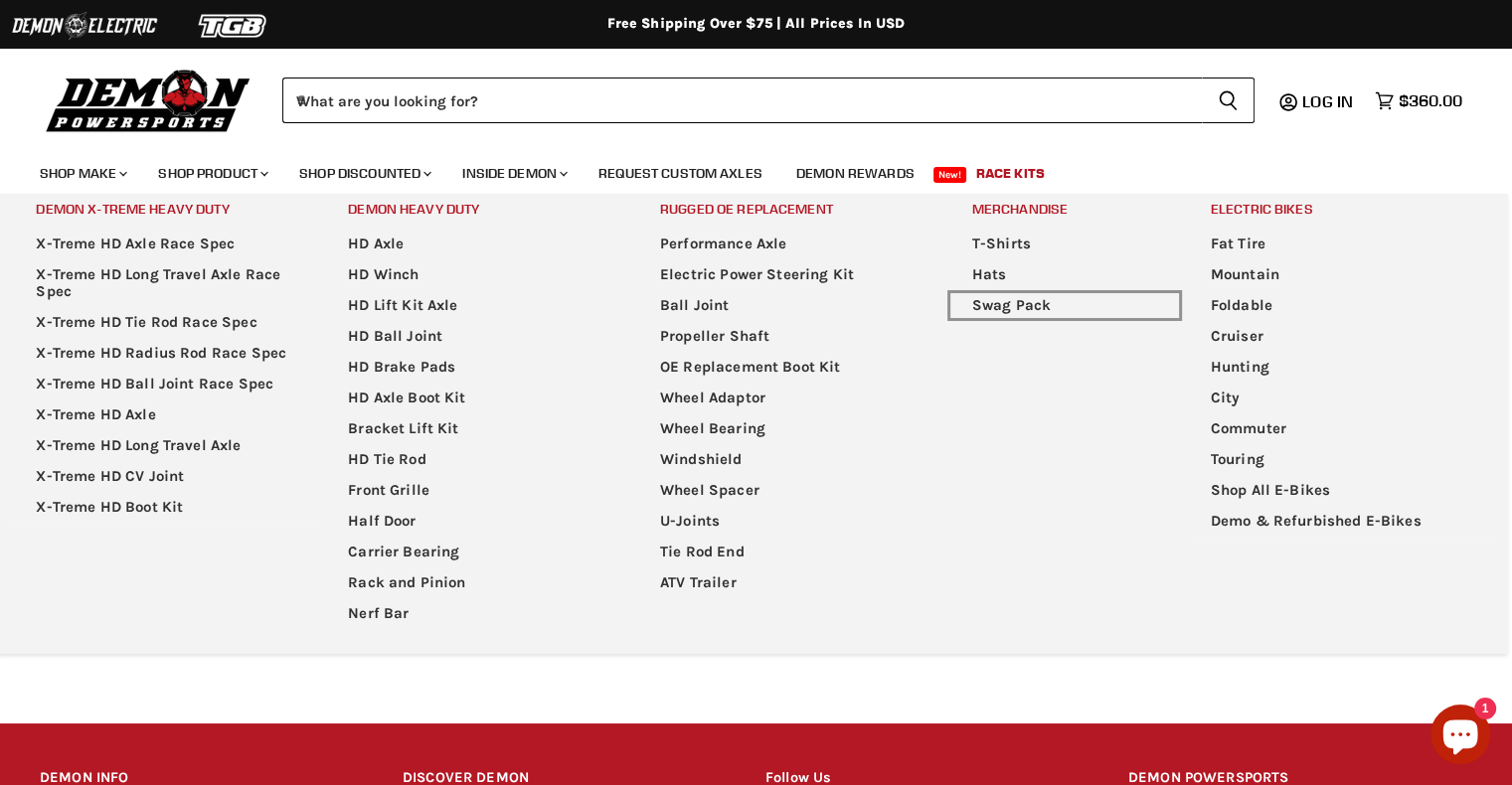 click on "Swag Pack" at bounding box center (1065, 305) 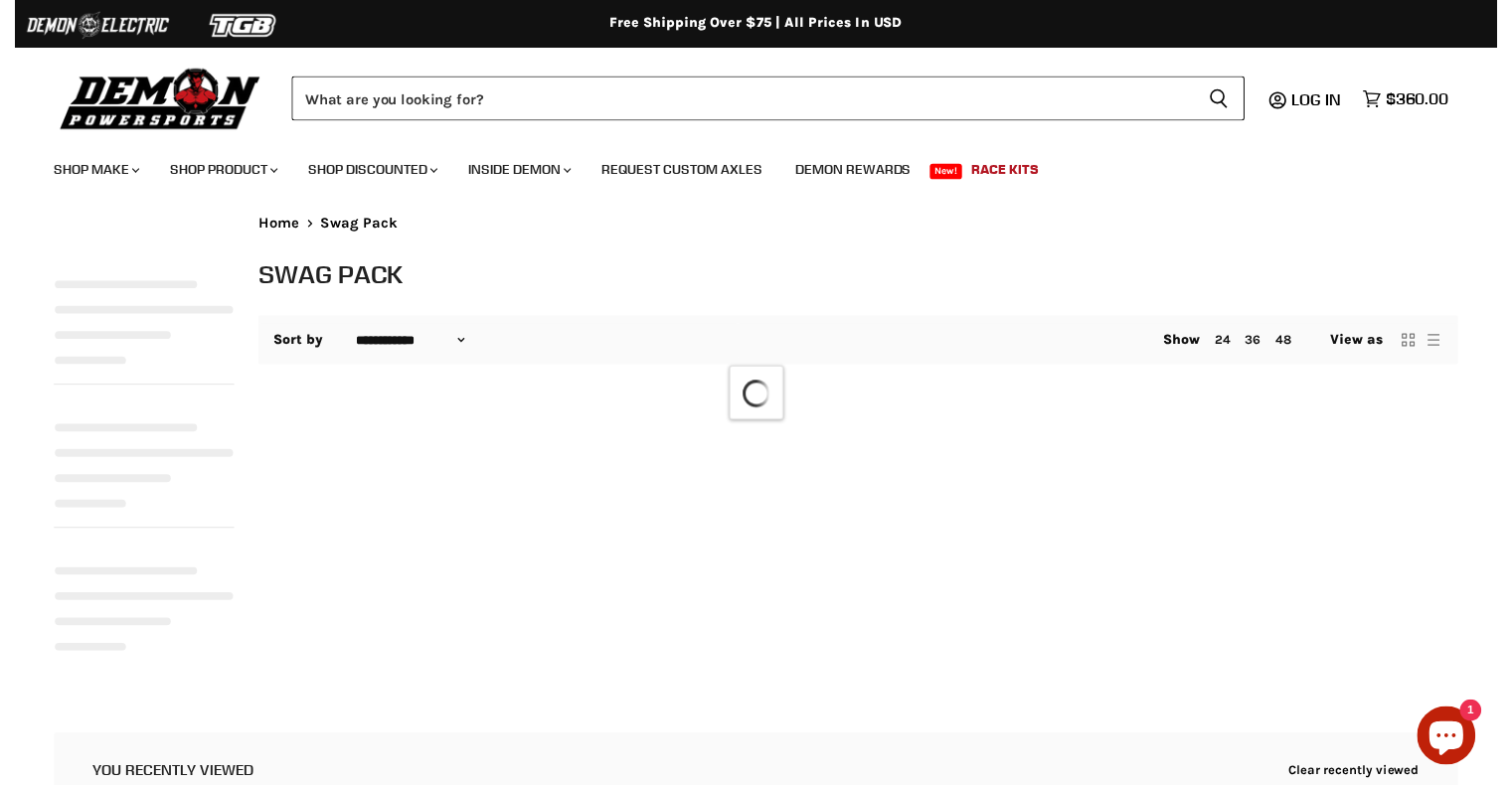 scroll, scrollTop: 0, scrollLeft: 0, axis: both 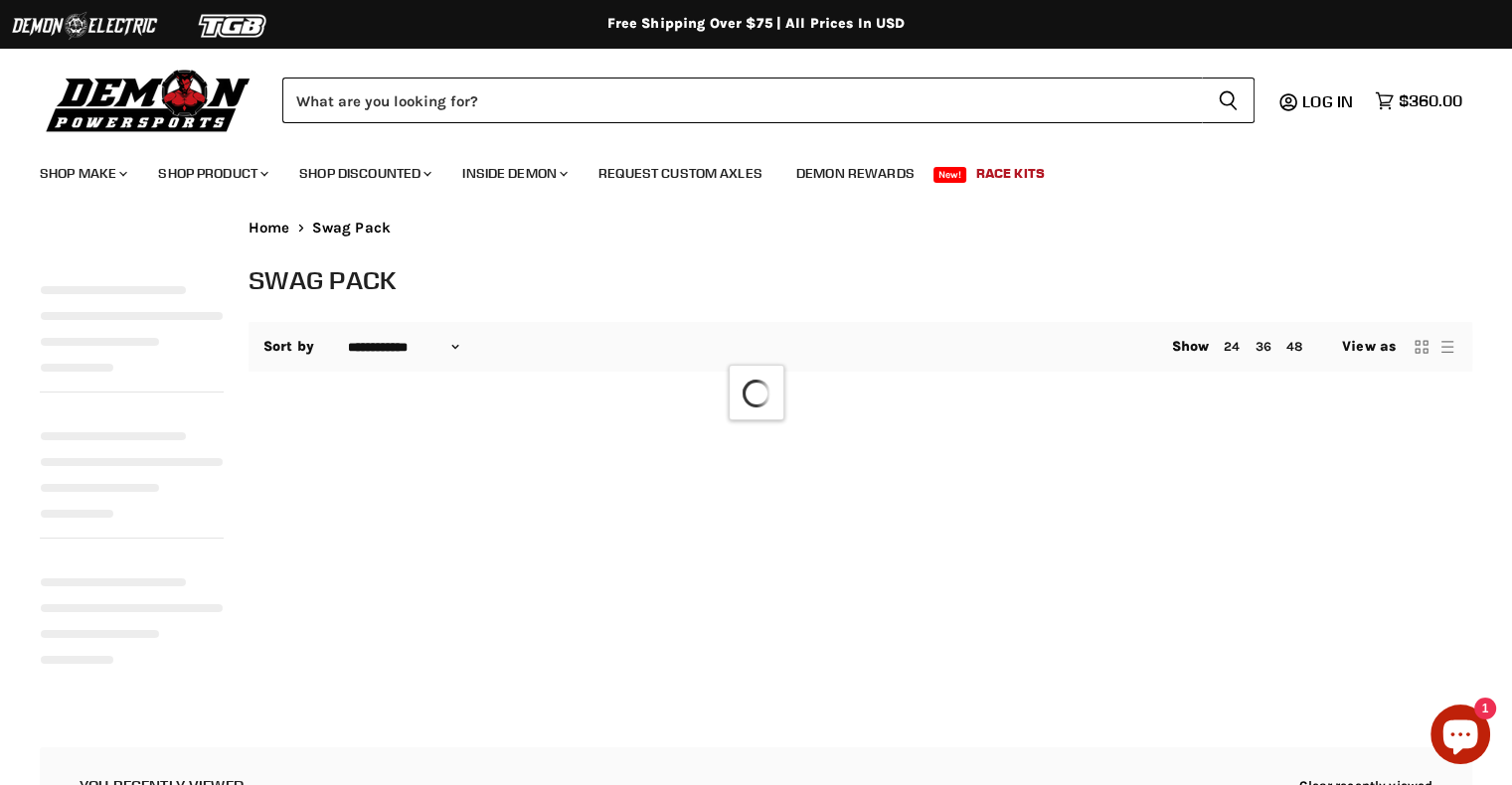 select on "**********" 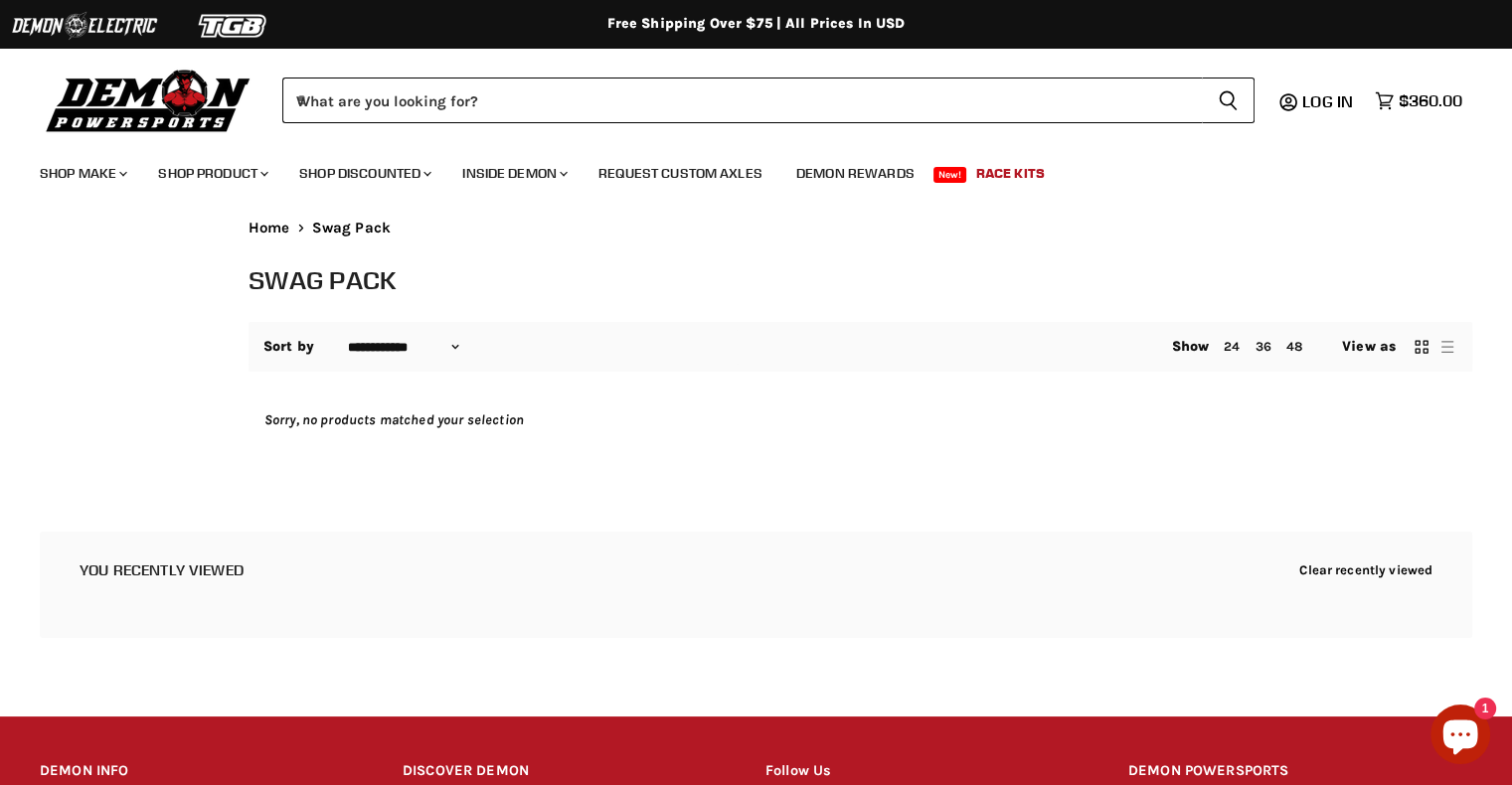 scroll, scrollTop: 0, scrollLeft: 0, axis: both 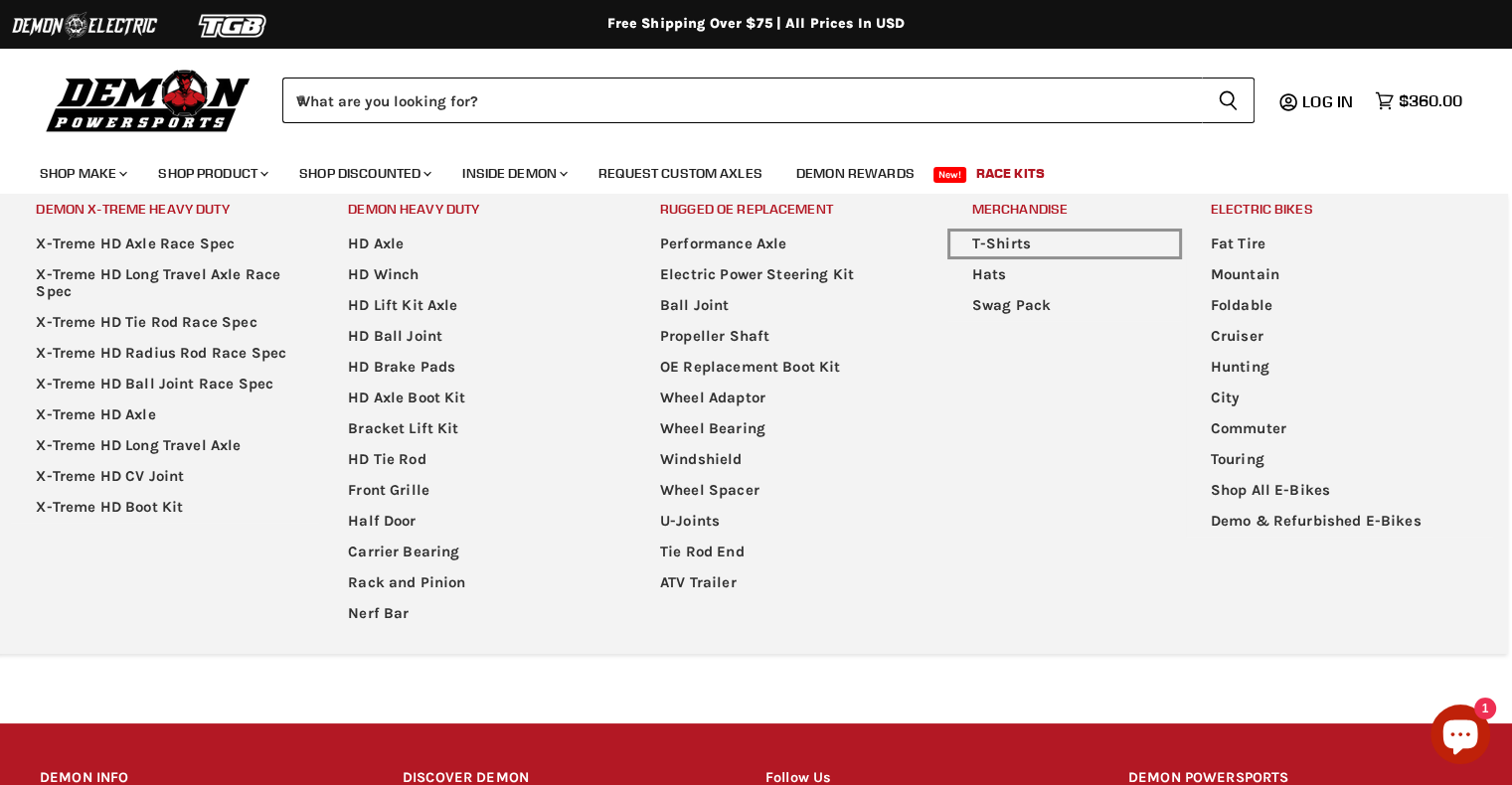 click on "T-Shirts" at bounding box center (1065, 243) 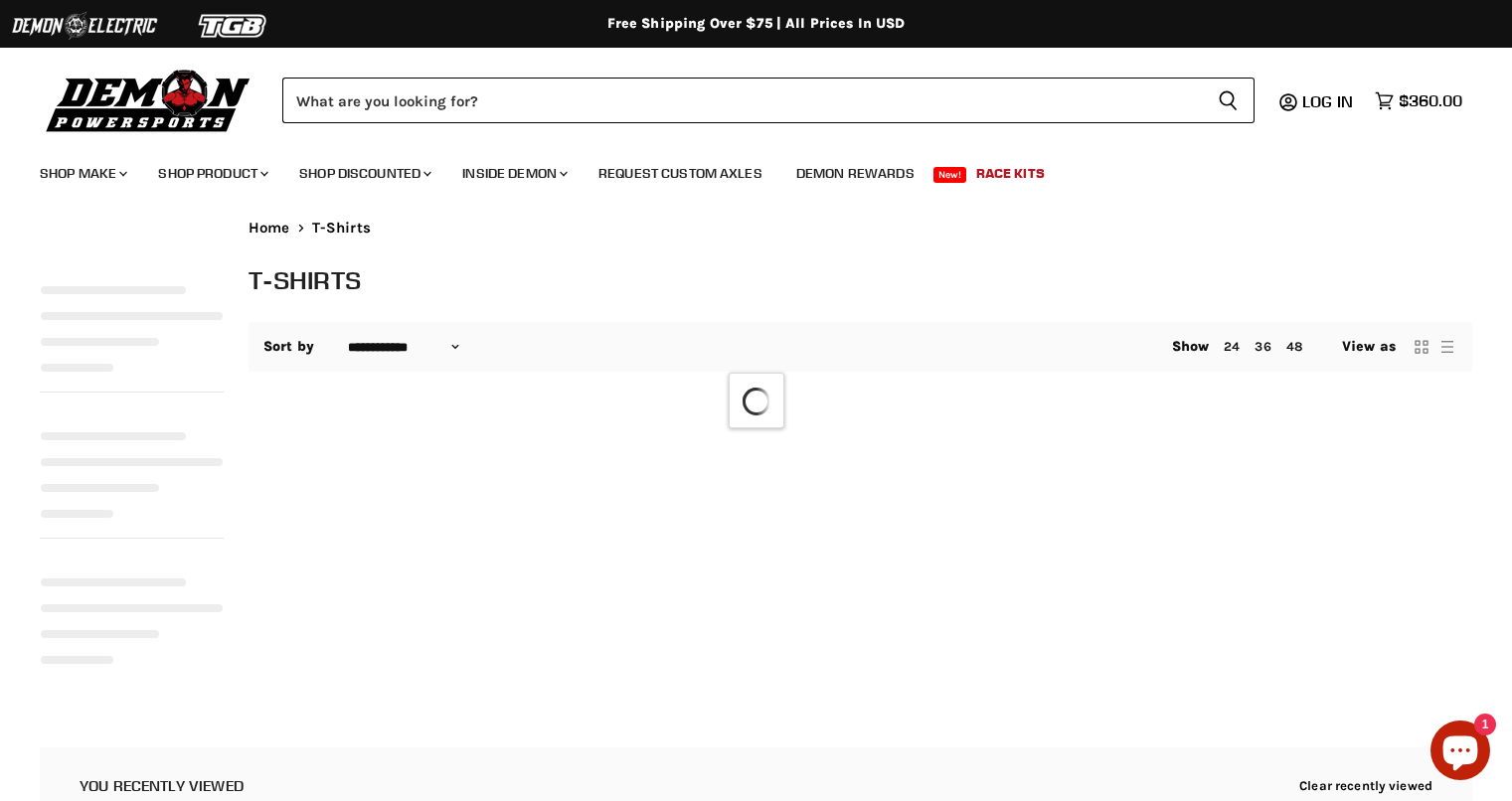 select on "**********" 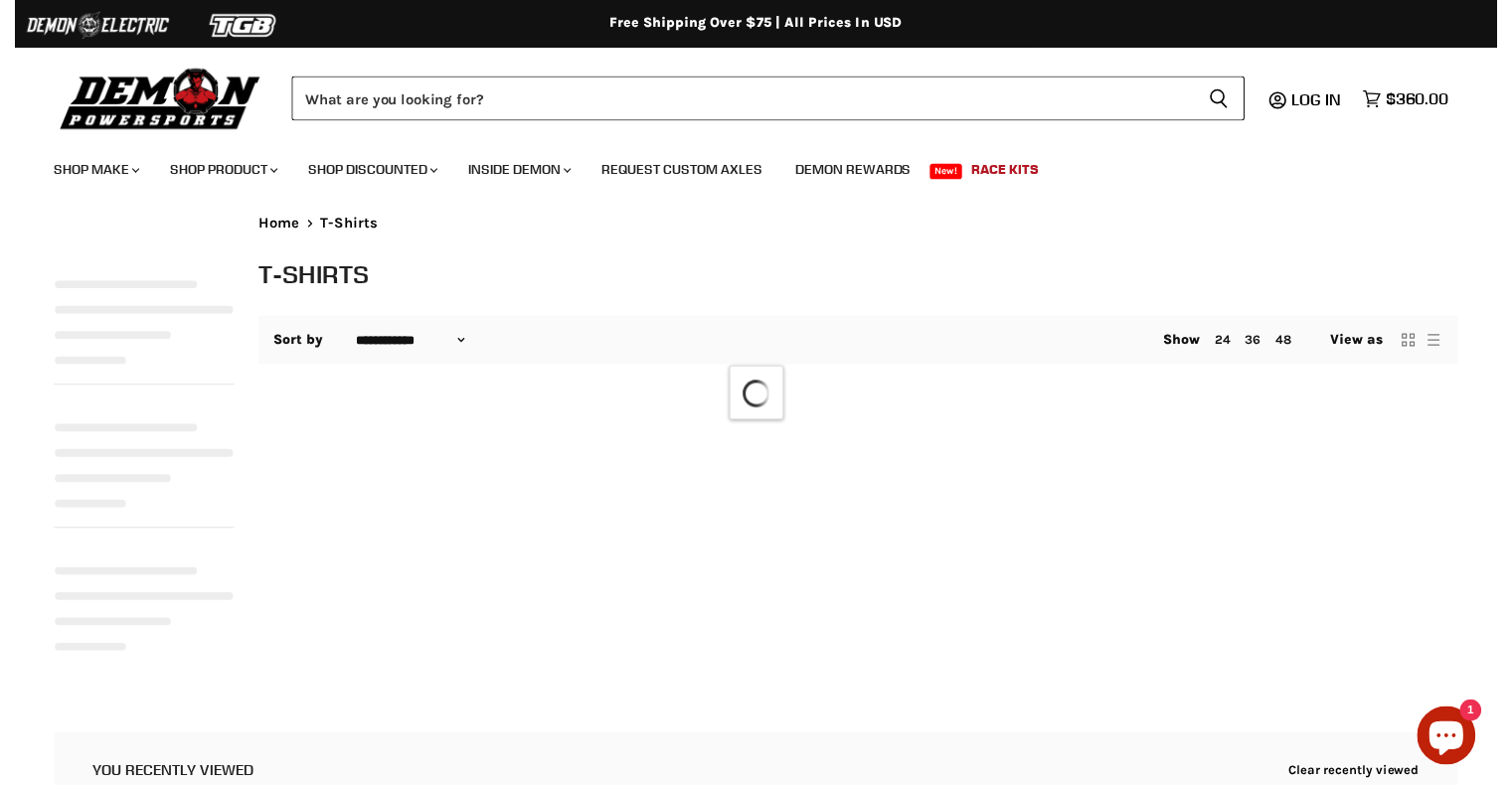 scroll, scrollTop: 0, scrollLeft: 0, axis: both 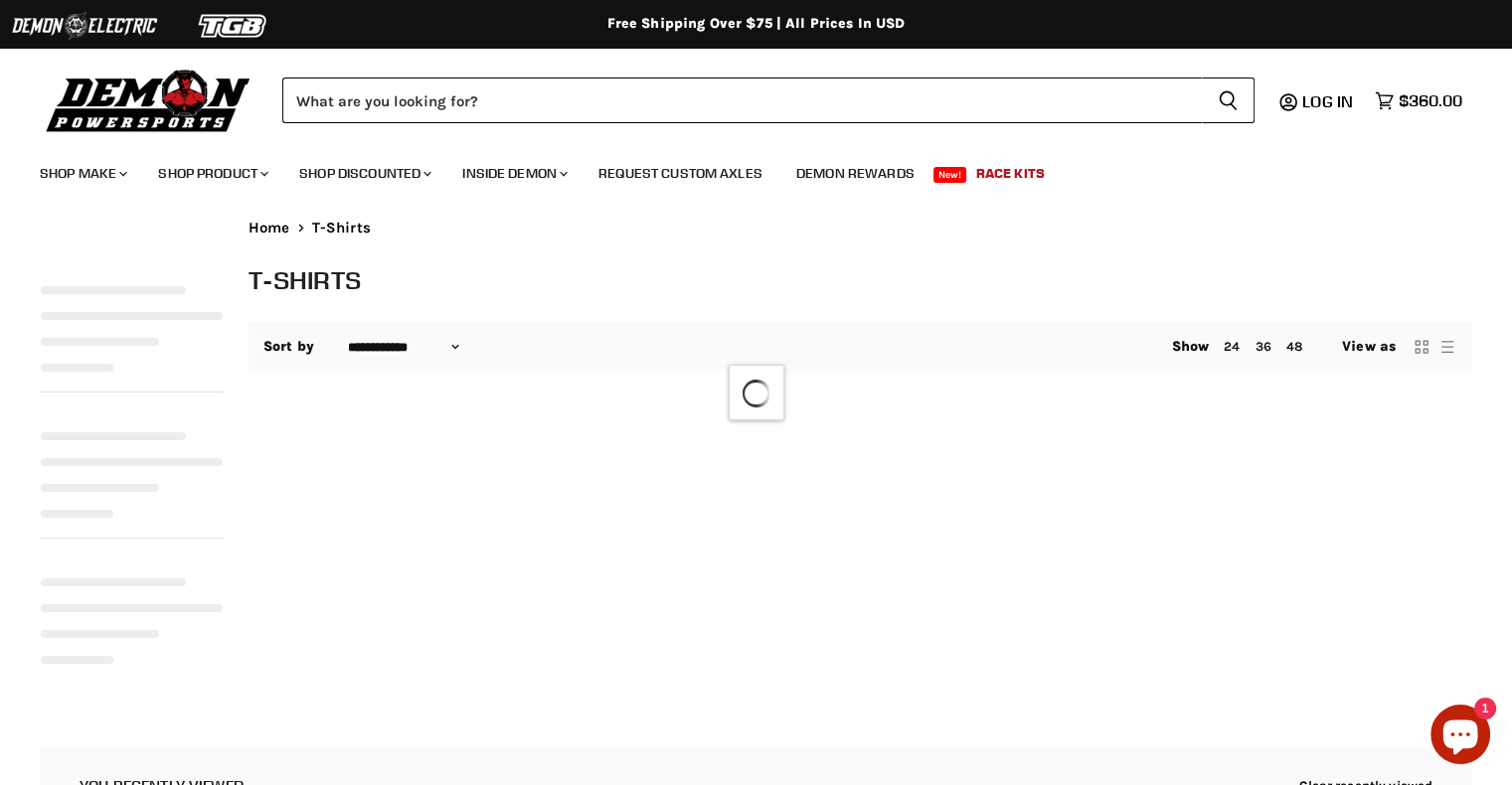 select on "**********" 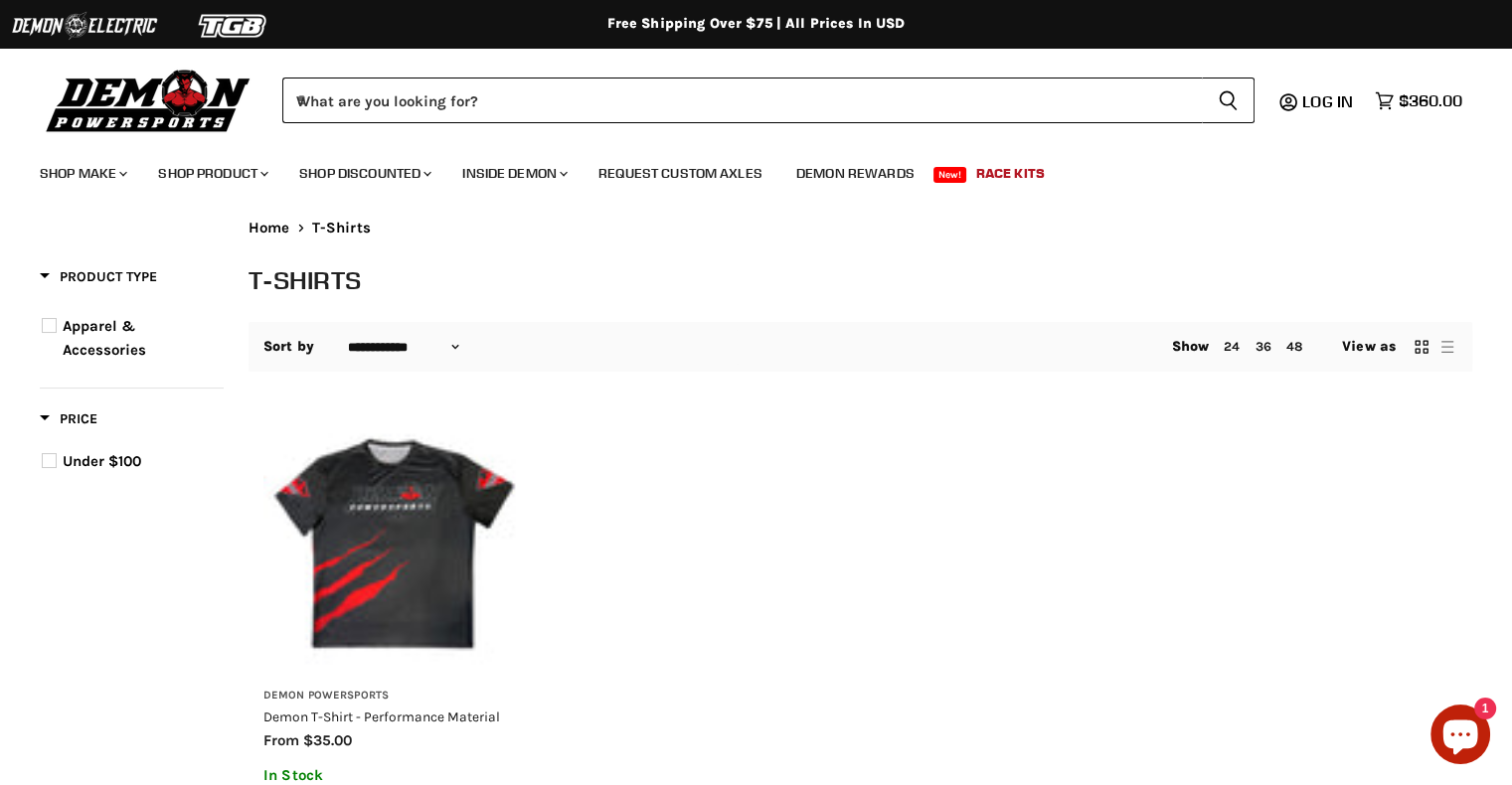 scroll, scrollTop: 0, scrollLeft: 0, axis: both 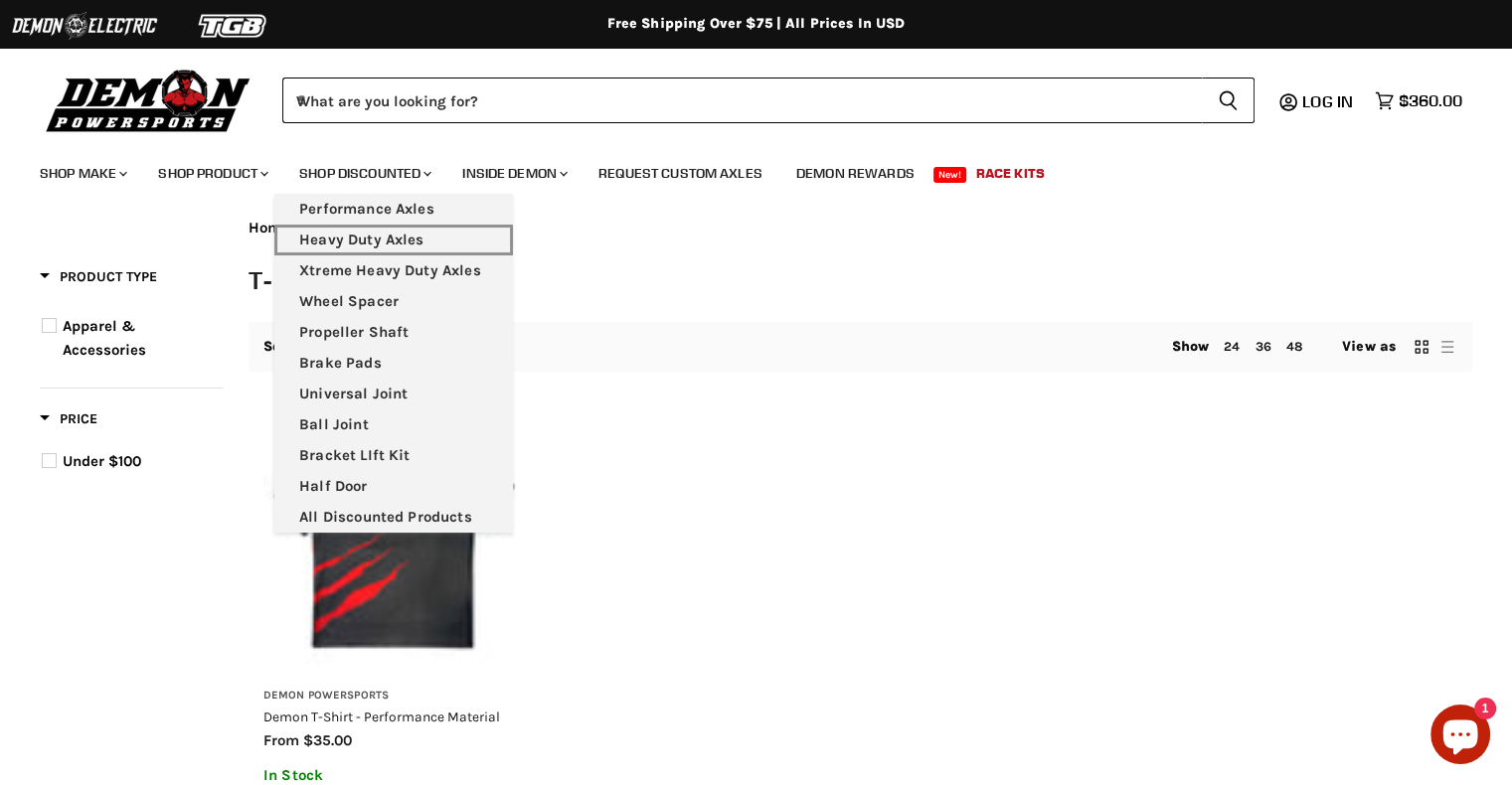 click on "Heavy Duty Axles" at bounding box center [394, 239] 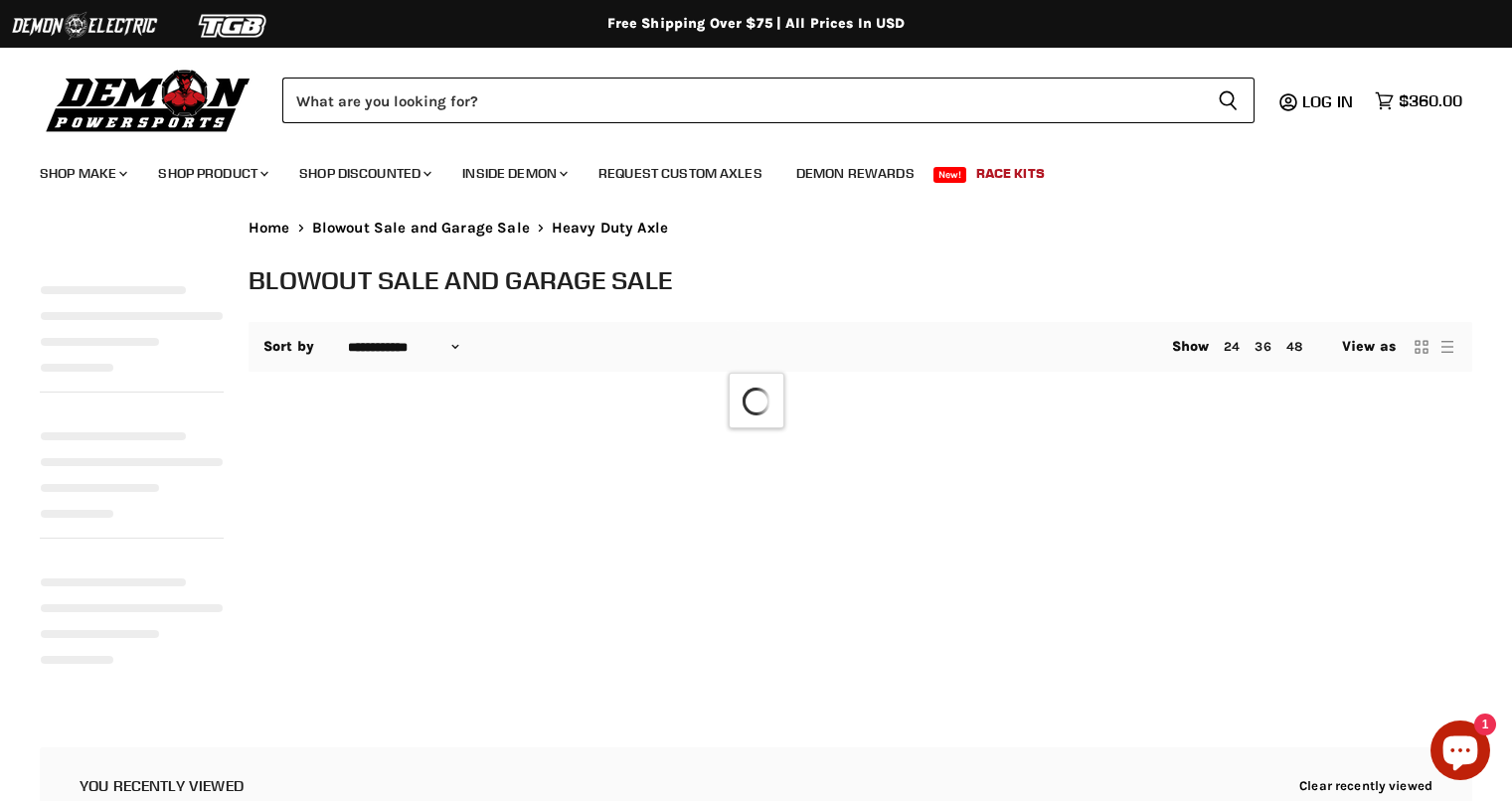 select on "**********" 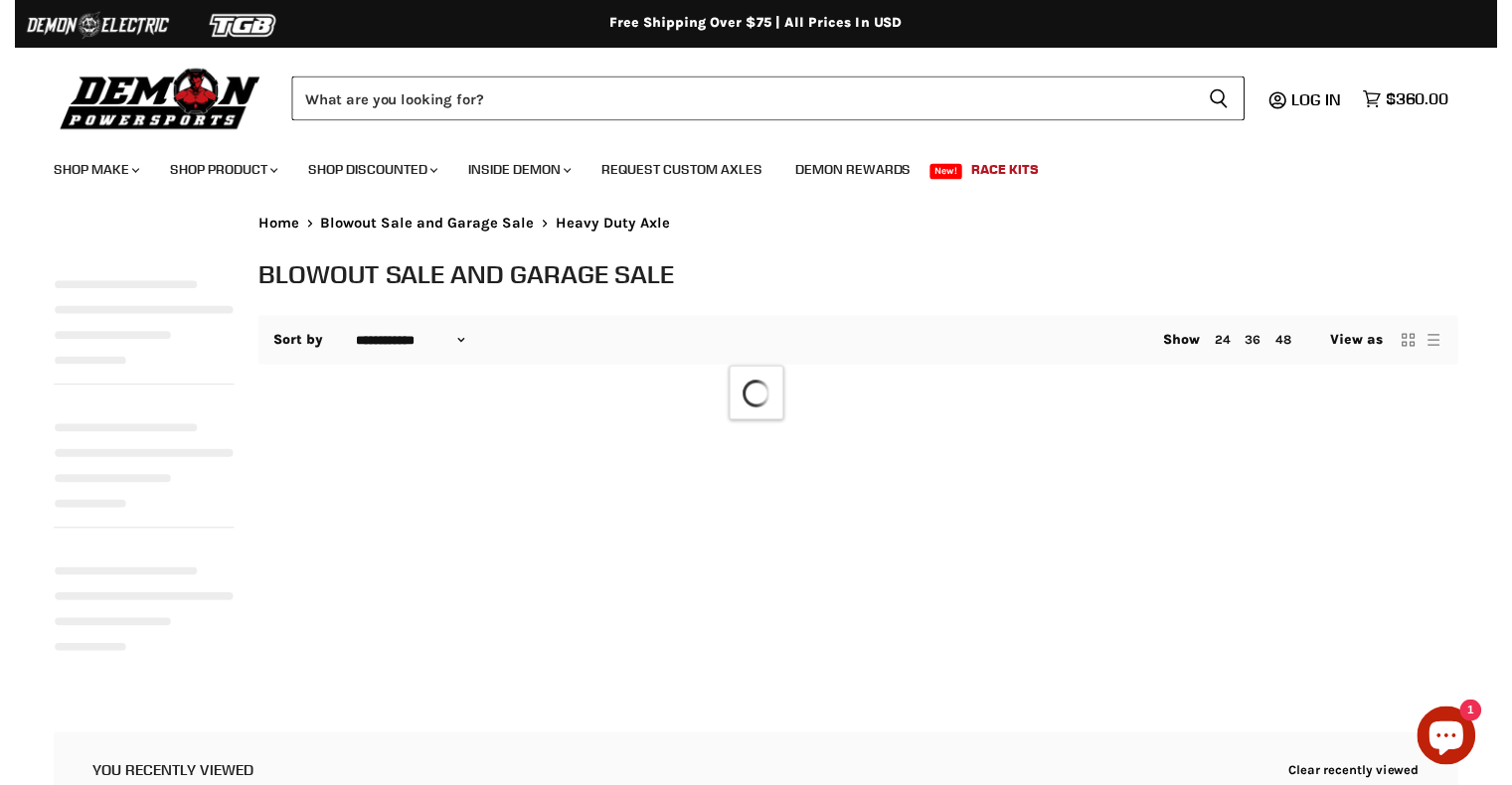 scroll, scrollTop: 0, scrollLeft: 0, axis: both 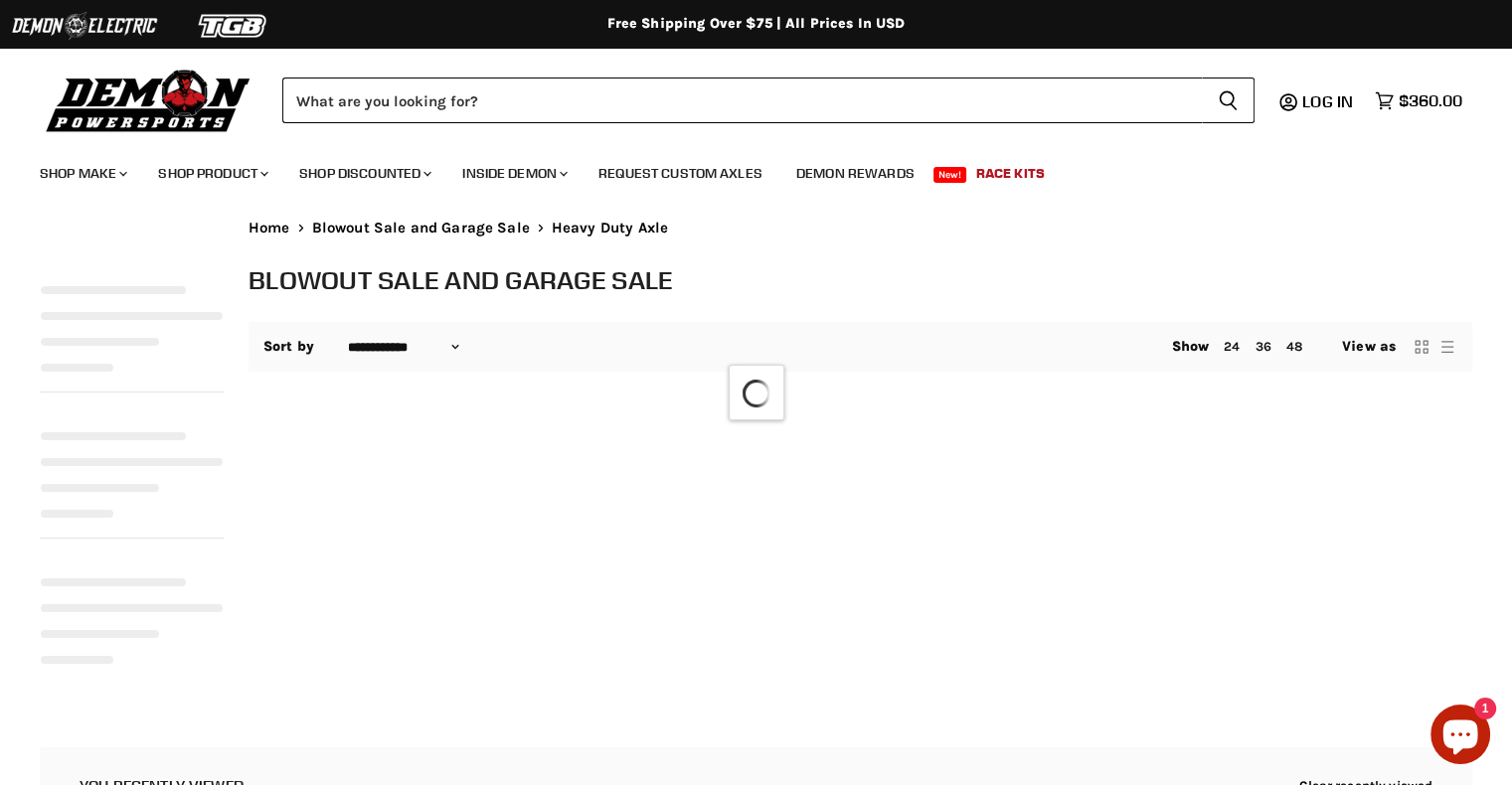 select on "**********" 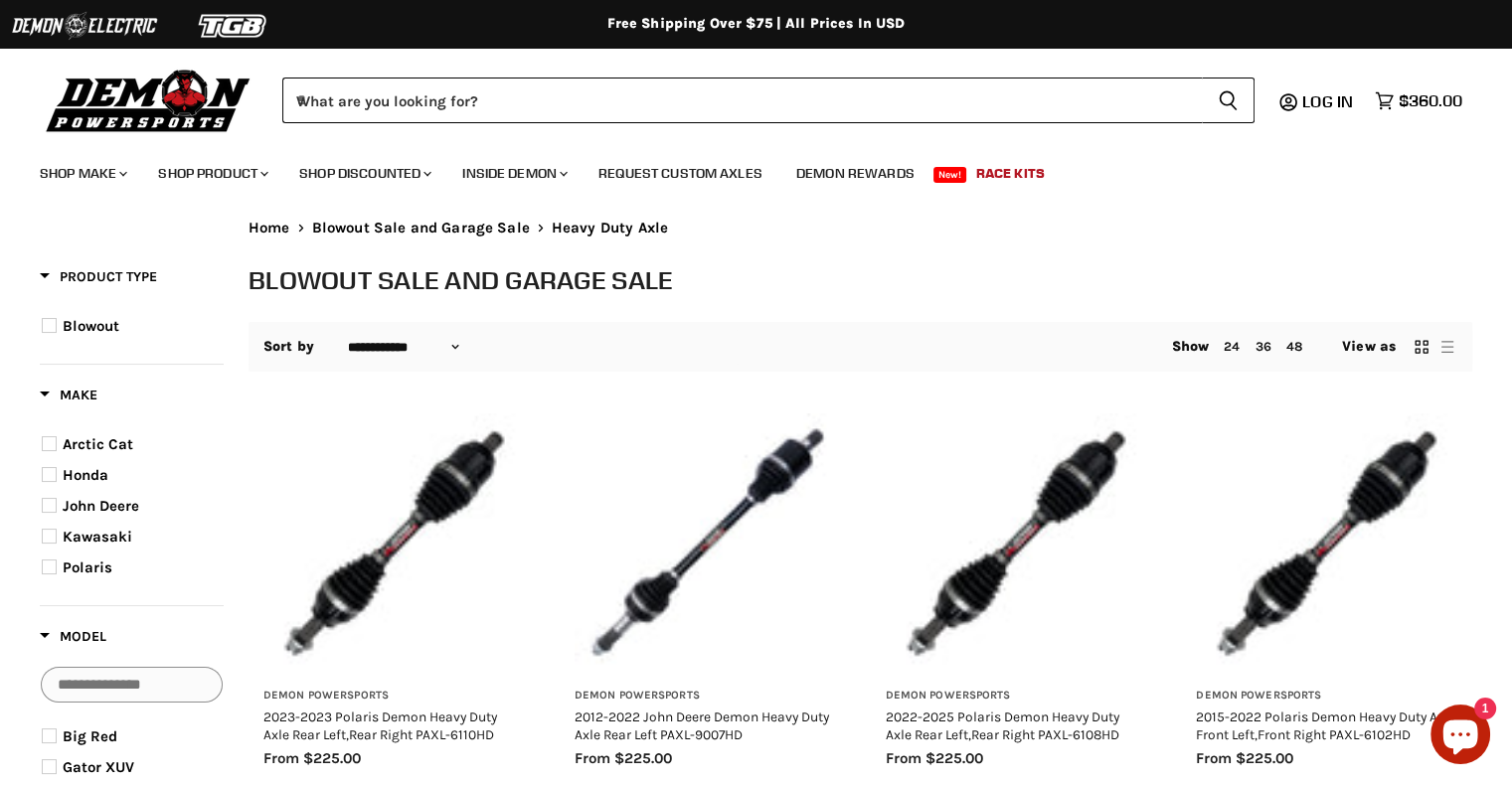 scroll, scrollTop: 0, scrollLeft: 0, axis: both 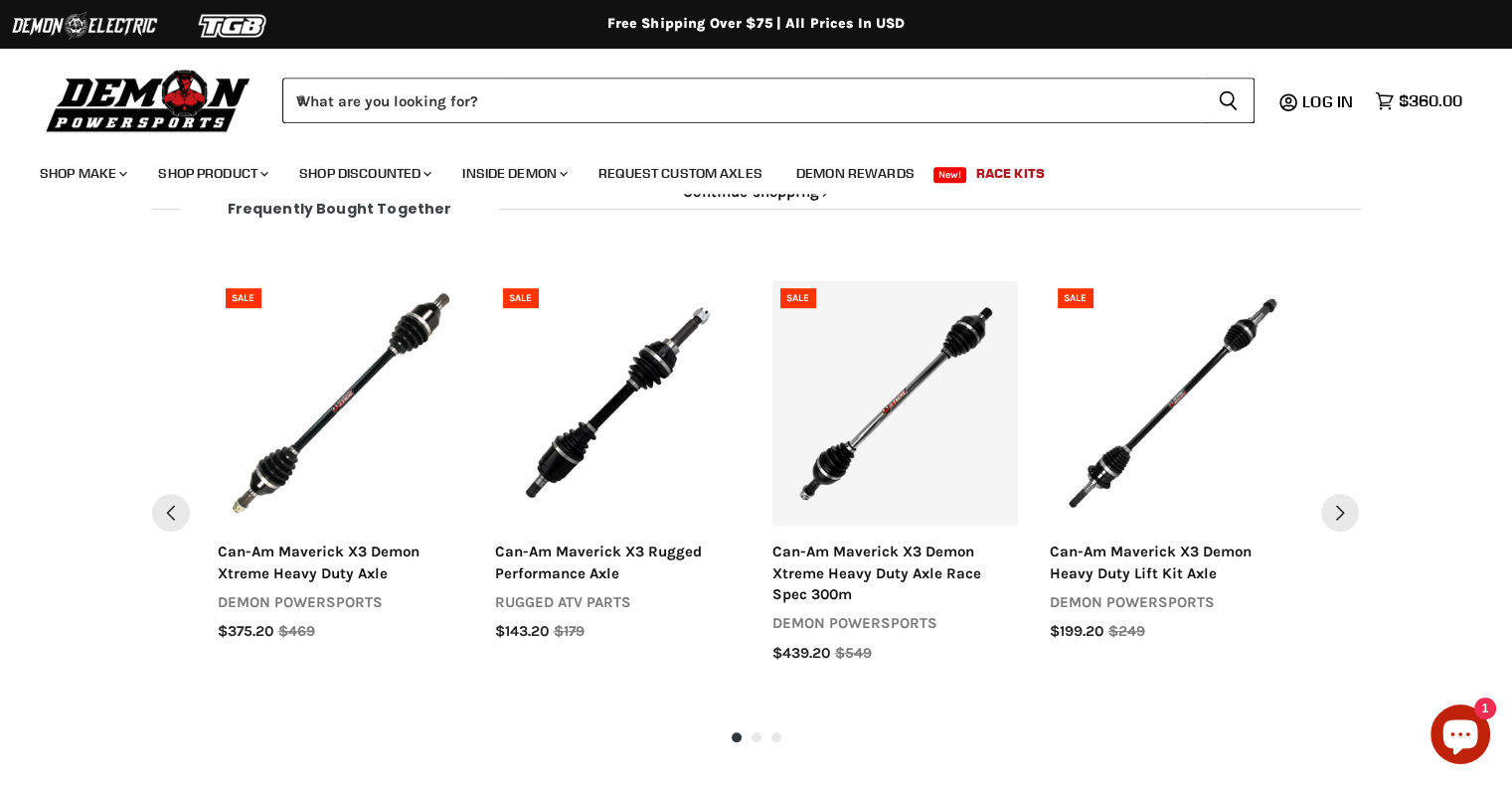 click on "can-am maverick x3 rugged performance axle" at bounding box center (617, 562) 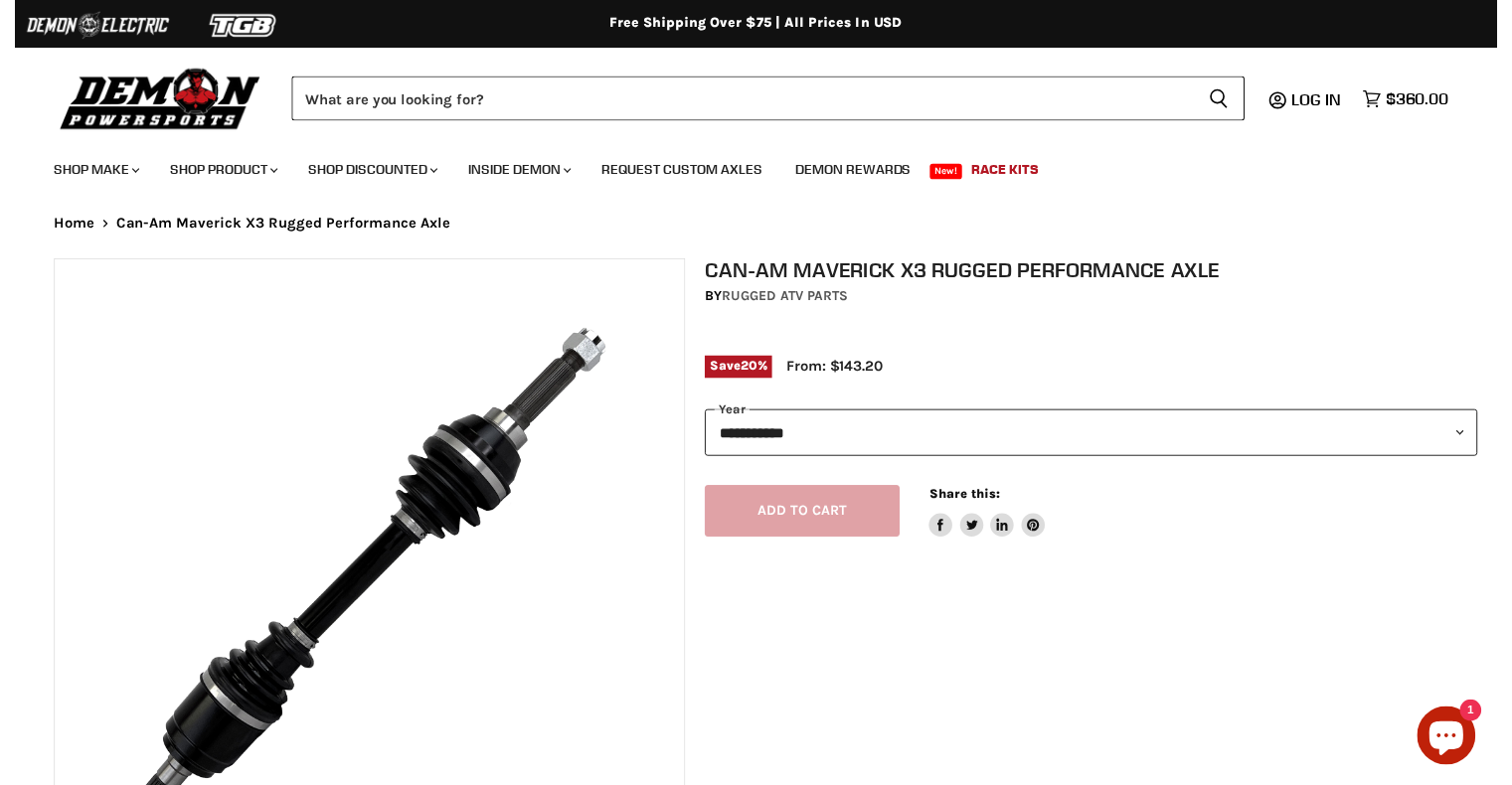 scroll, scrollTop: 0, scrollLeft: 0, axis: both 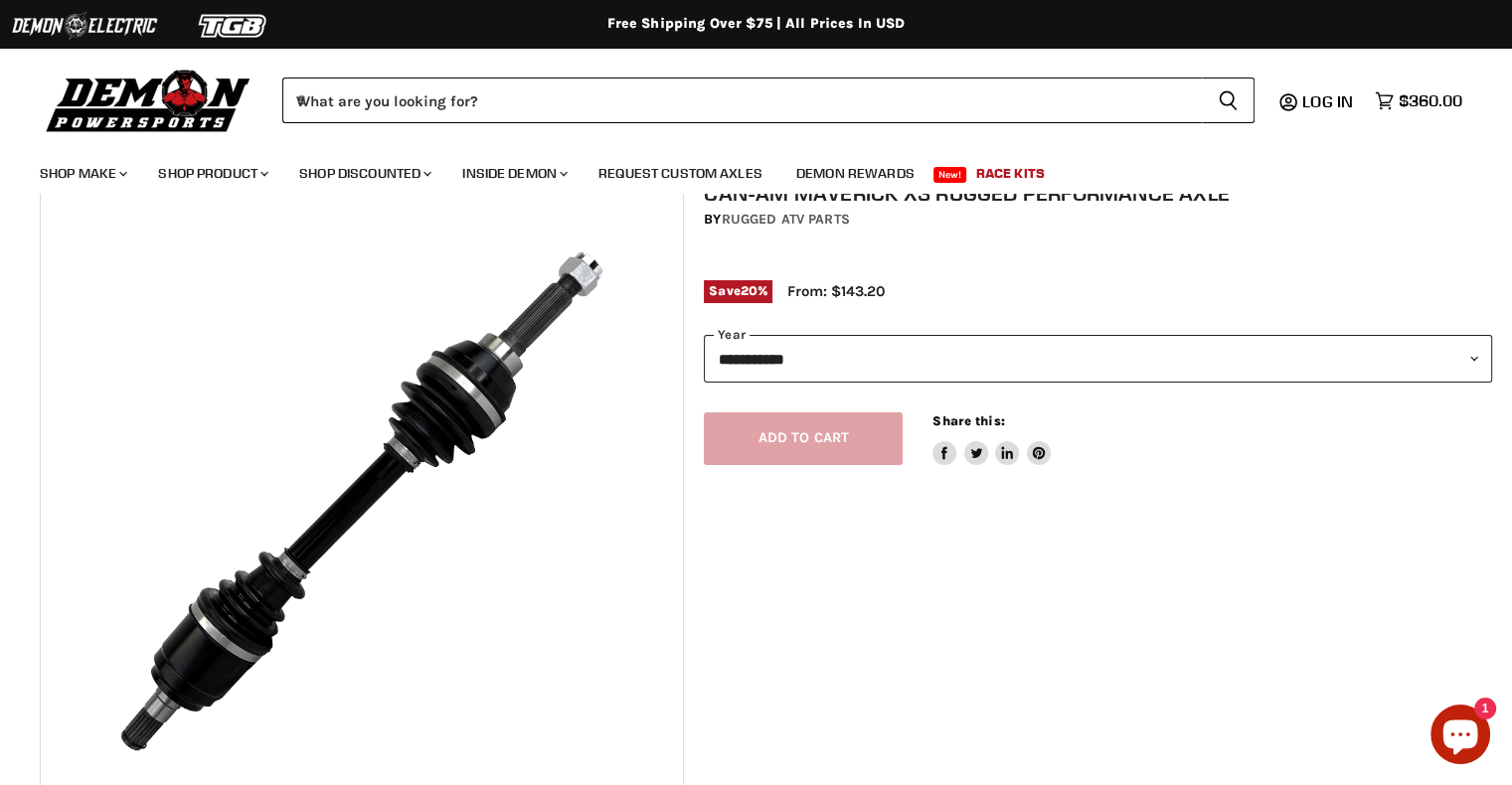 select on "******" 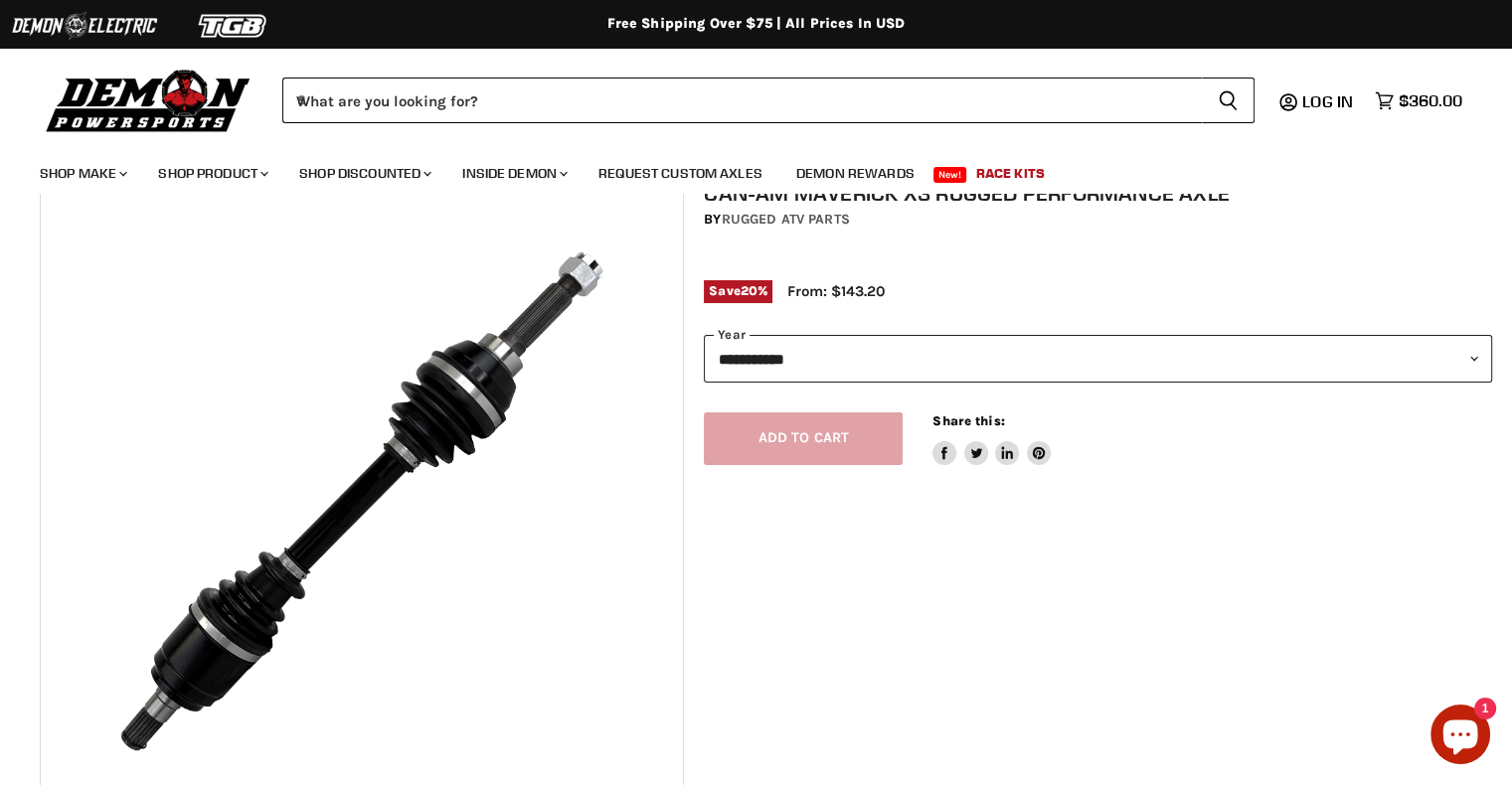 scroll, scrollTop: 88, scrollLeft: 0, axis: vertical 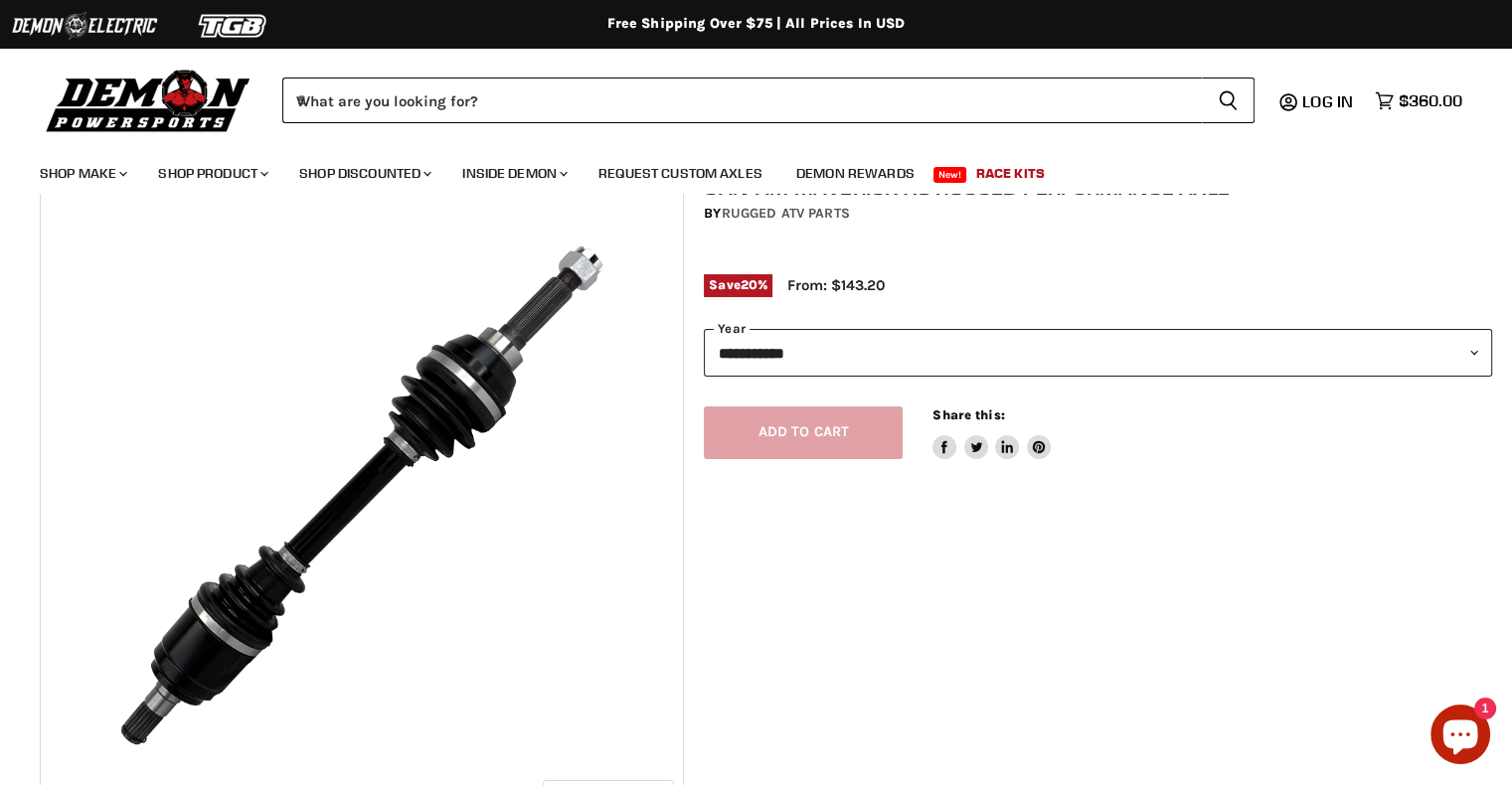 click on "**********" at bounding box center [1097, 353] 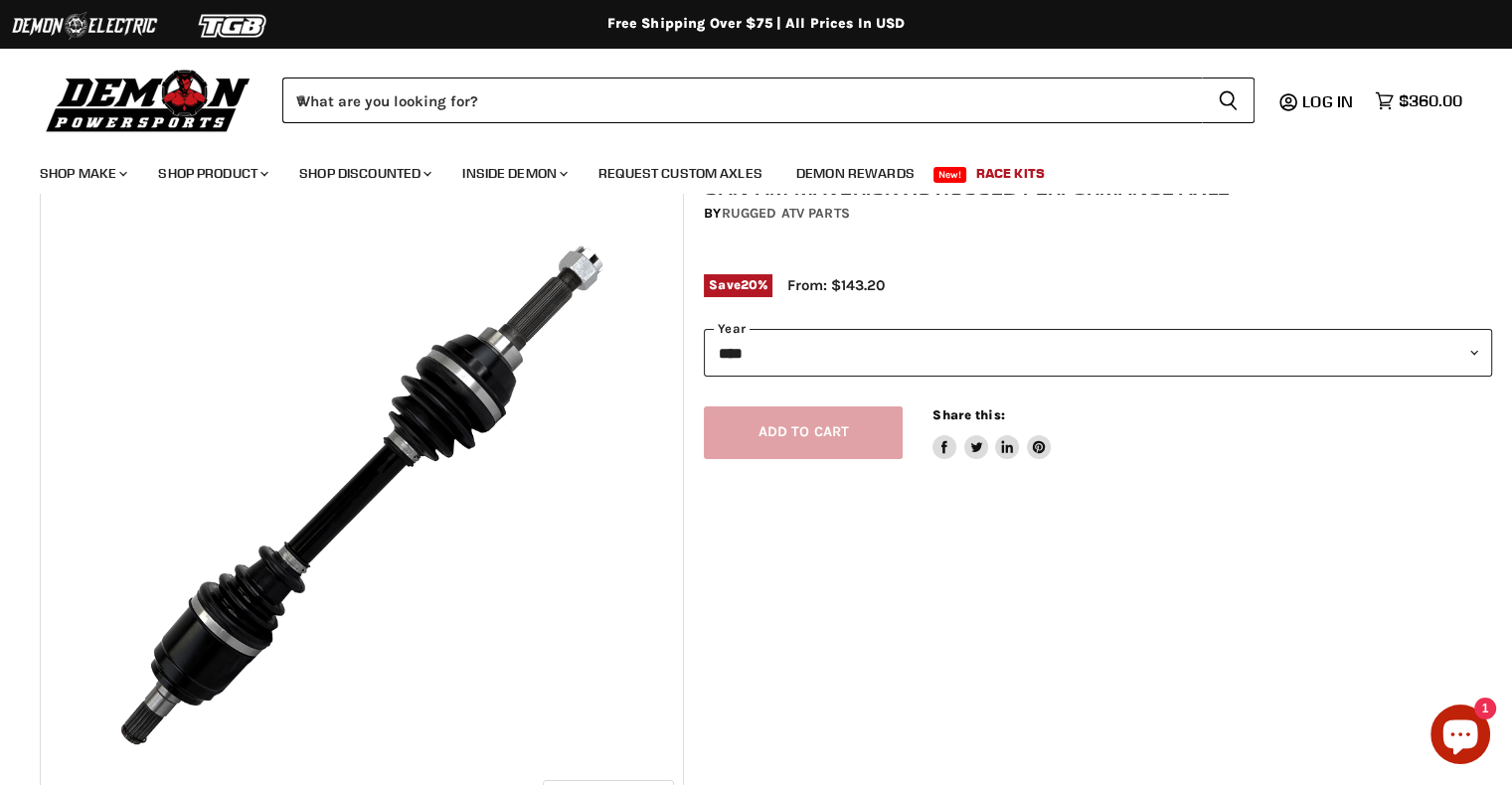 click on "**********" at bounding box center [1097, 353] 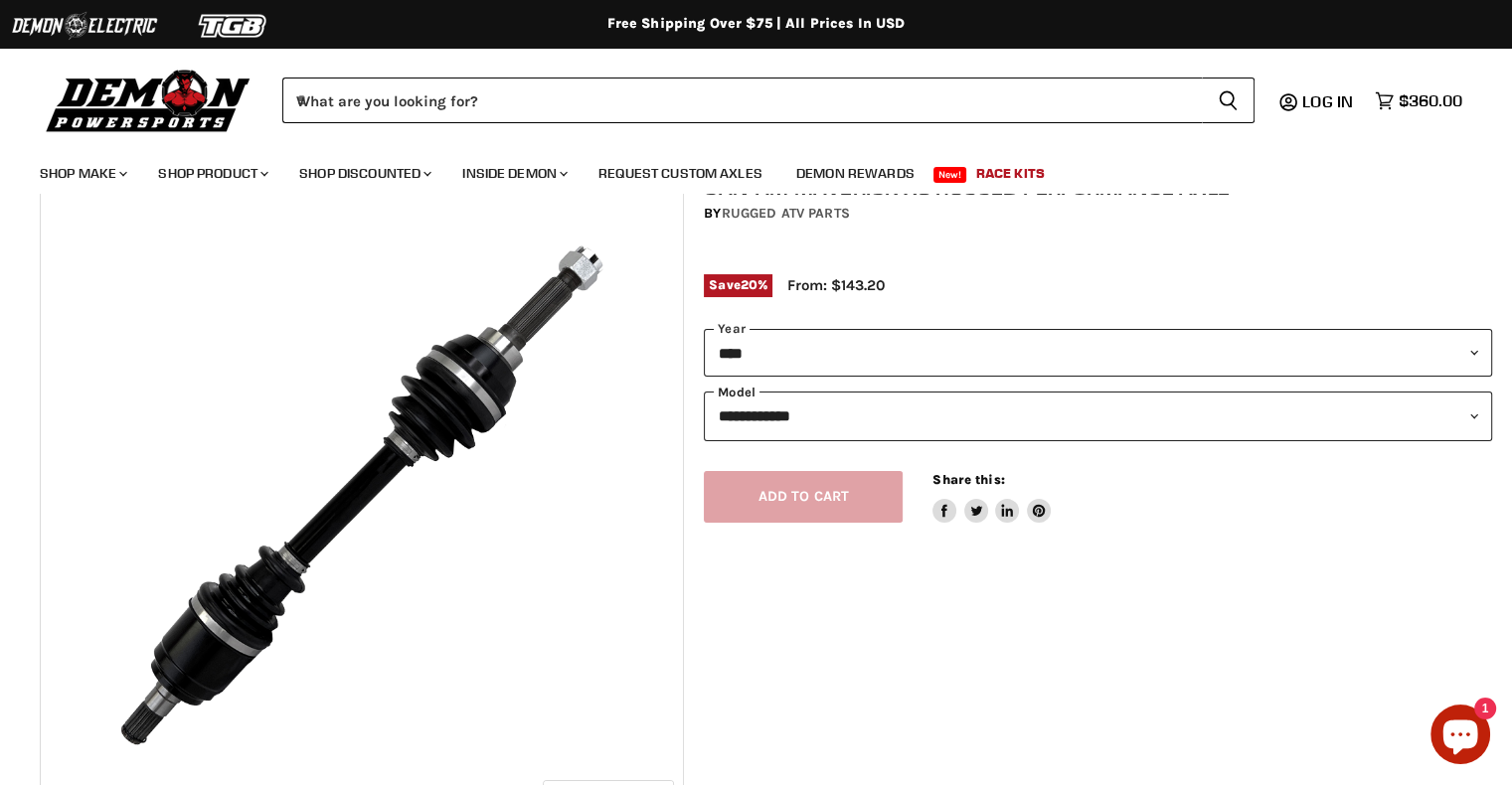 click on "**********" at bounding box center (1097, 415) 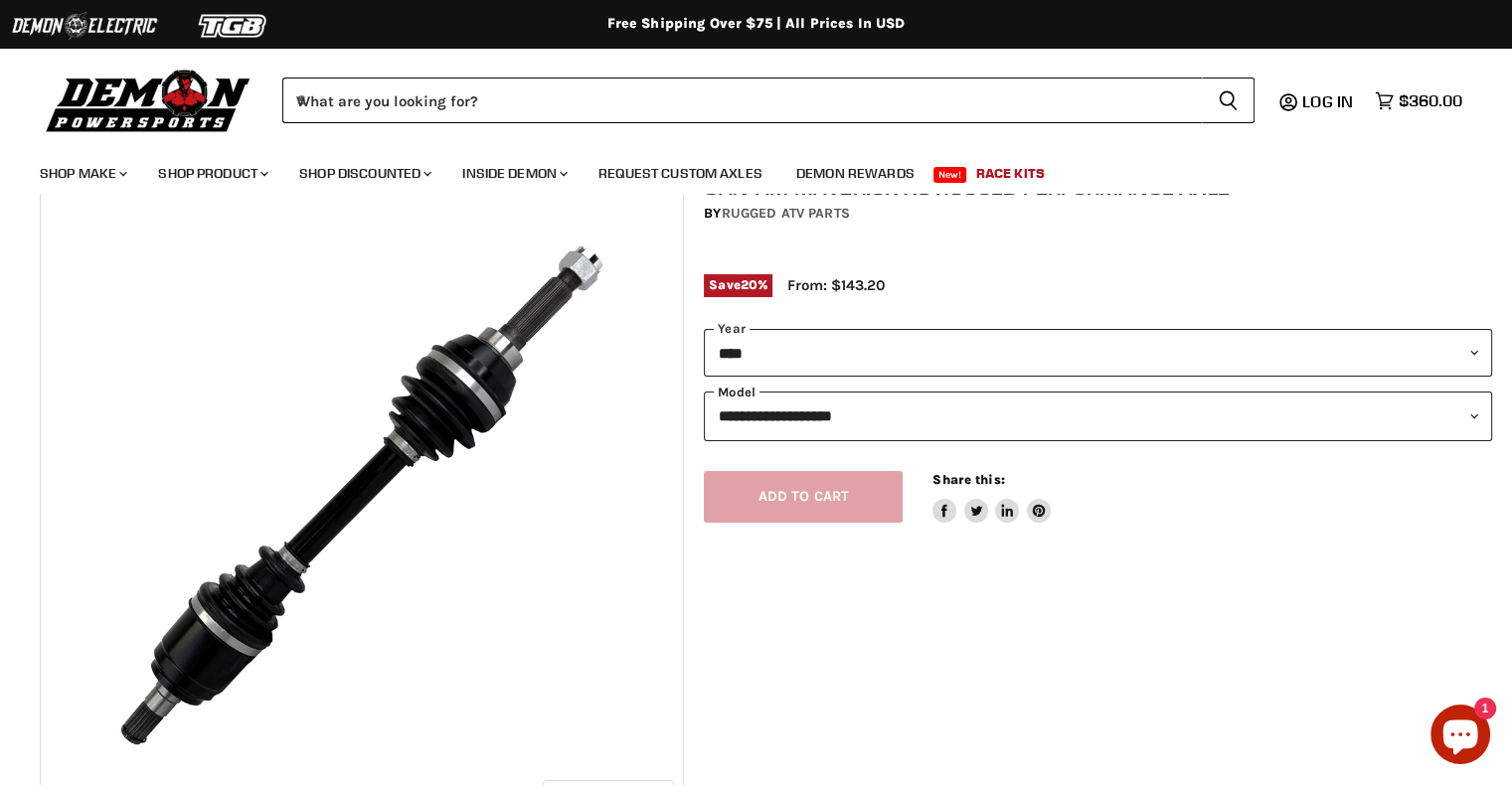 click on "**********" at bounding box center [1097, 415] 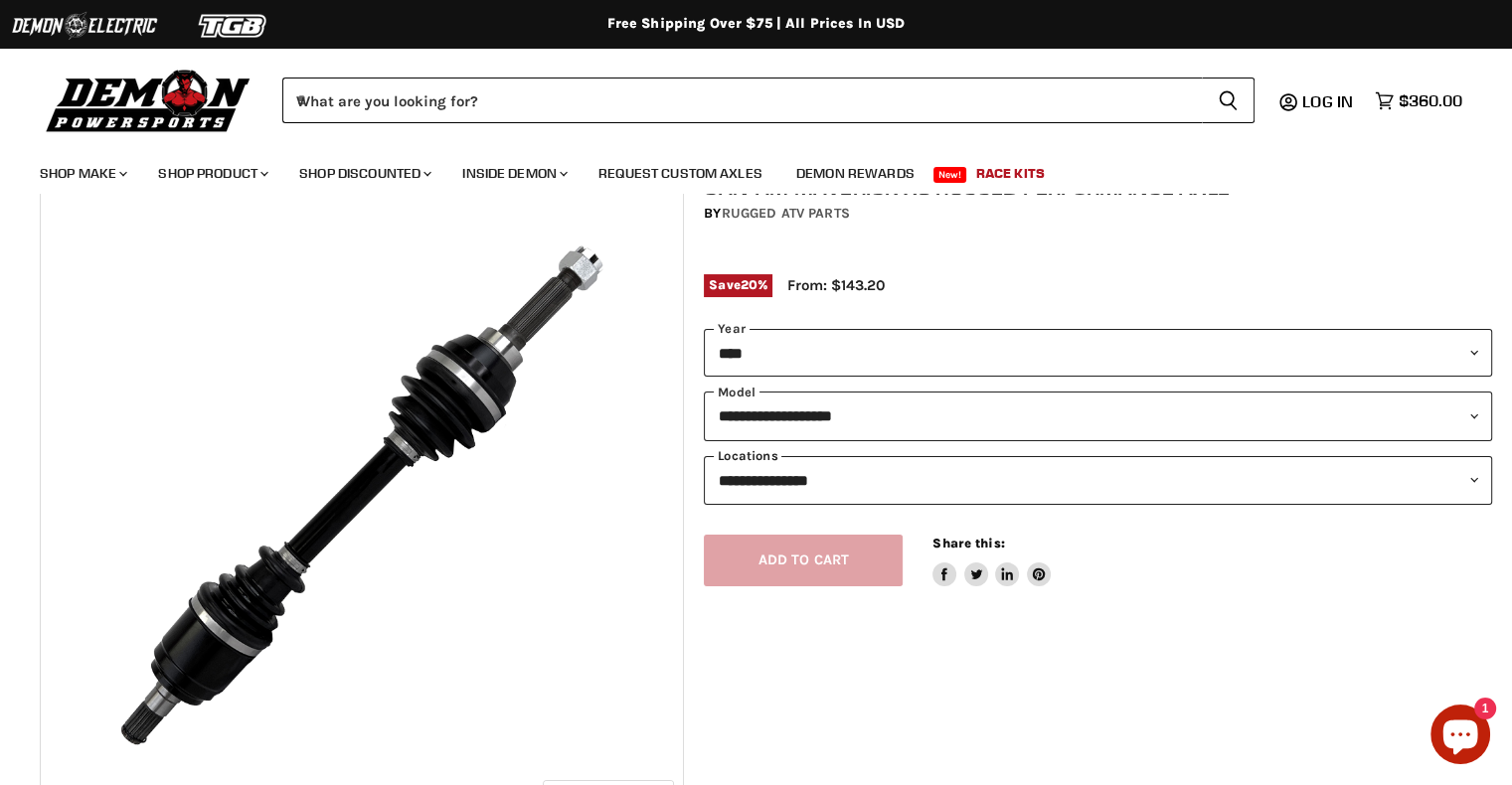 click on "**********" at bounding box center [1097, 480] 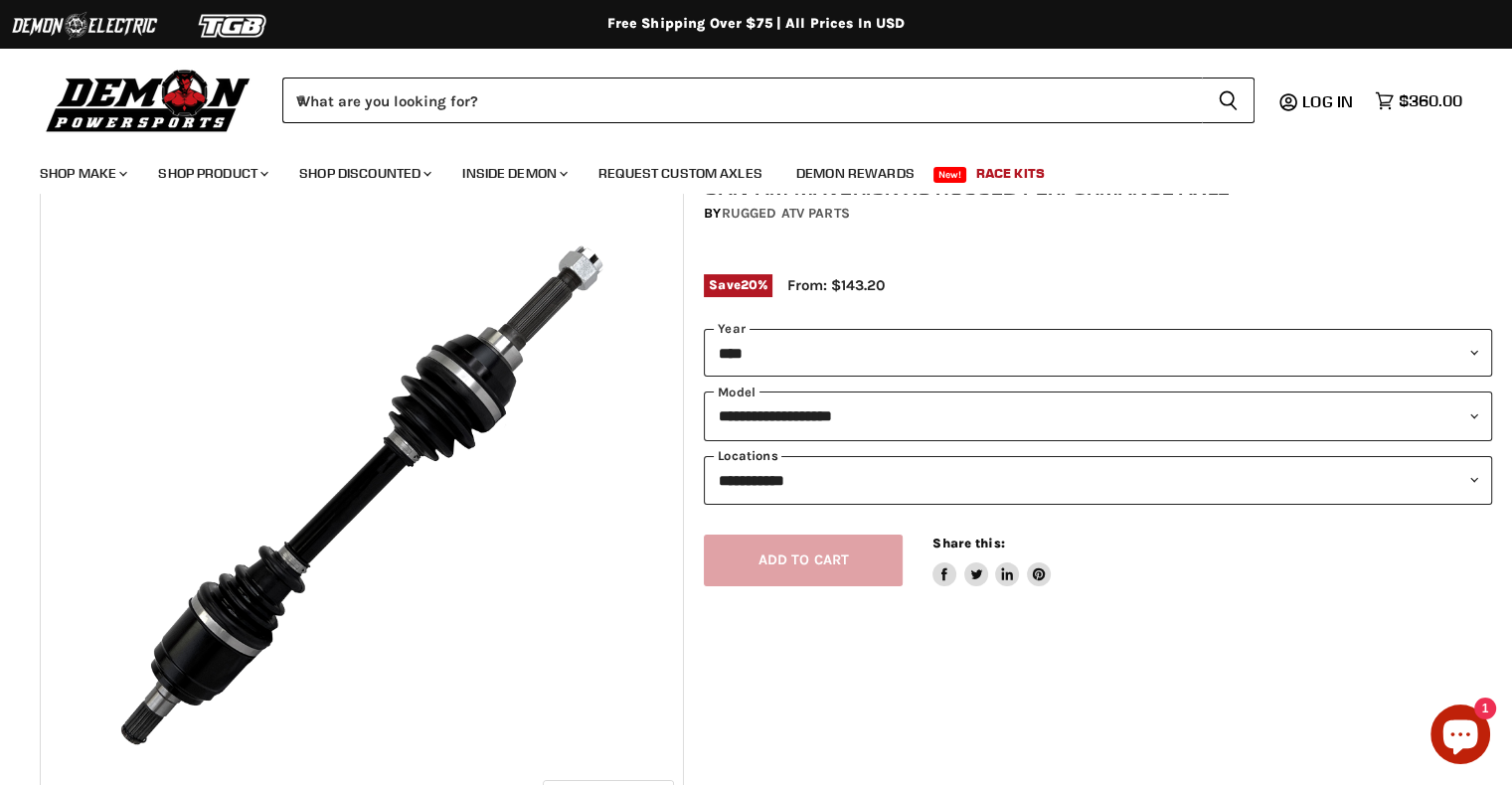 click on "**********" at bounding box center [1097, 480] 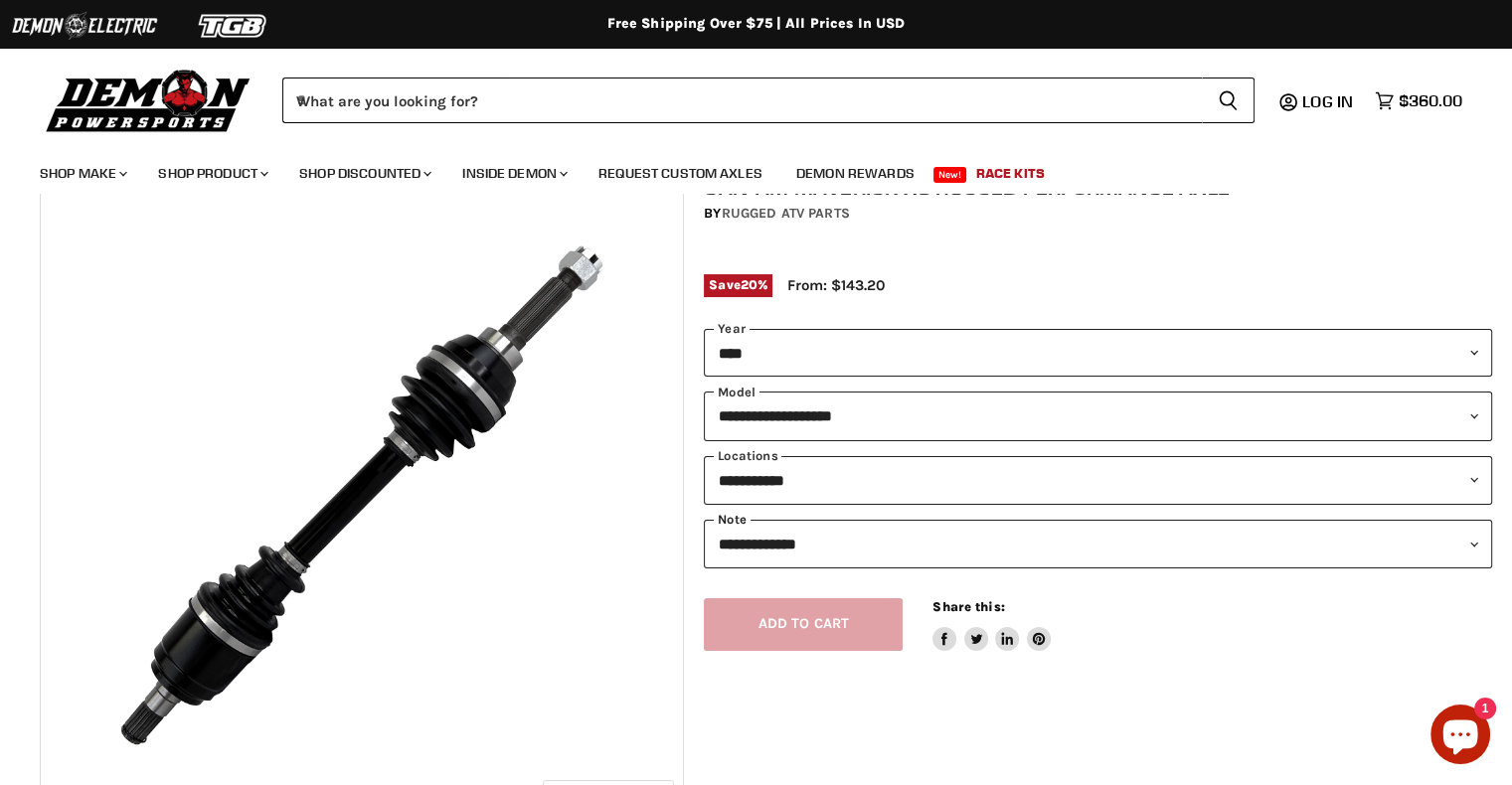 click on "**********" at bounding box center [1097, 544] 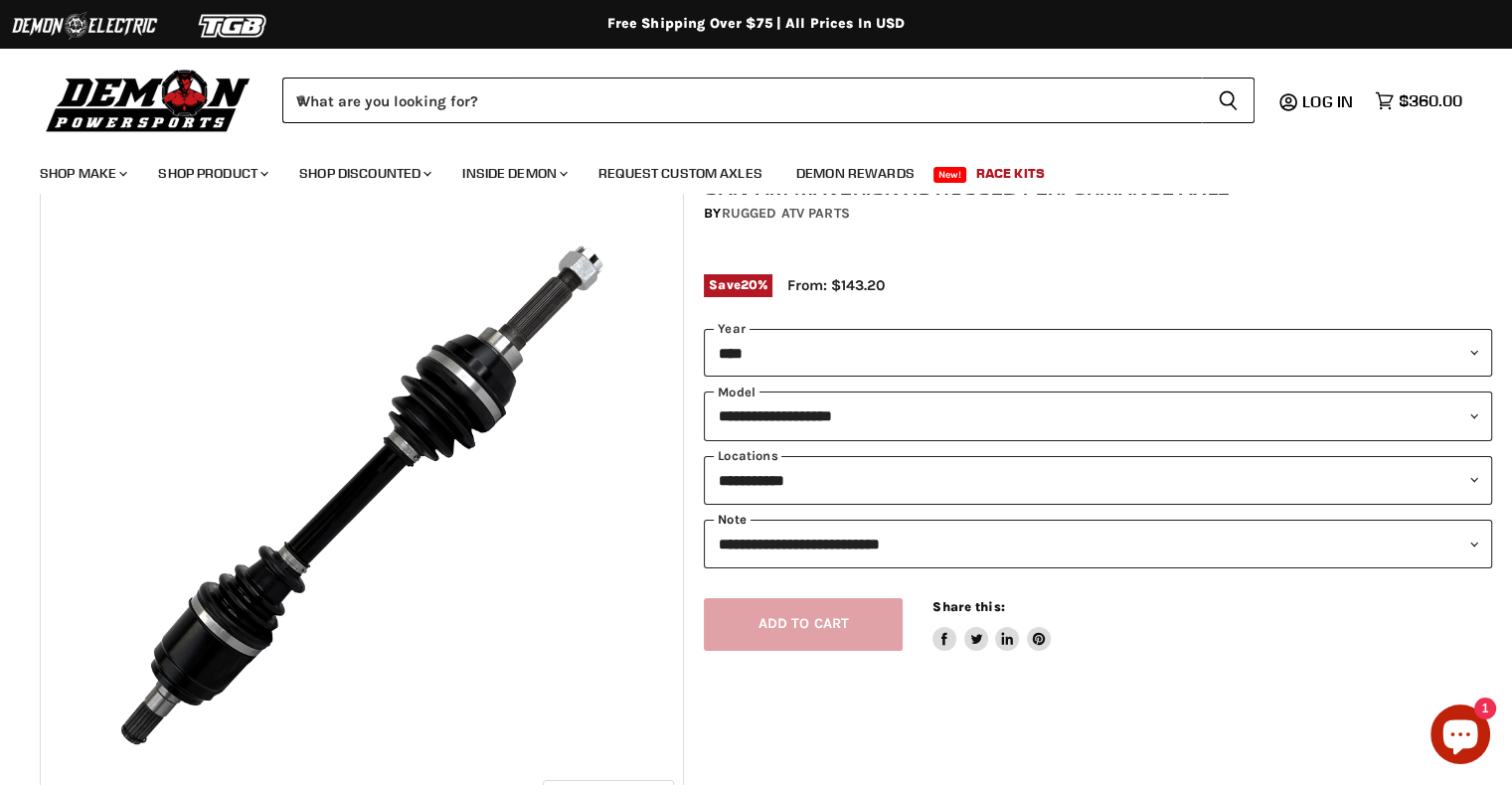 click on "**********" at bounding box center (1097, 544) 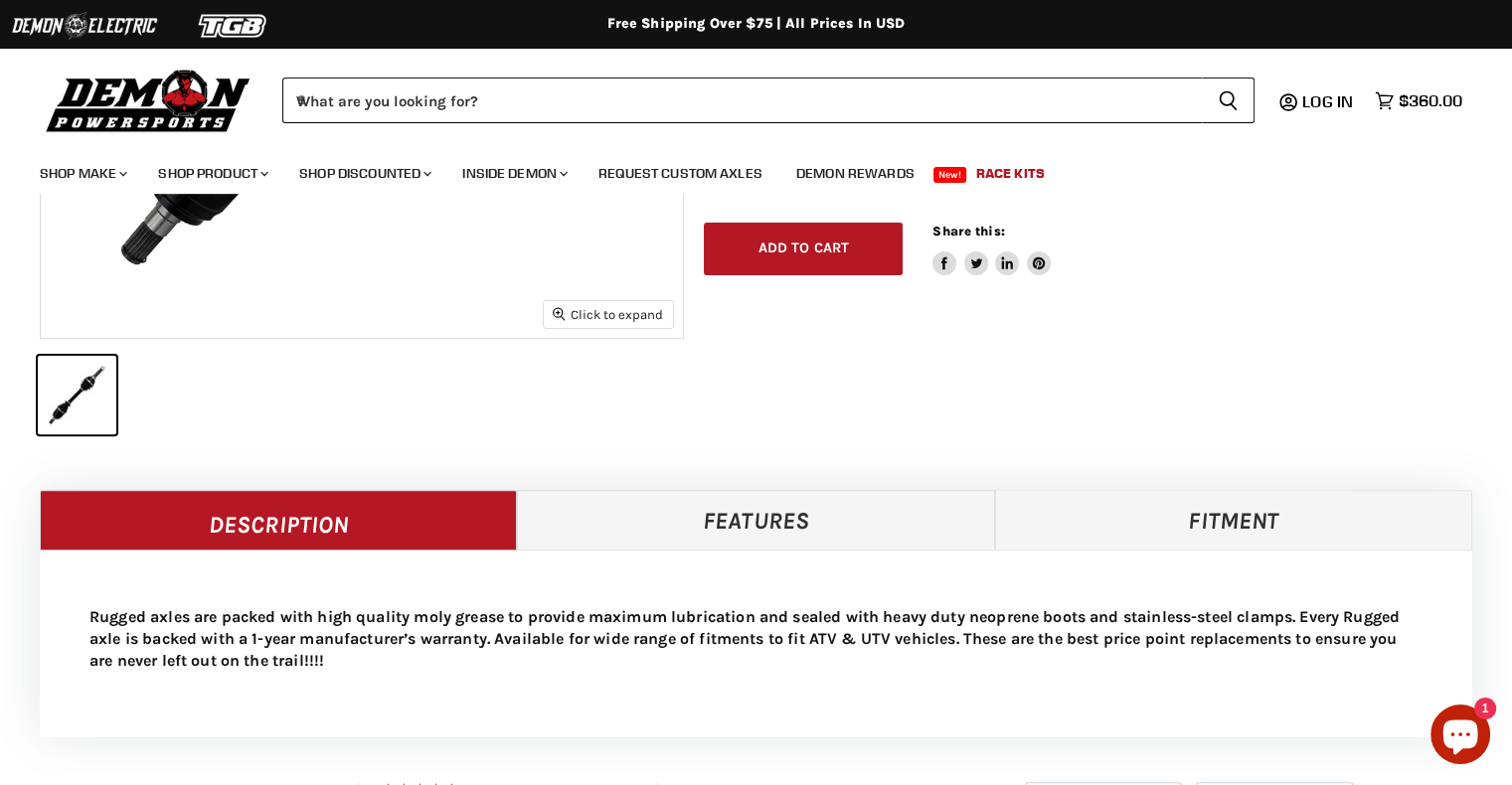 scroll, scrollTop: 569, scrollLeft: 0, axis: vertical 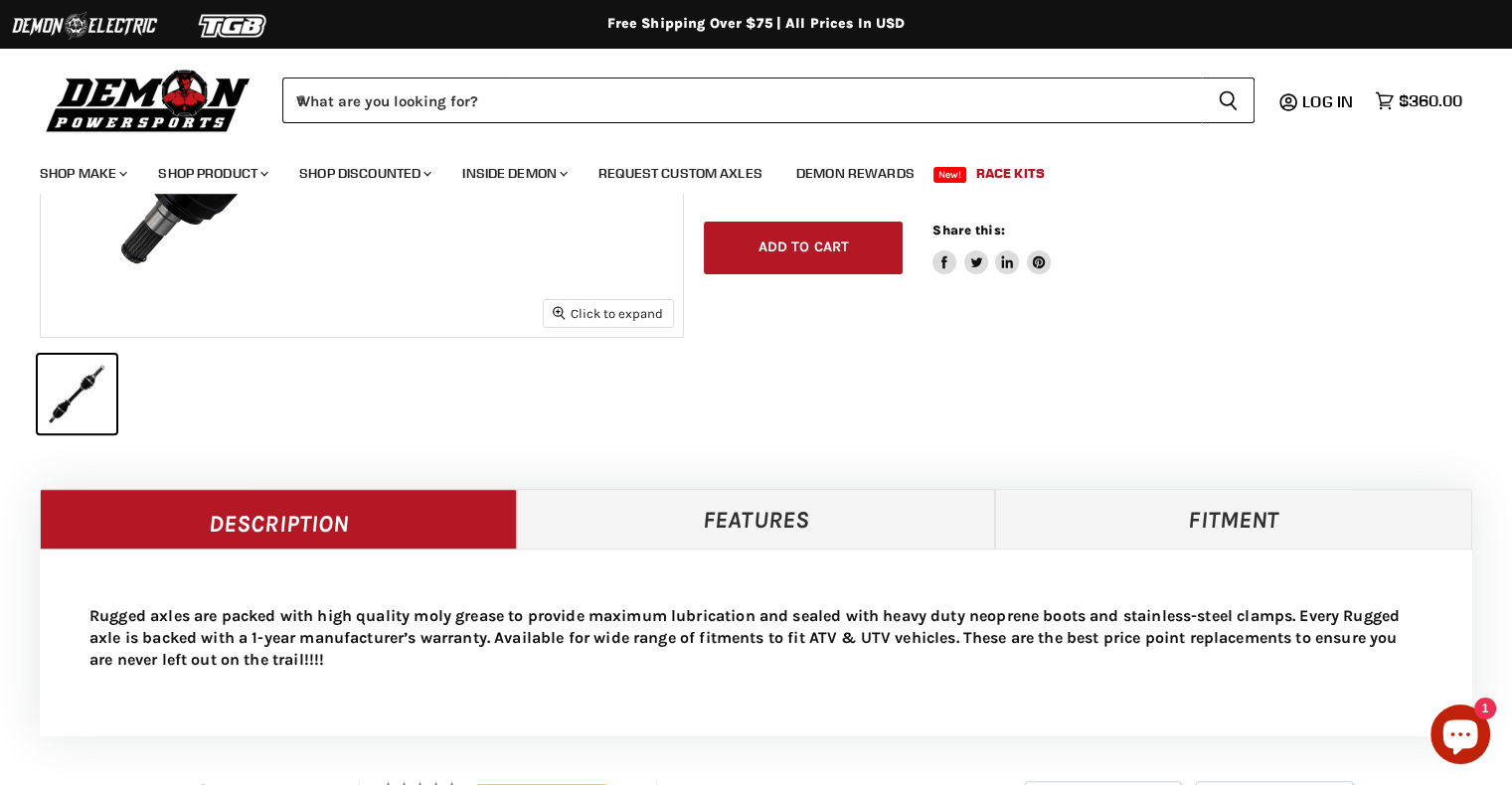 click on "Features" at bounding box center [756, 519] 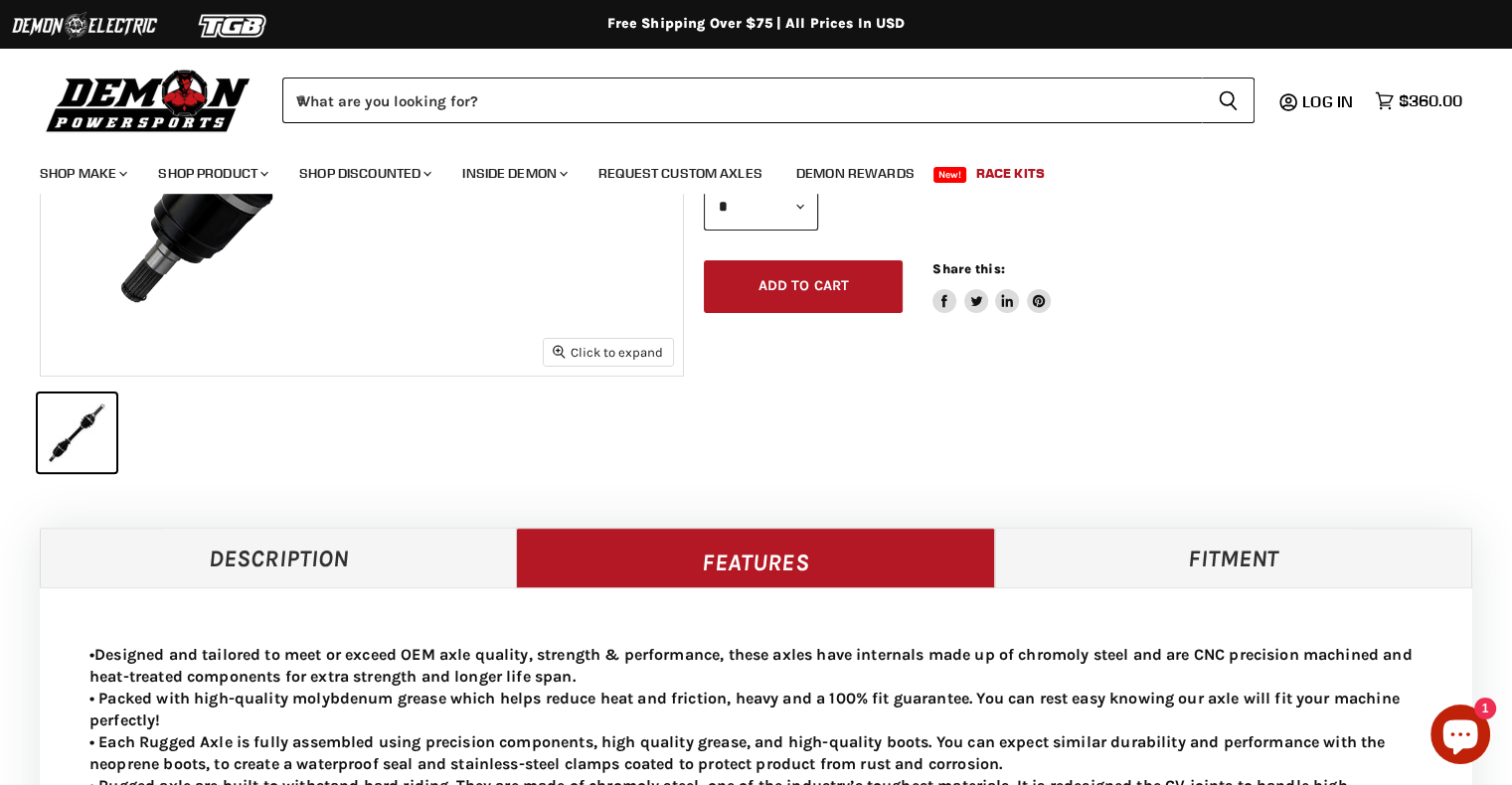 scroll, scrollTop: 541, scrollLeft: 0, axis: vertical 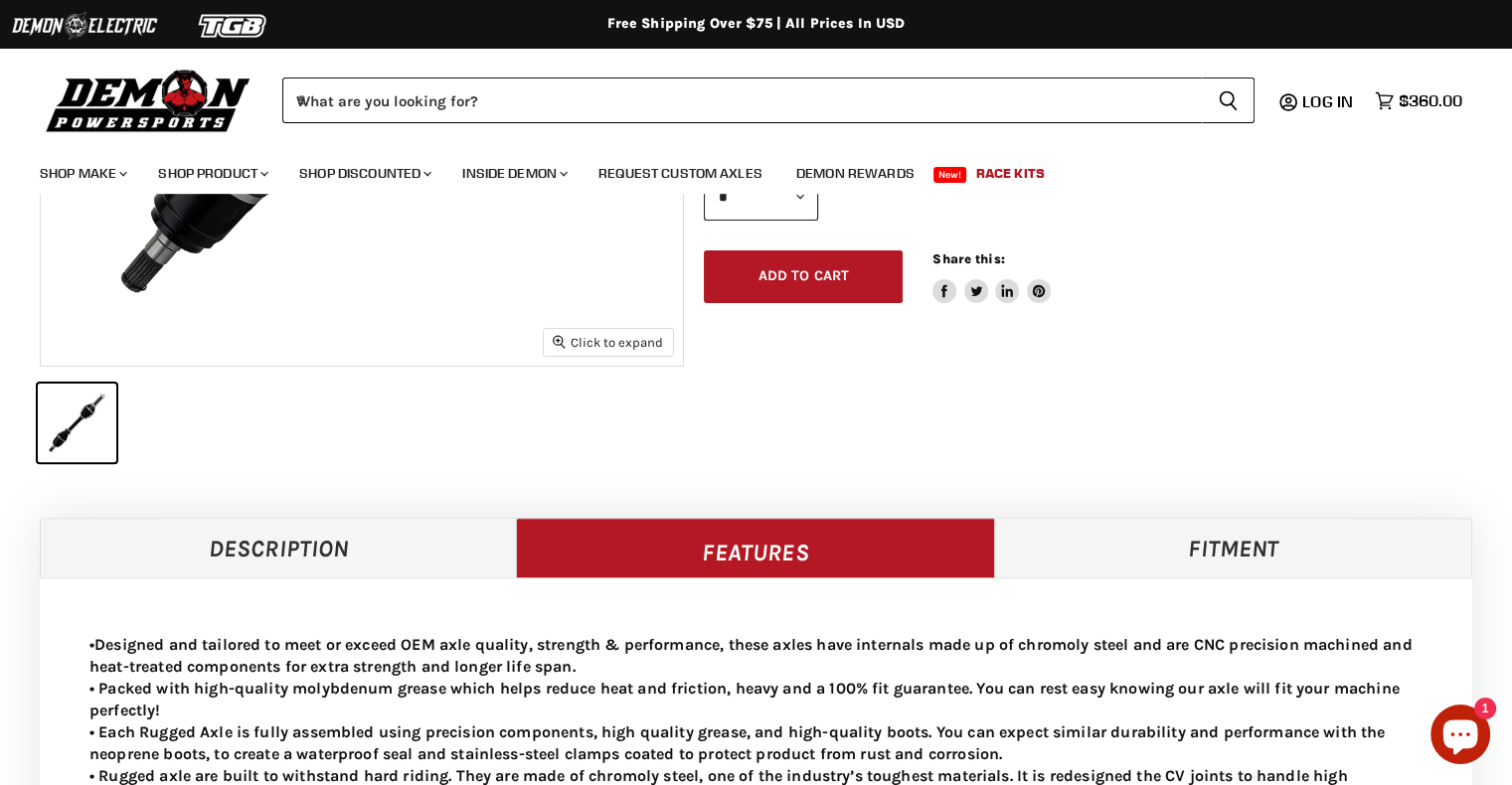 click on "Fitment" at bounding box center (1234, 548) 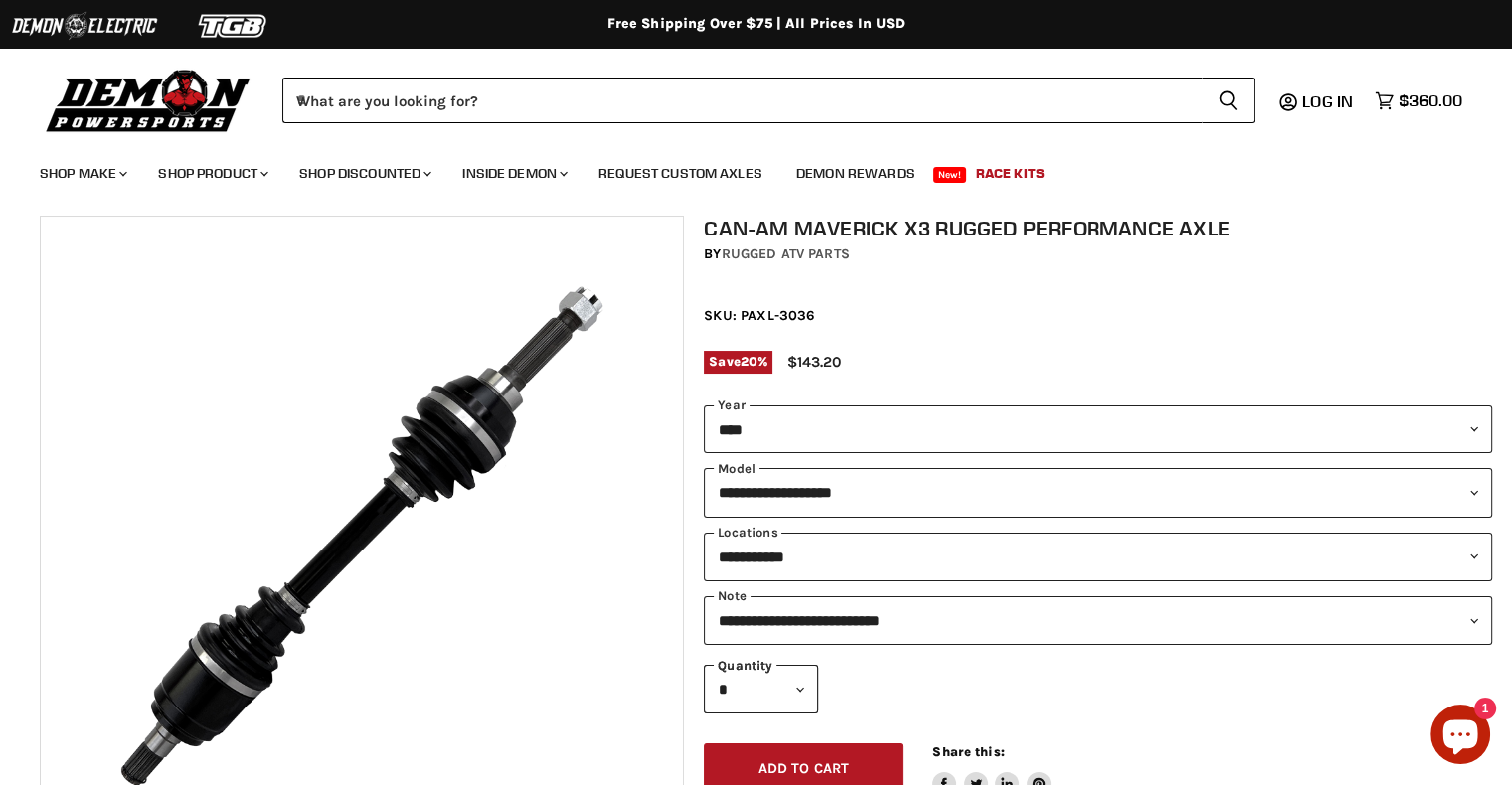 scroll, scrollTop: 0, scrollLeft: 0, axis: both 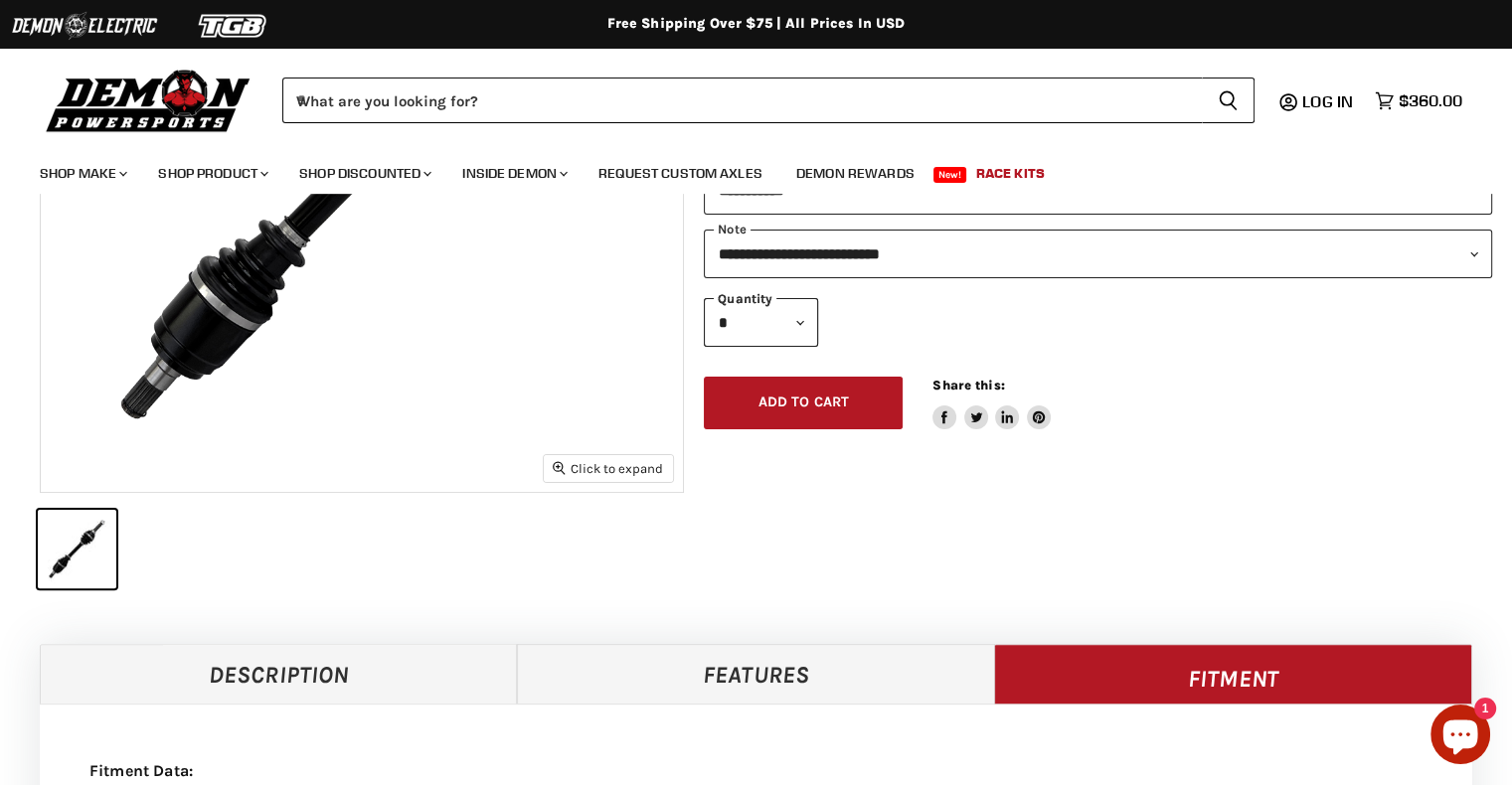 click on "Features" at bounding box center [756, 674] 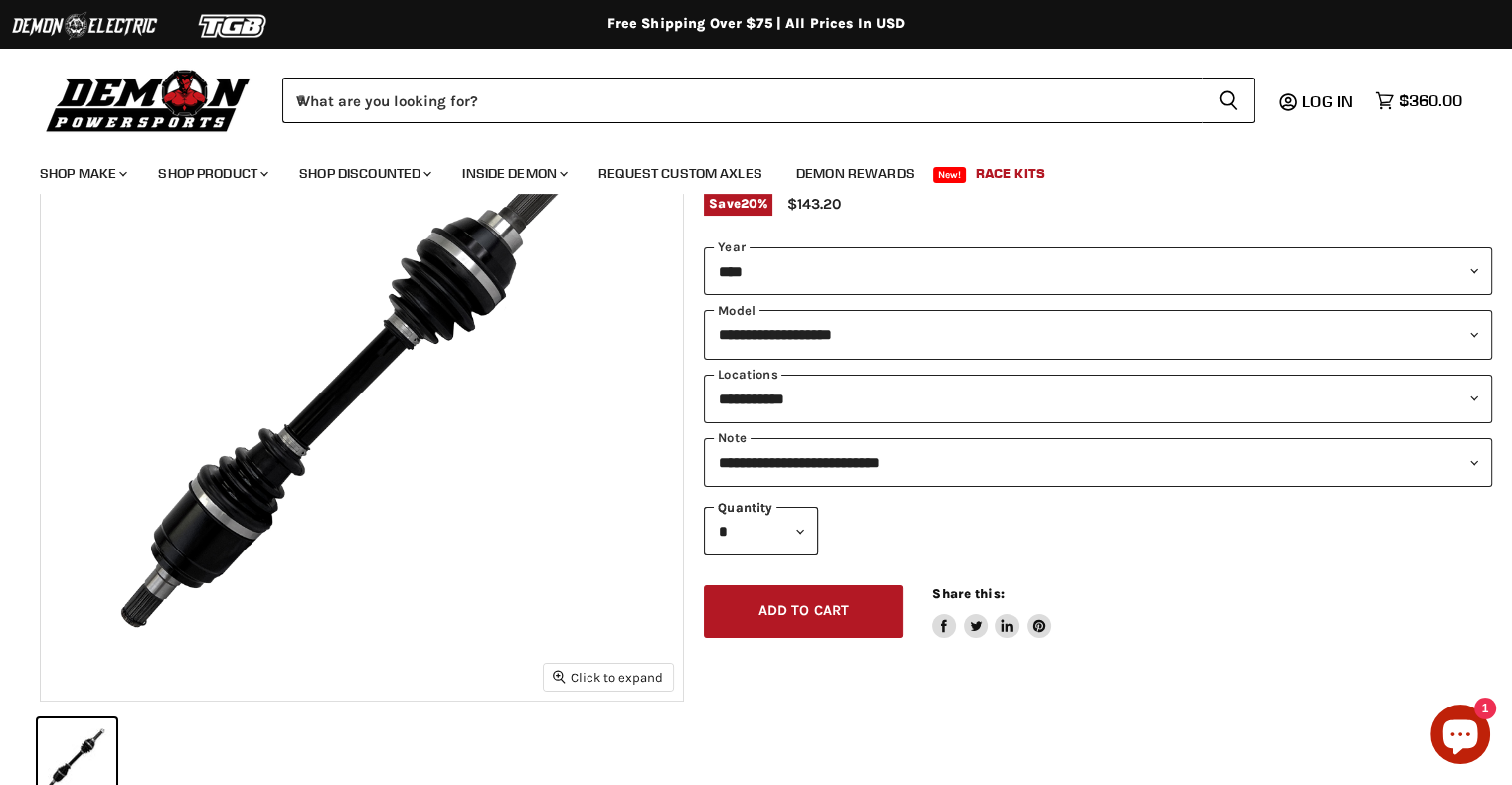 scroll, scrollTop: 181, scrollLeft: 0, axis: vertical 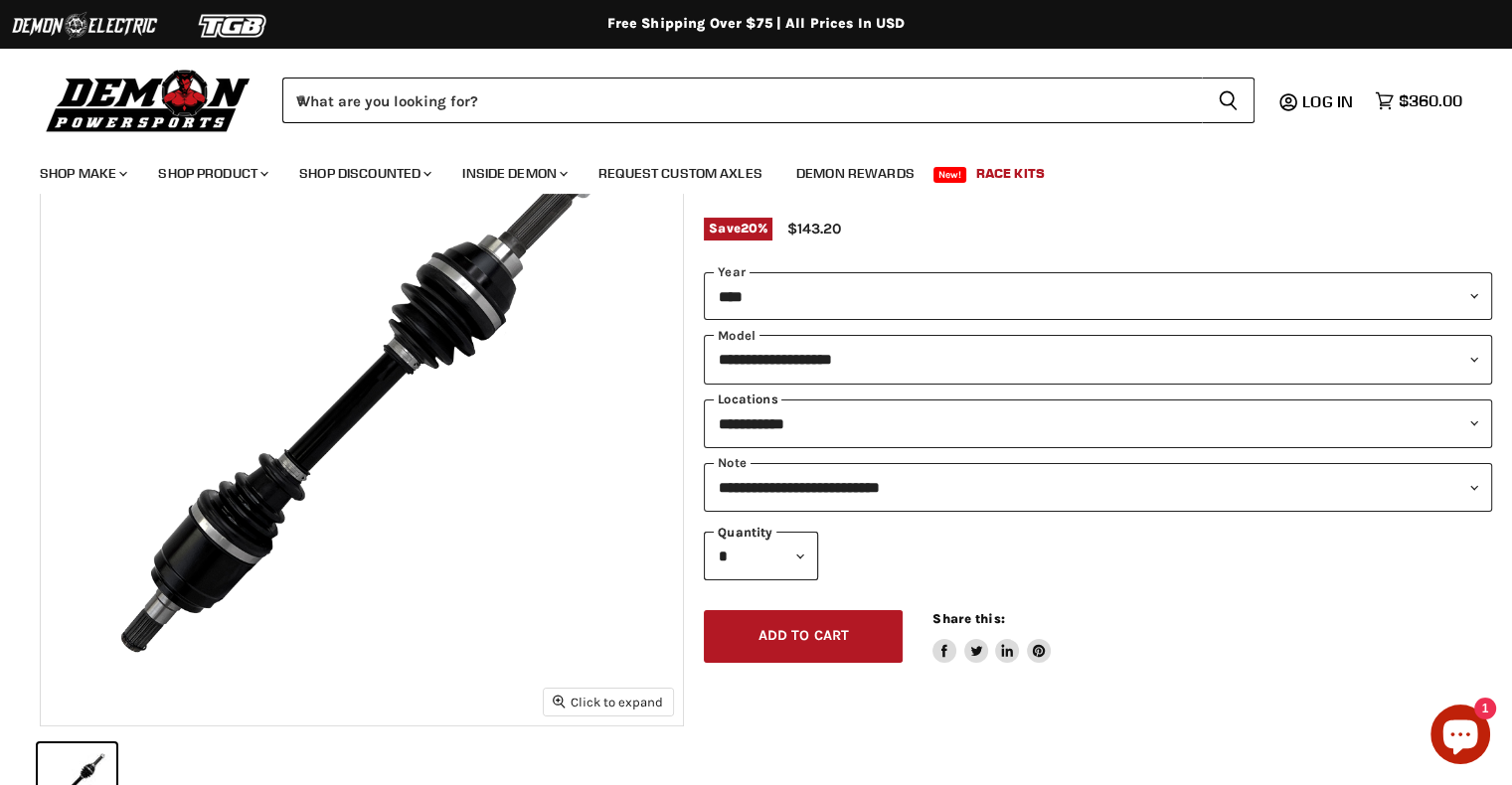 click on "**********" at bounding box center [1097, 423] 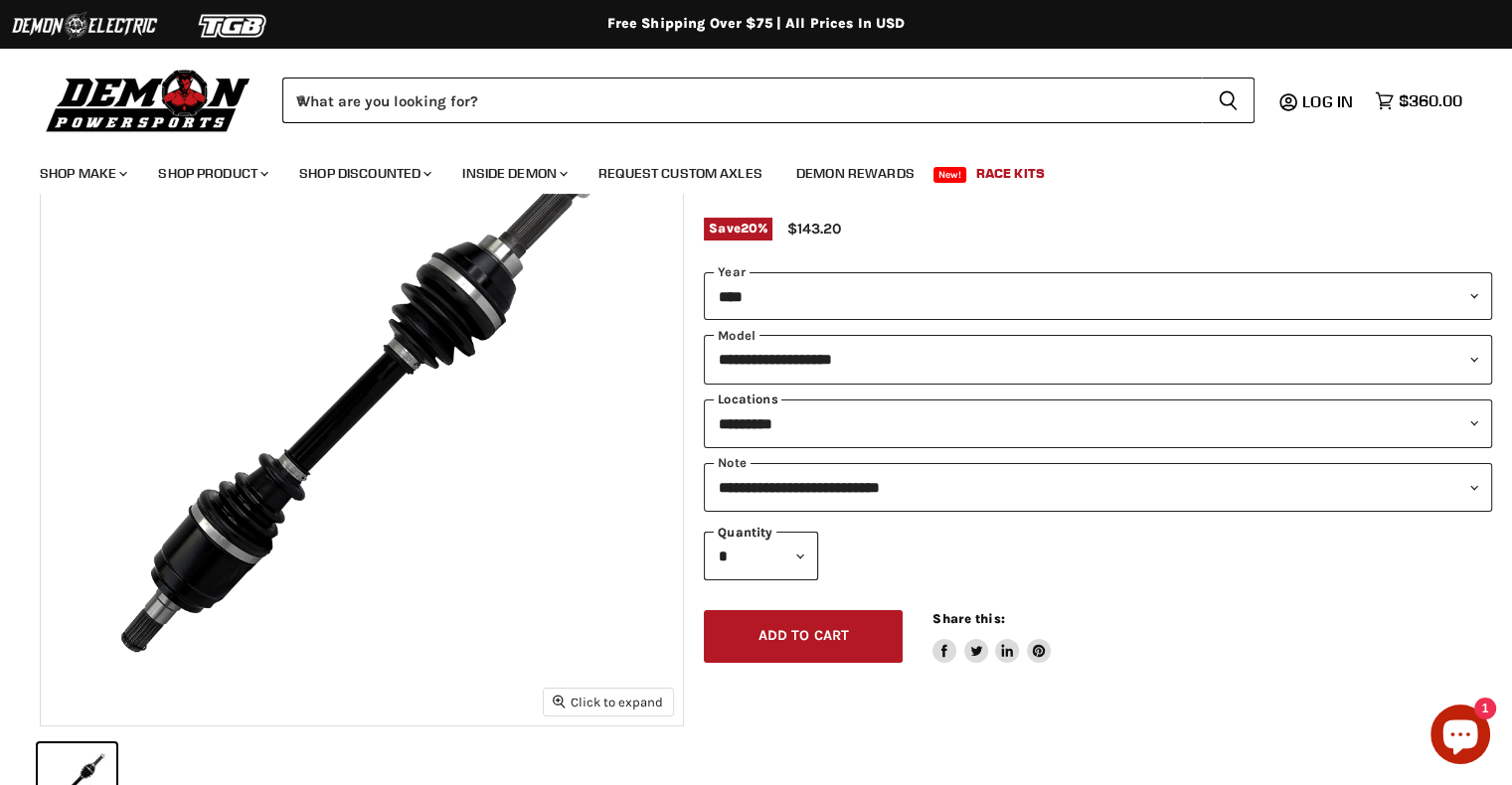 click on "**********" at bounding box center (1097, 423) 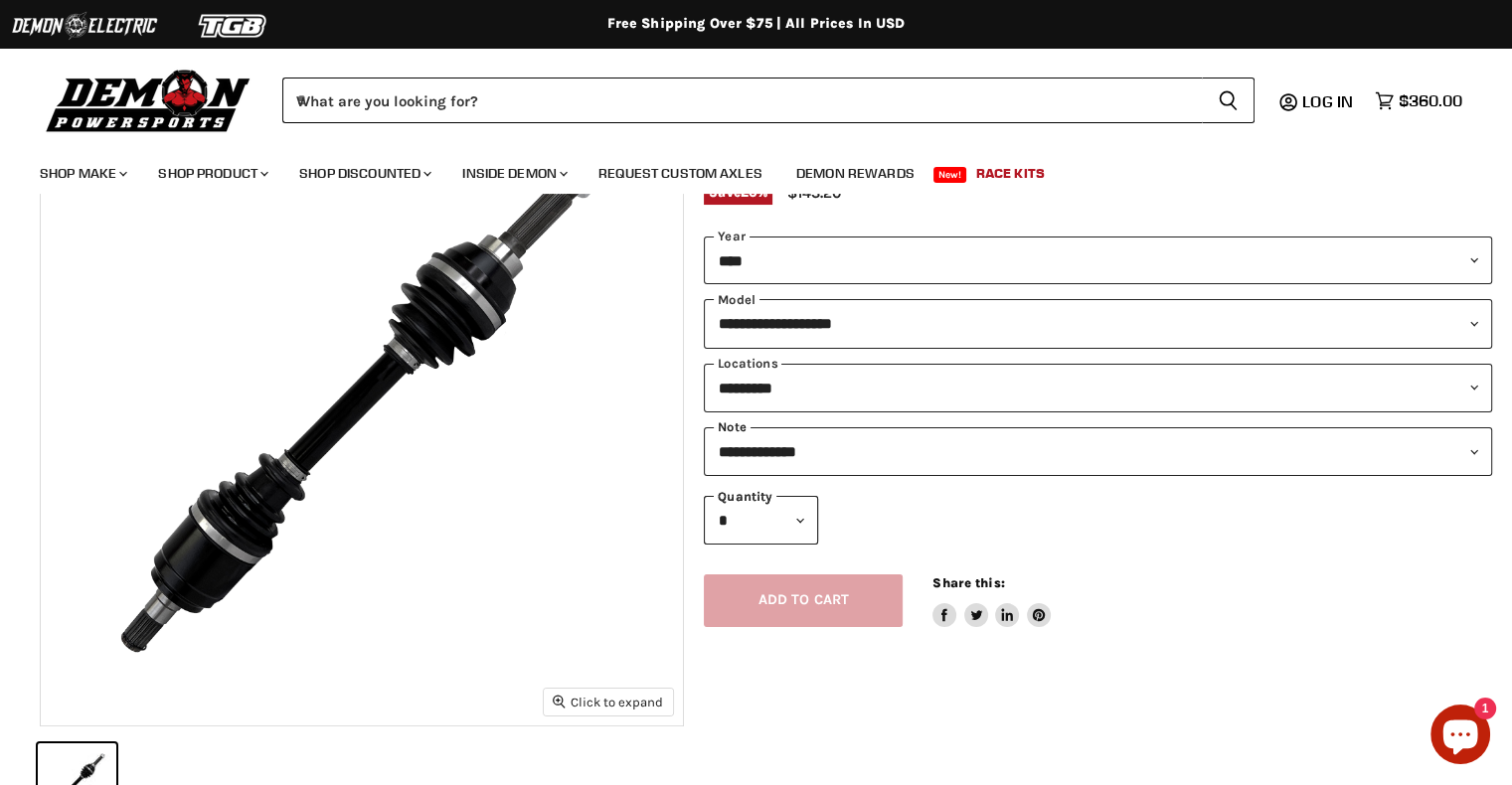 click on "**********" at bounding box center [1097, 451] 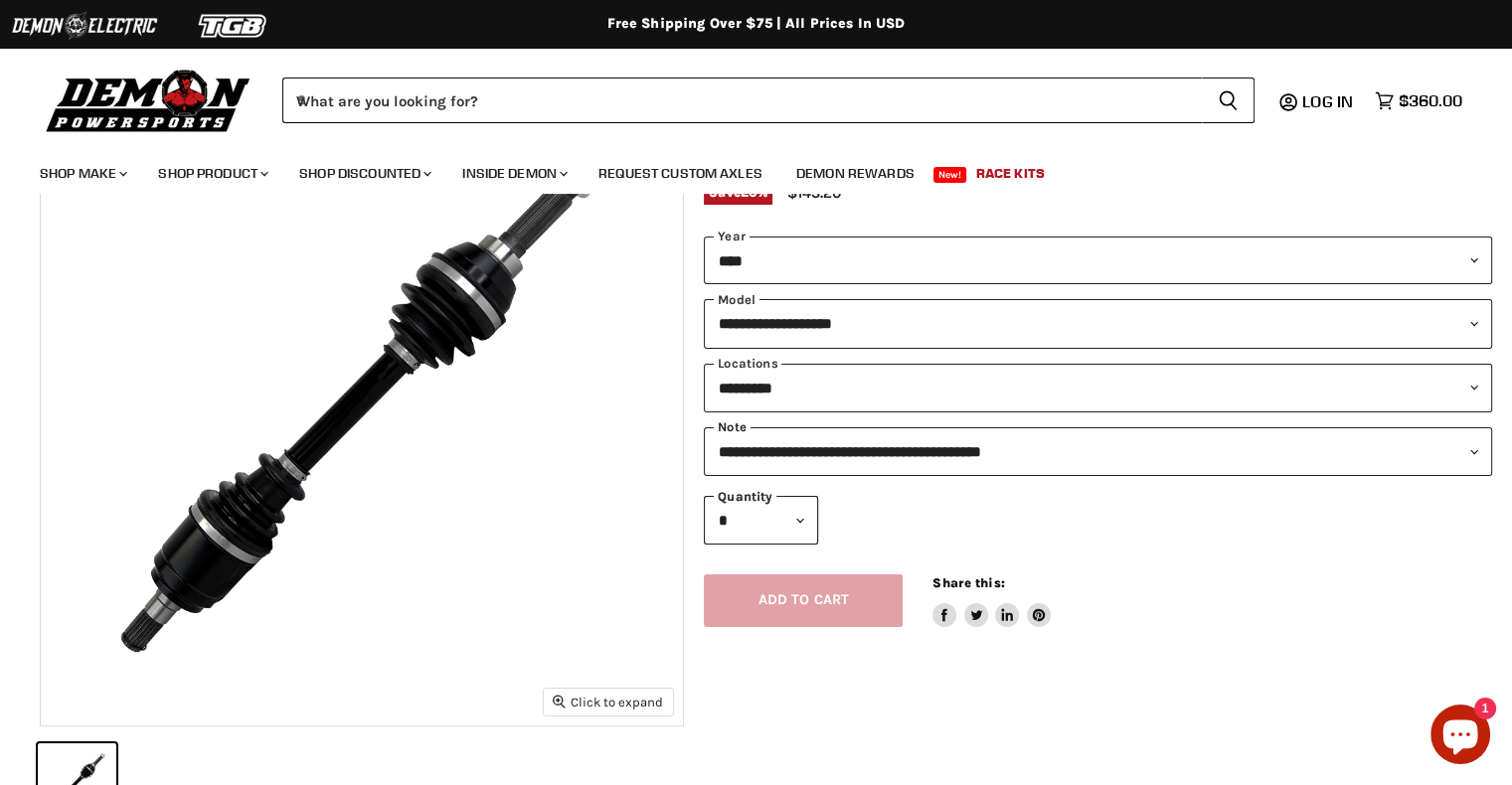 click on "**********" at bounding box center [1097, 451] 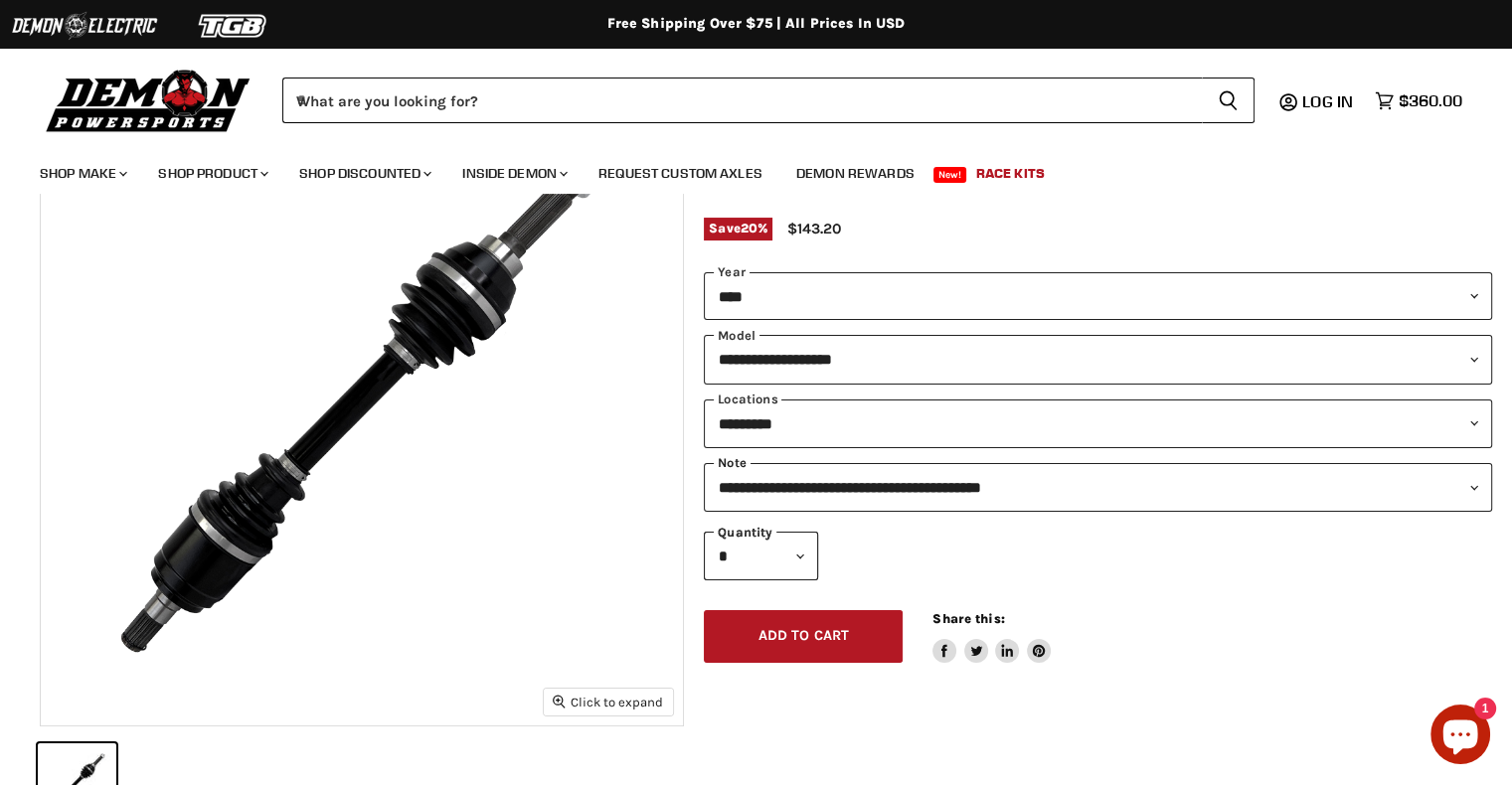 click on "**********" at bounding box center [1097, 487] 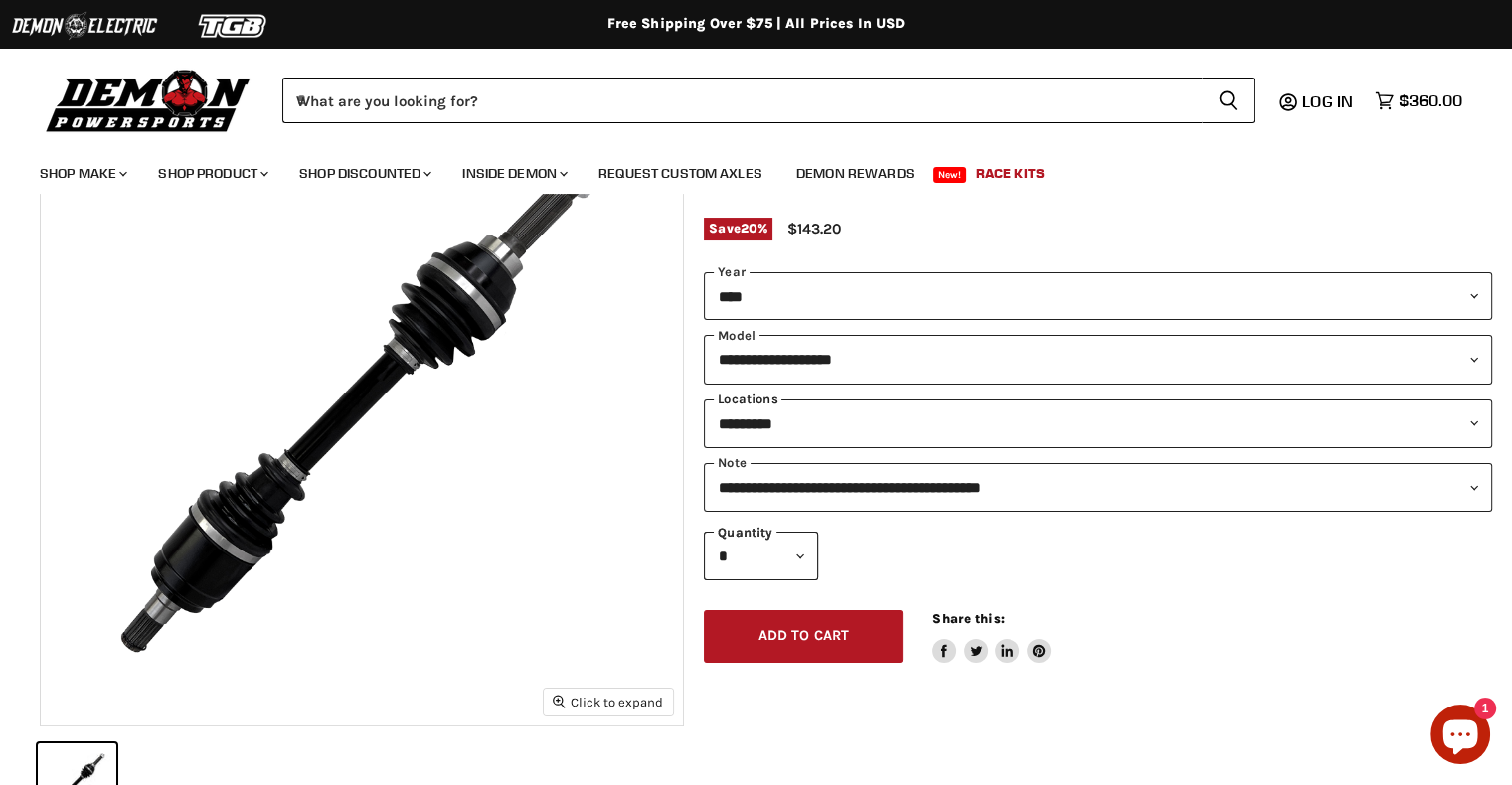 click on "**********" at bounding box center [1097, 423] 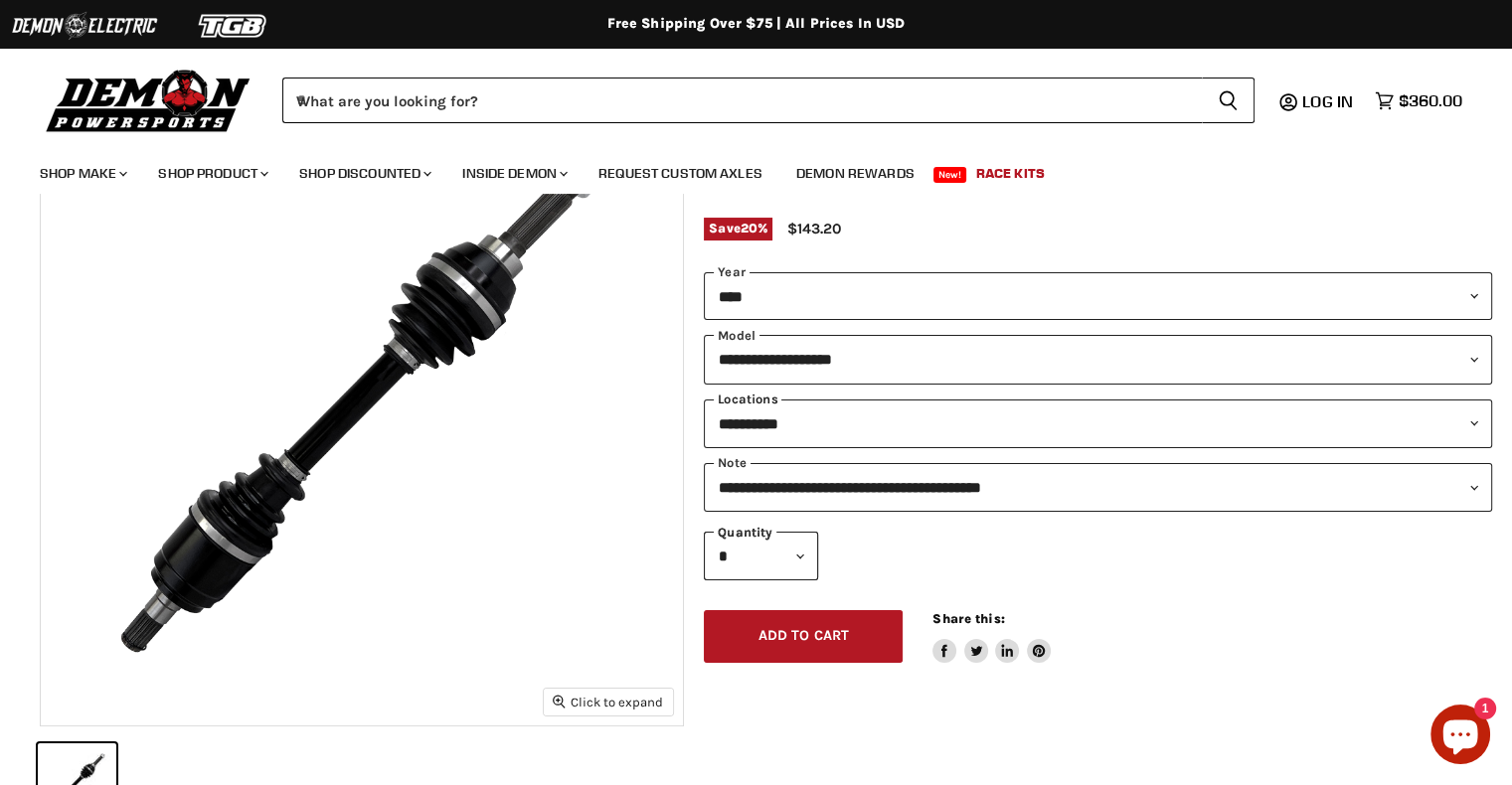 click on "**********" at bounding box center (1097, 423) 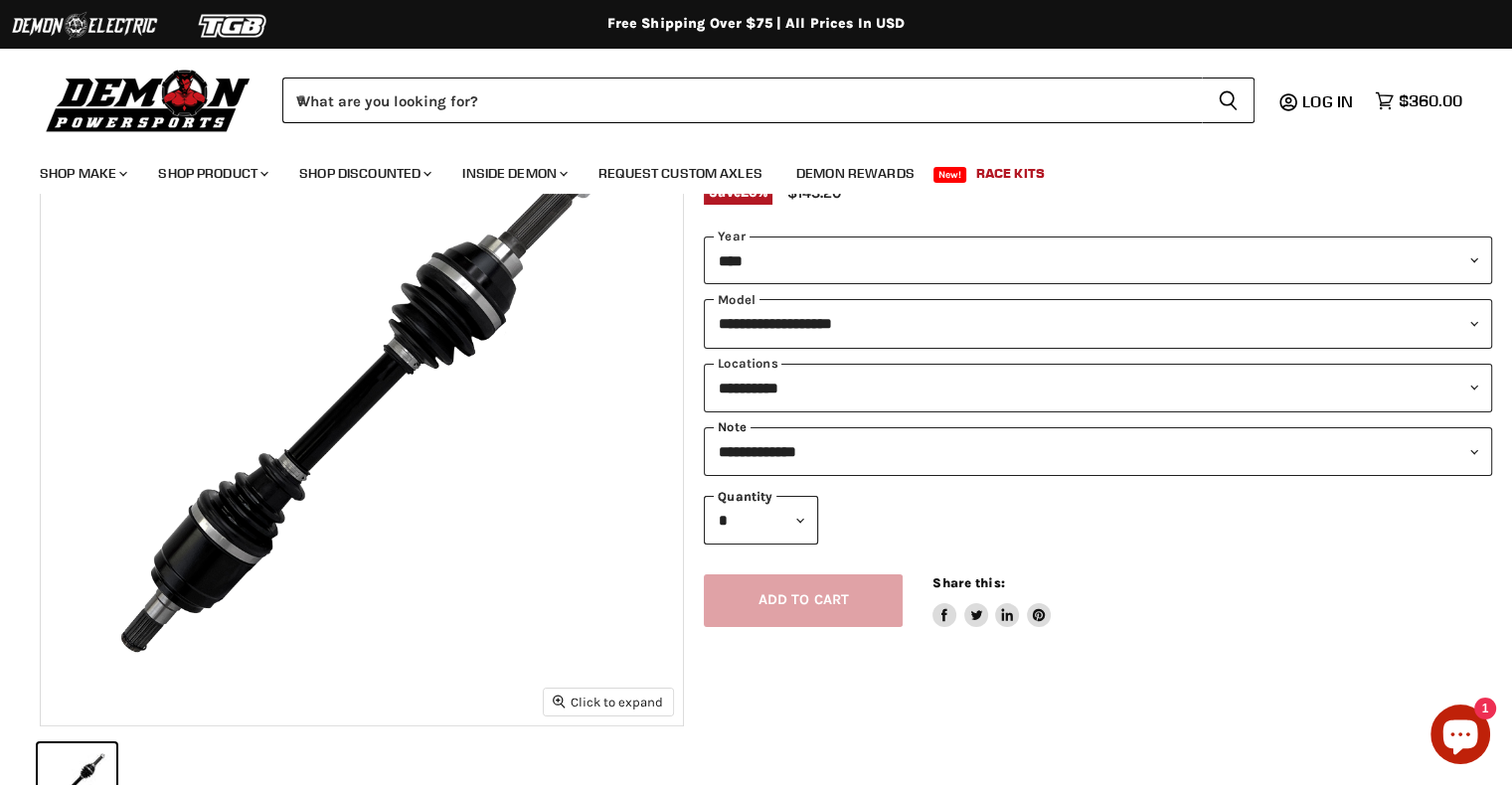 click on "**********" at bounding box center [1097, 451] 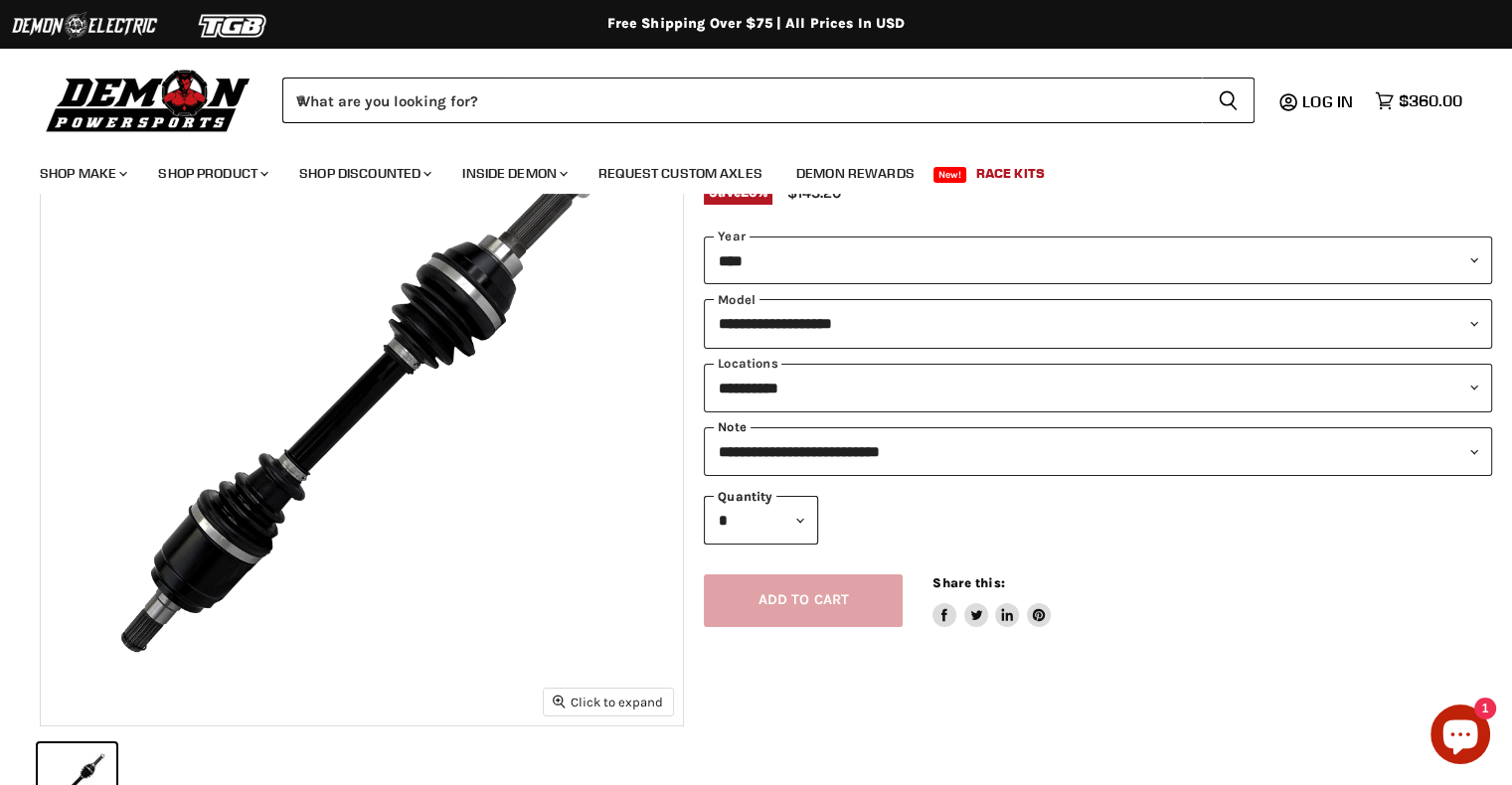 click on "**********" at bounding box center (1097, 451) 